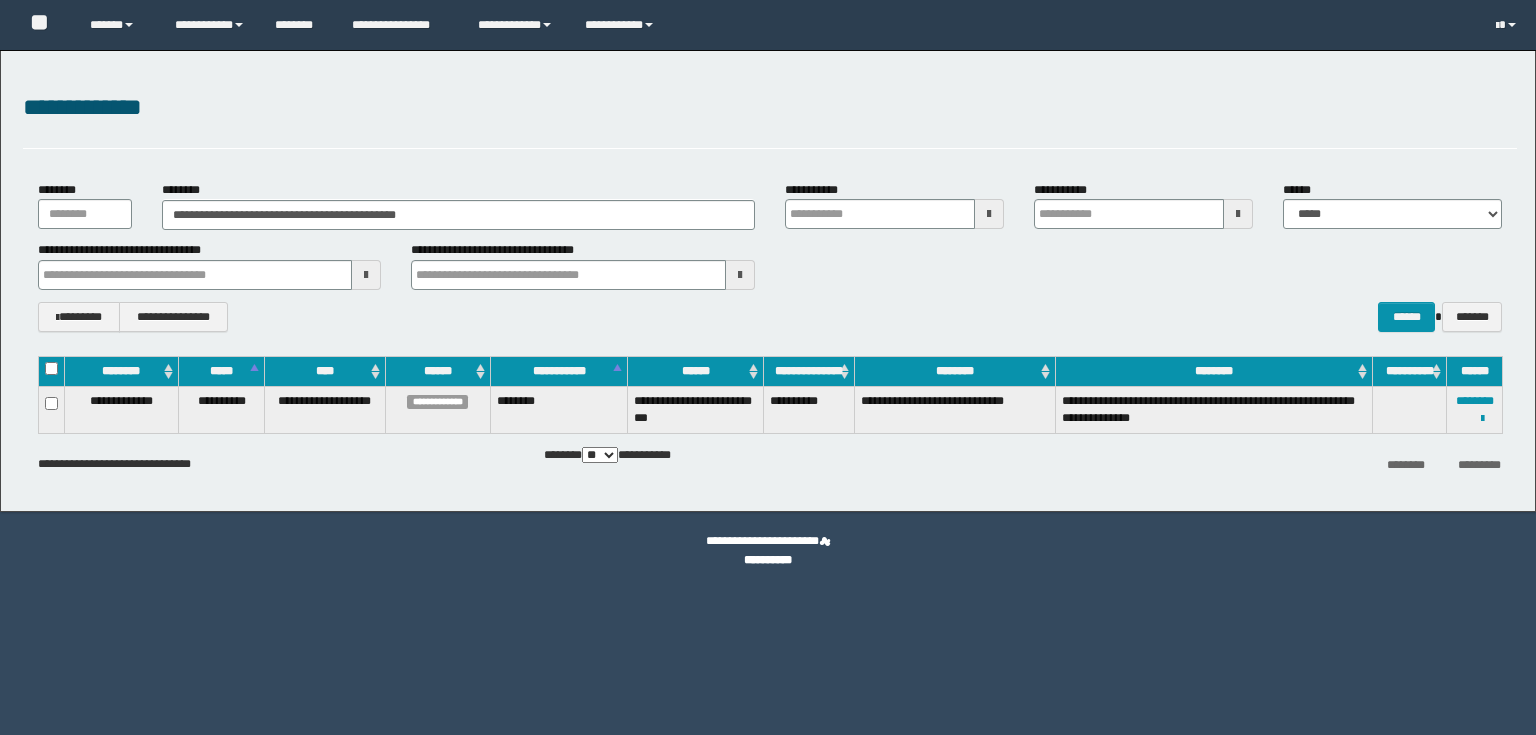 scroll, scrollTop: 0, scrollLeft: 0, axis: both 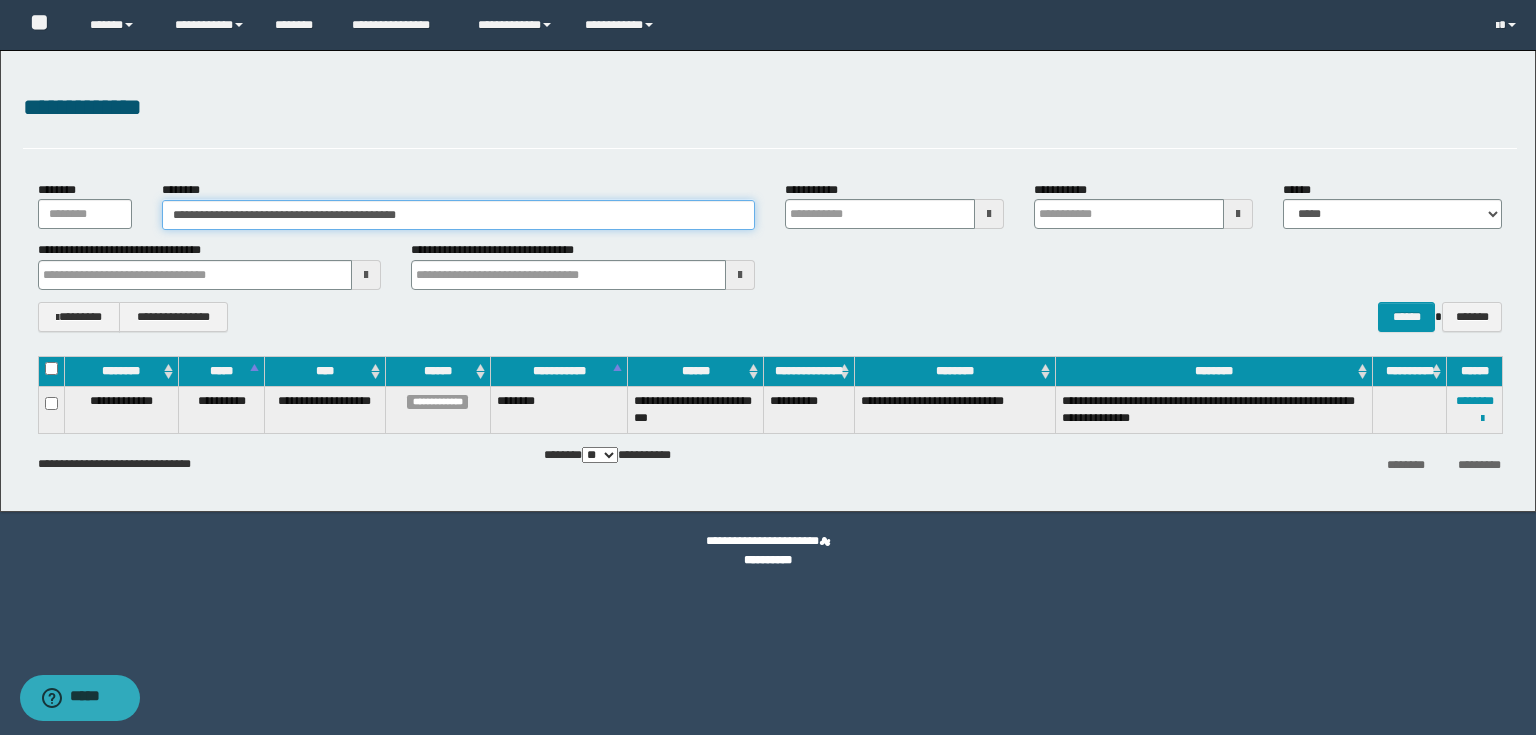 drag, startPoint x: 472, startPoint y: 218, endPoint x: 0, endPoint y: 167, distance: 474.7473 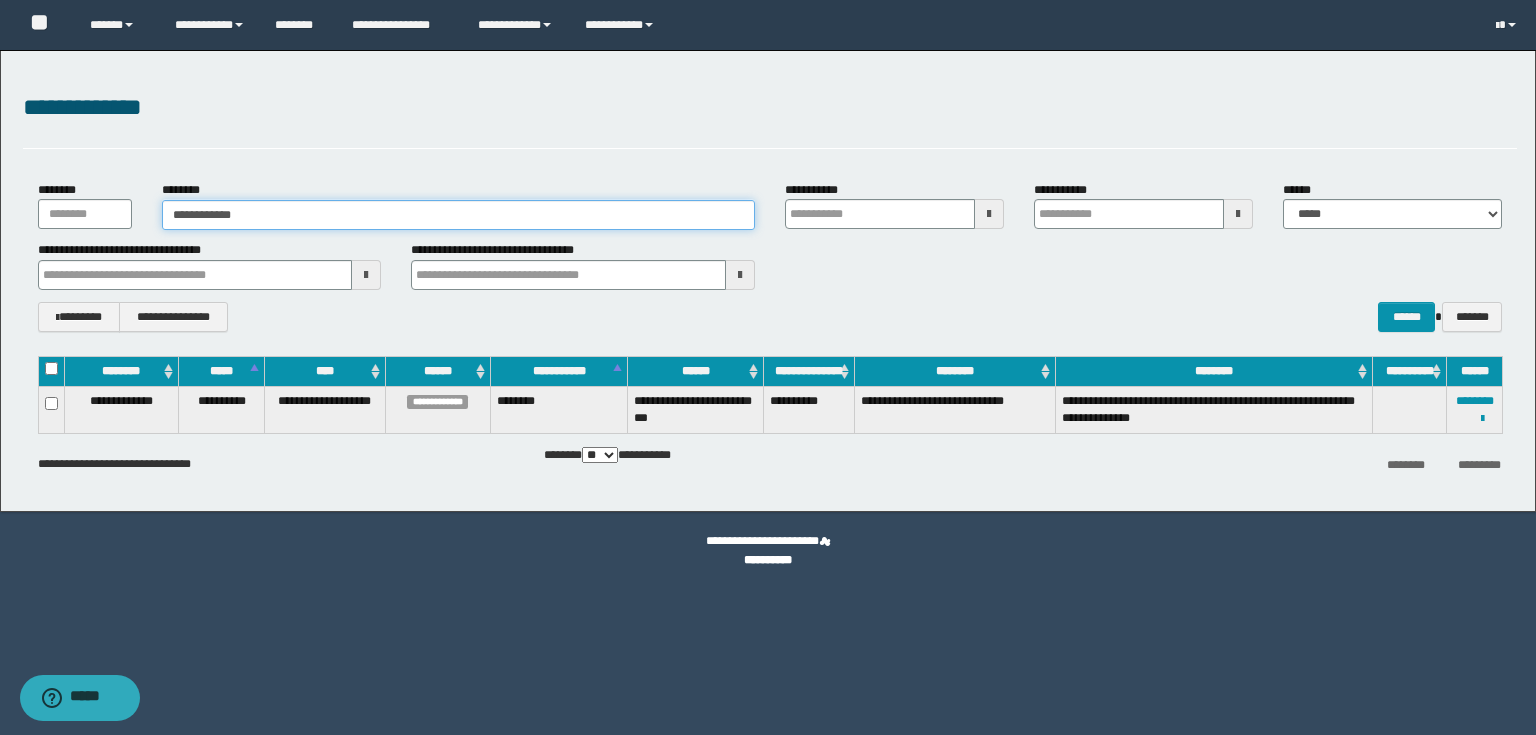 type on "**********" 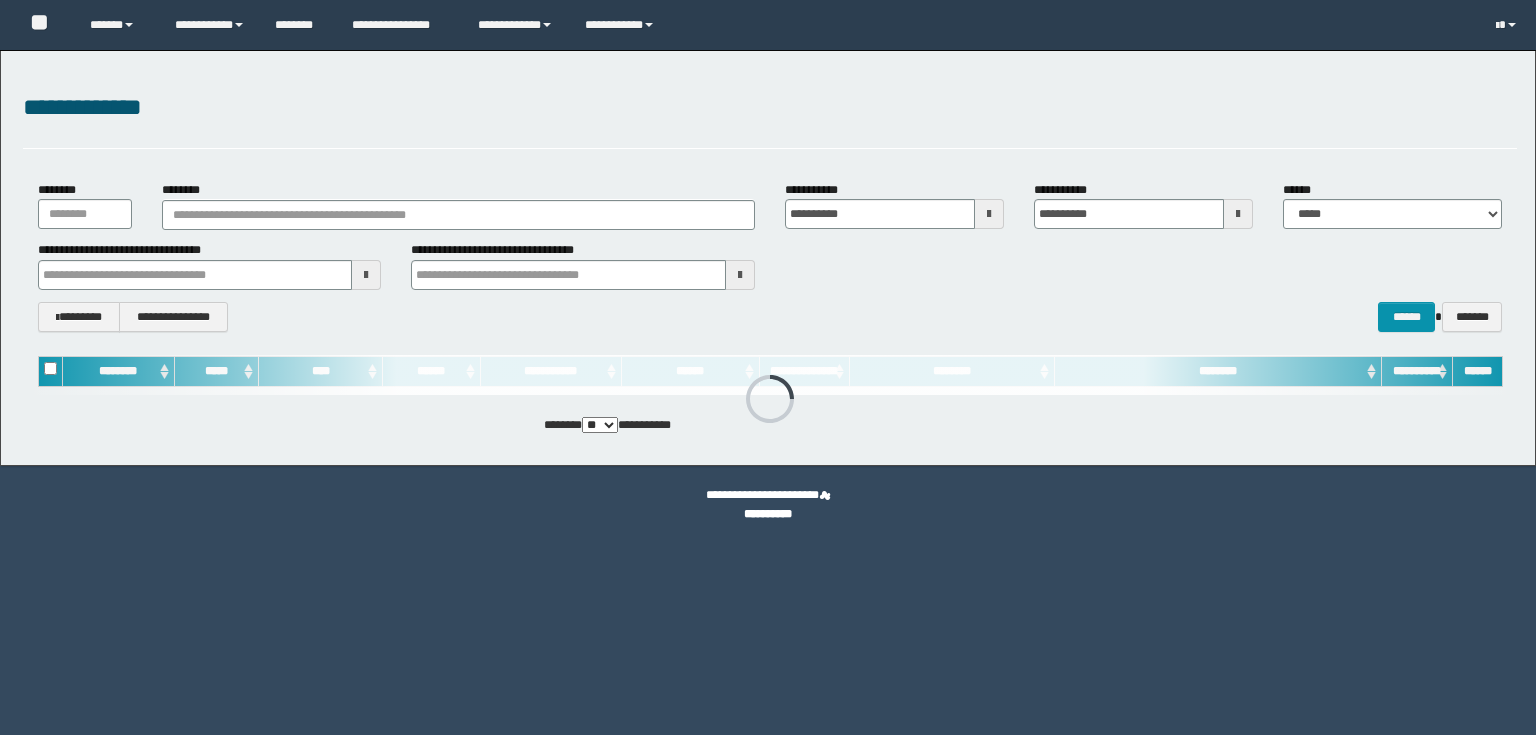 scroll, scrollTop: 0, scrollLeft: 0, axis: both 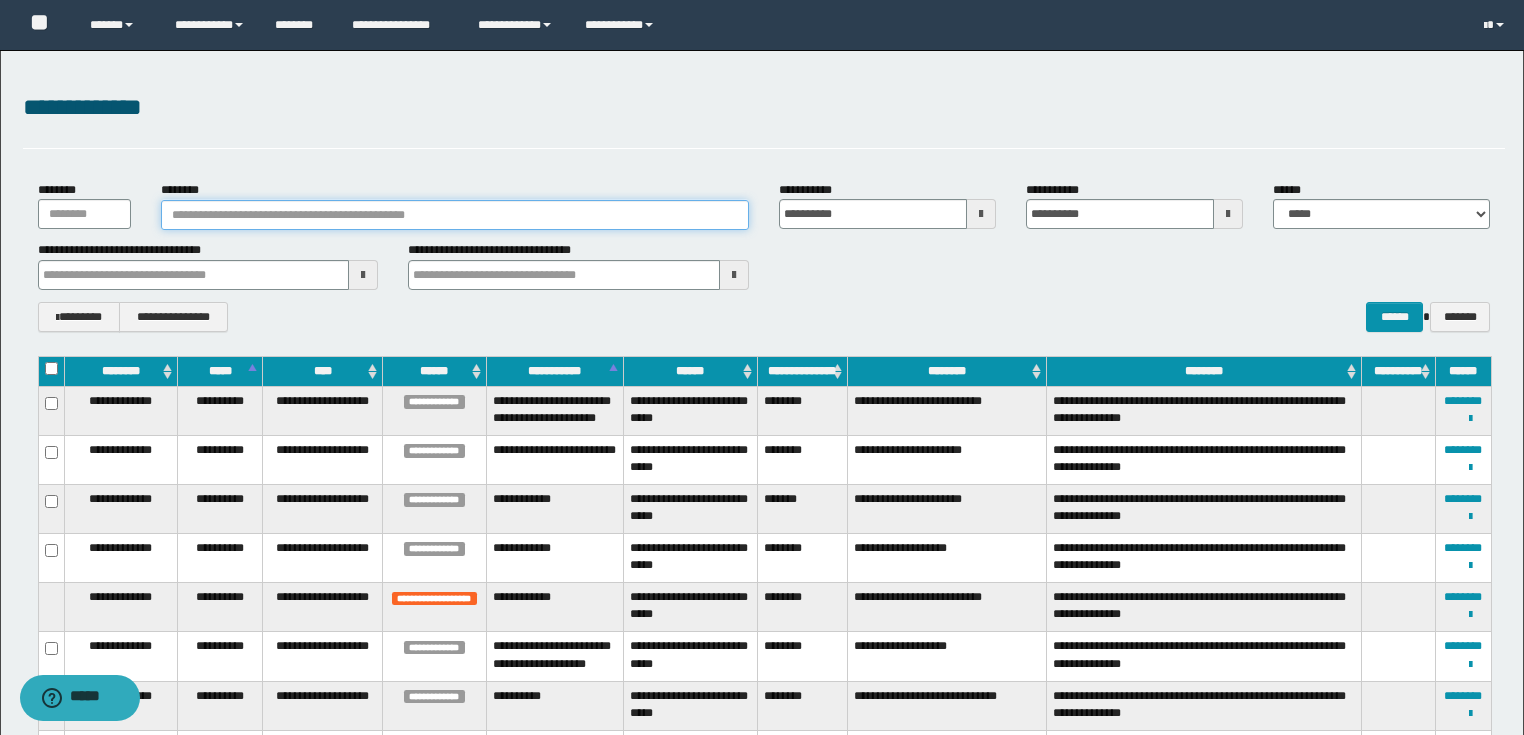 click on "********" at bounding box center [455, 215] 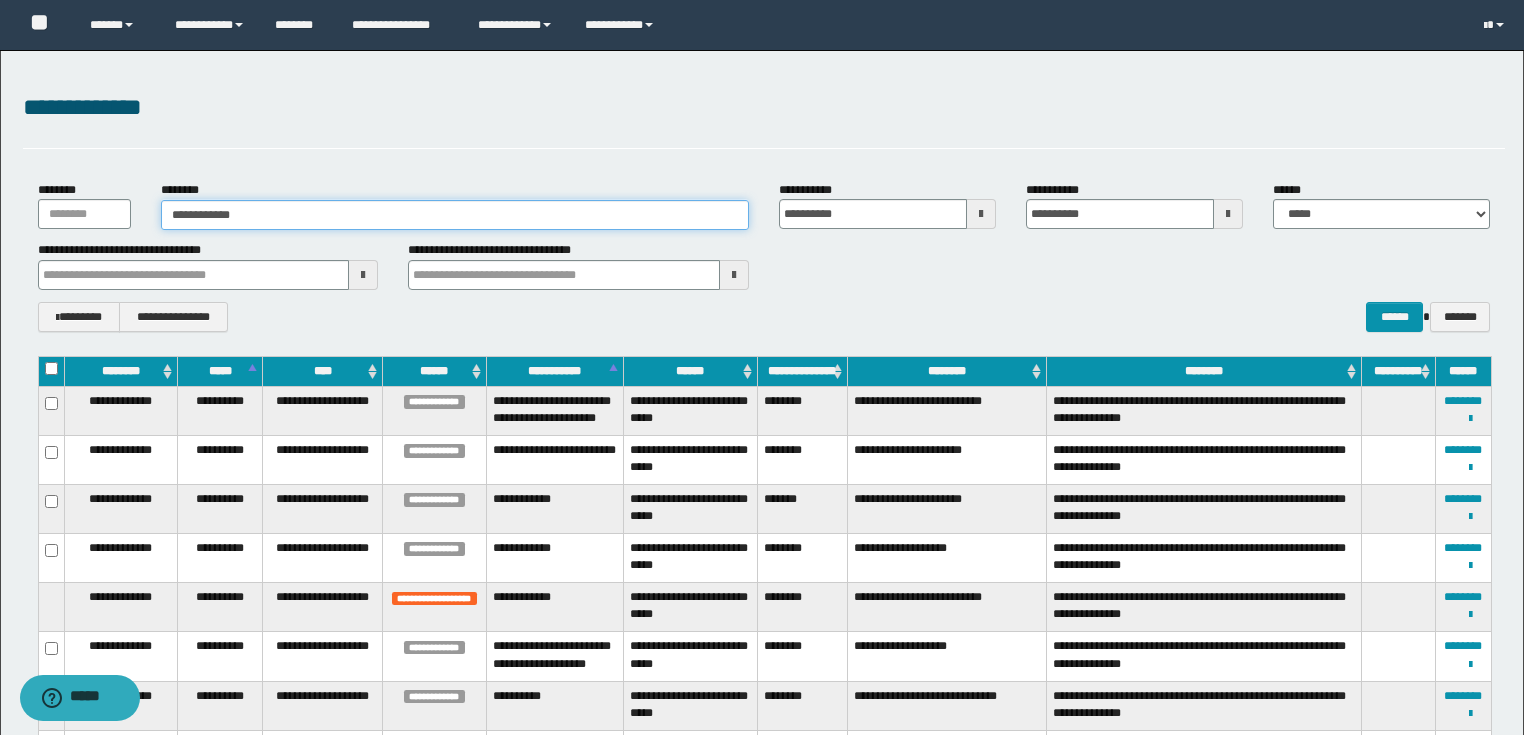 type on "**********" 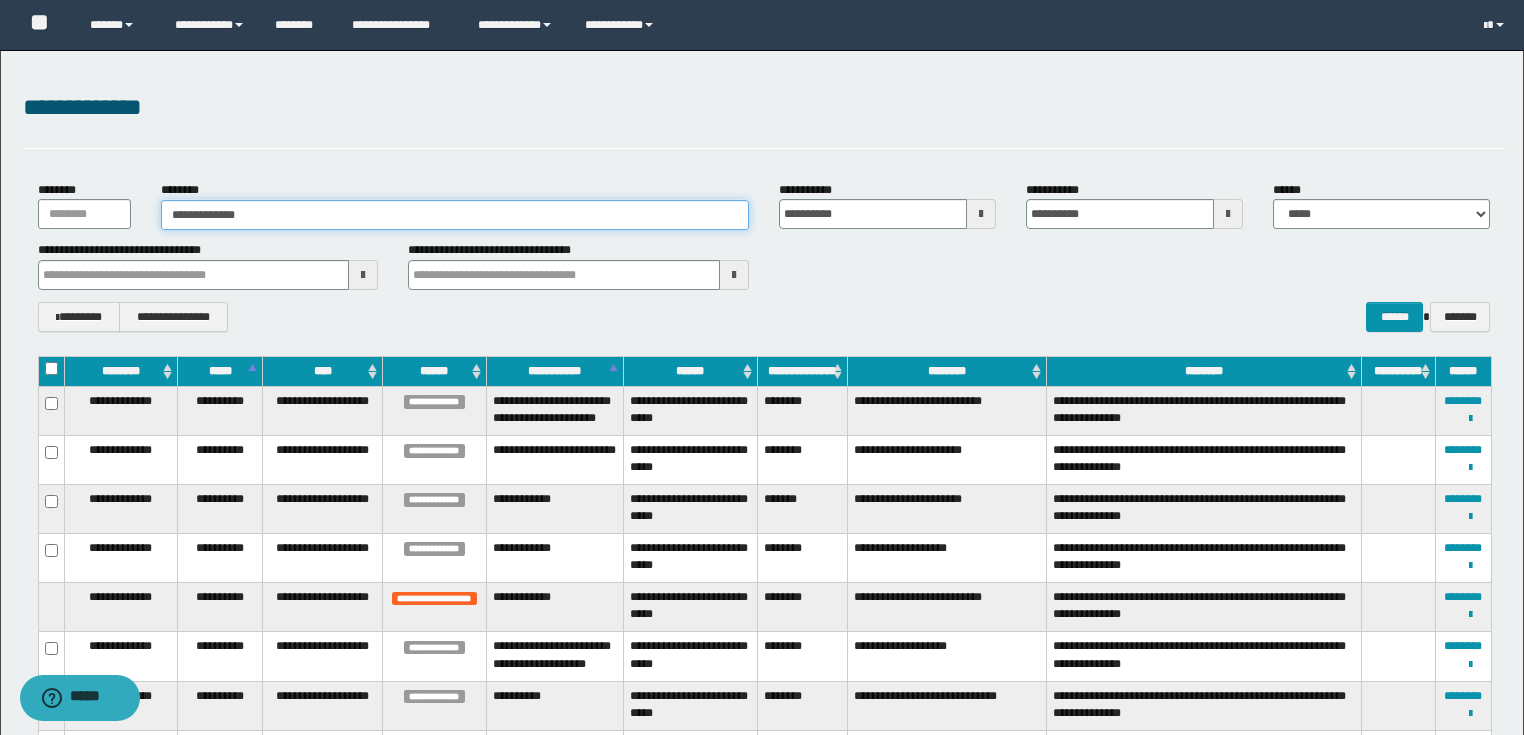 type on "**********" 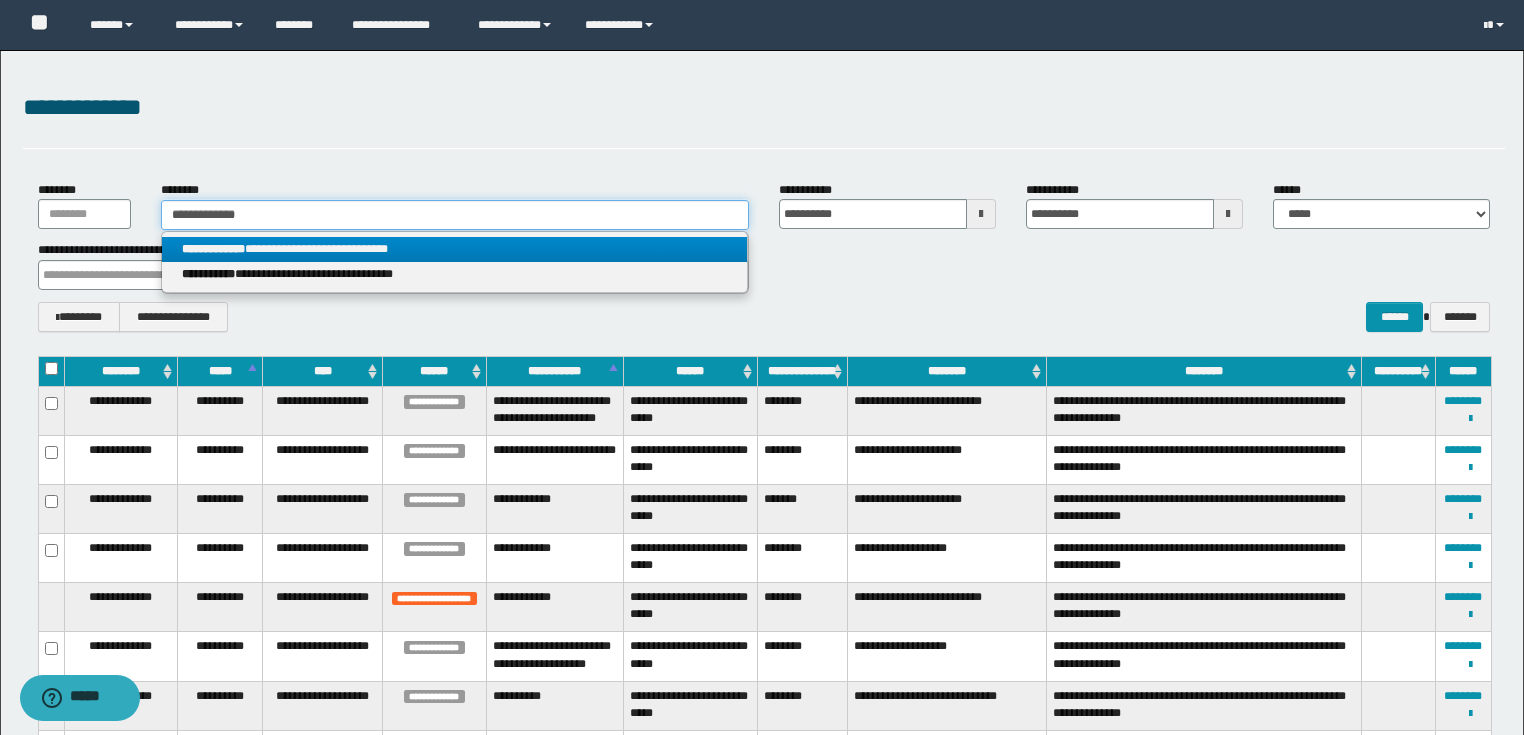 type on "**********" 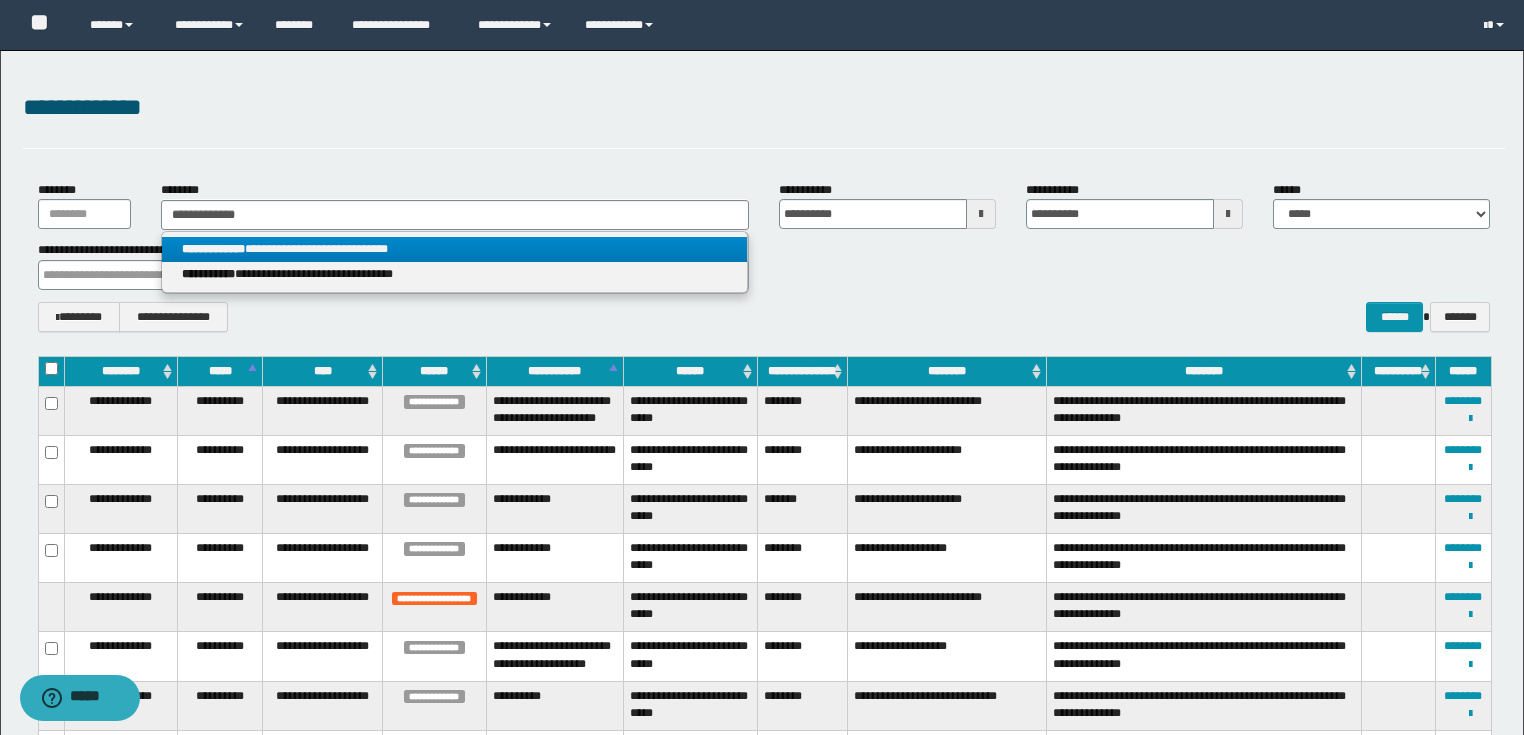 click on "**********" at bounding box center (454, 249) 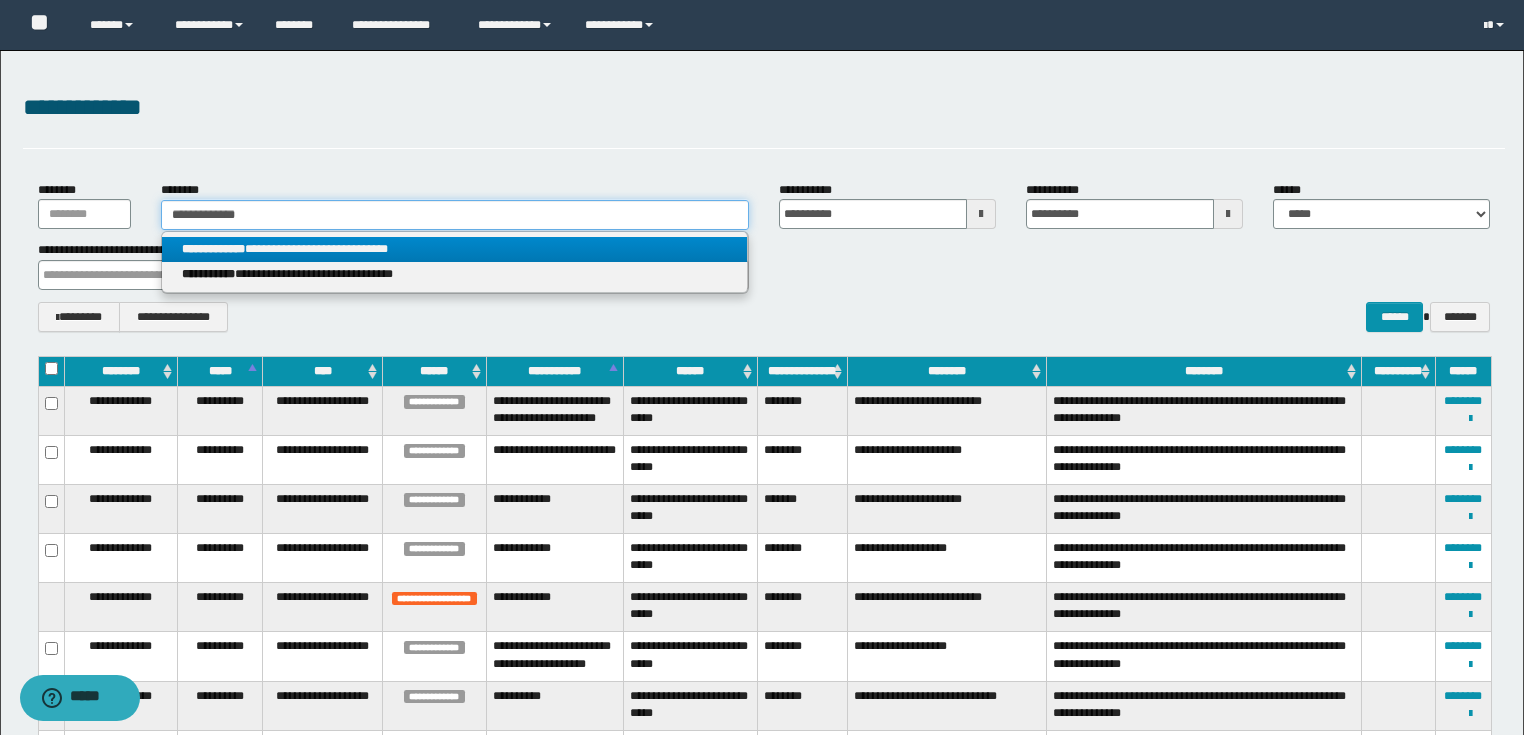 type 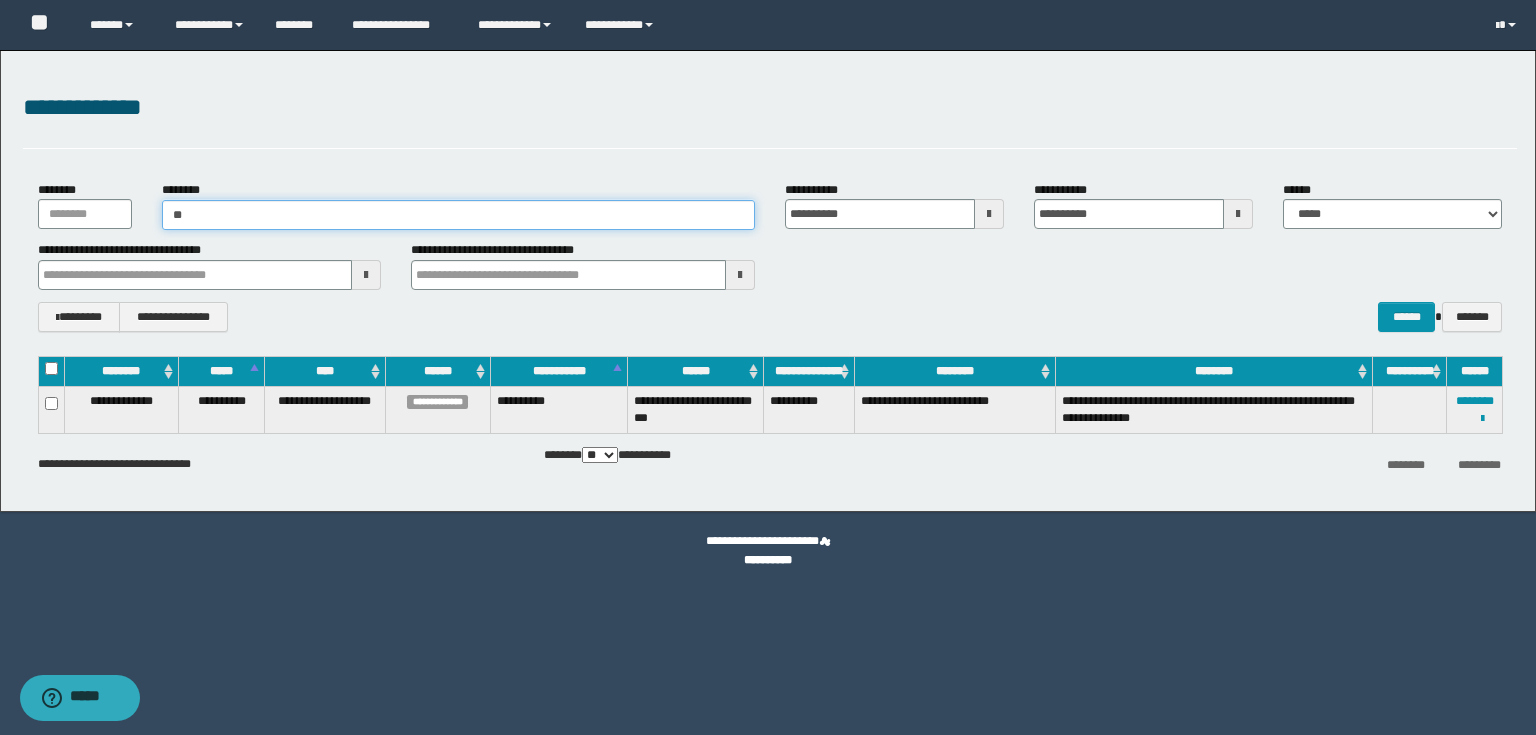 type on "*" 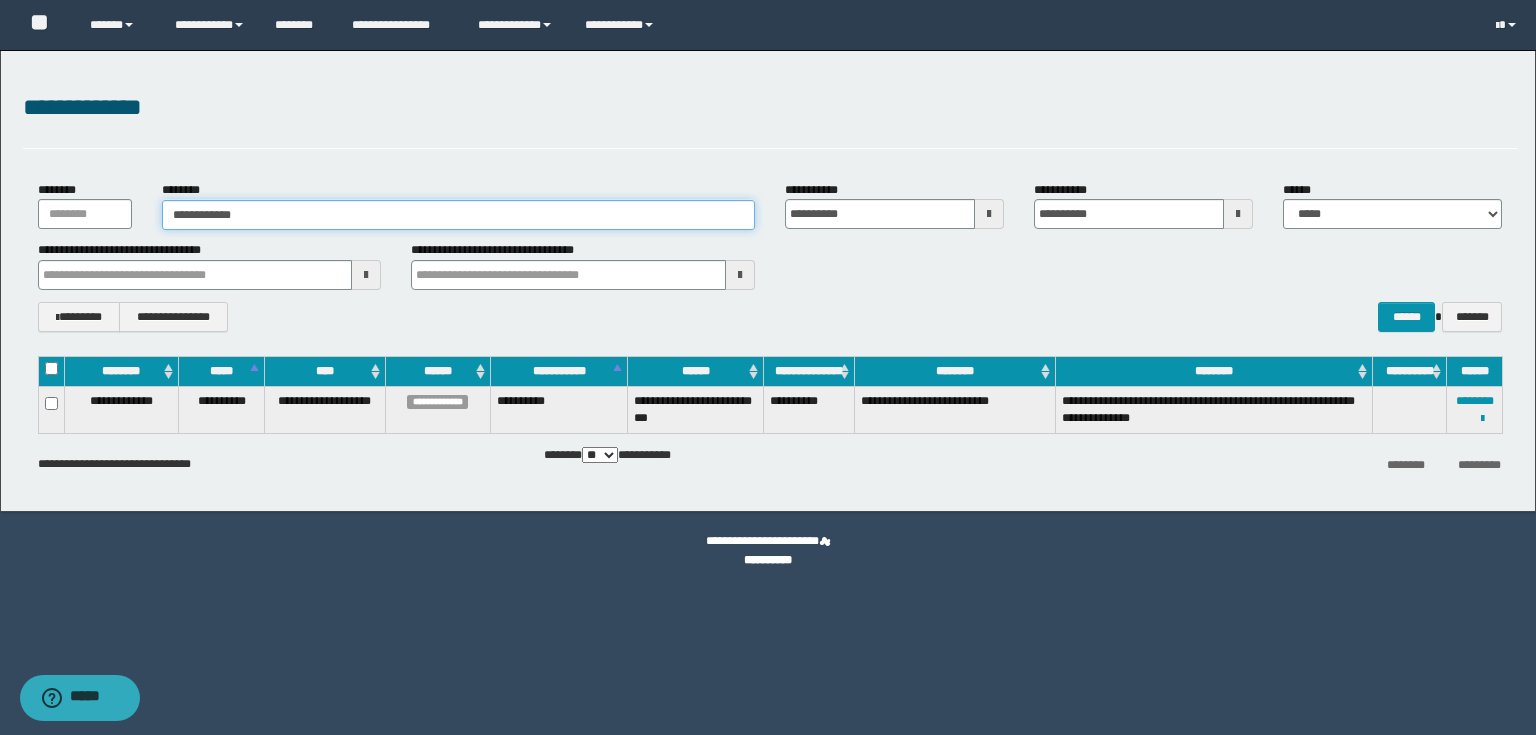 type on "**********" 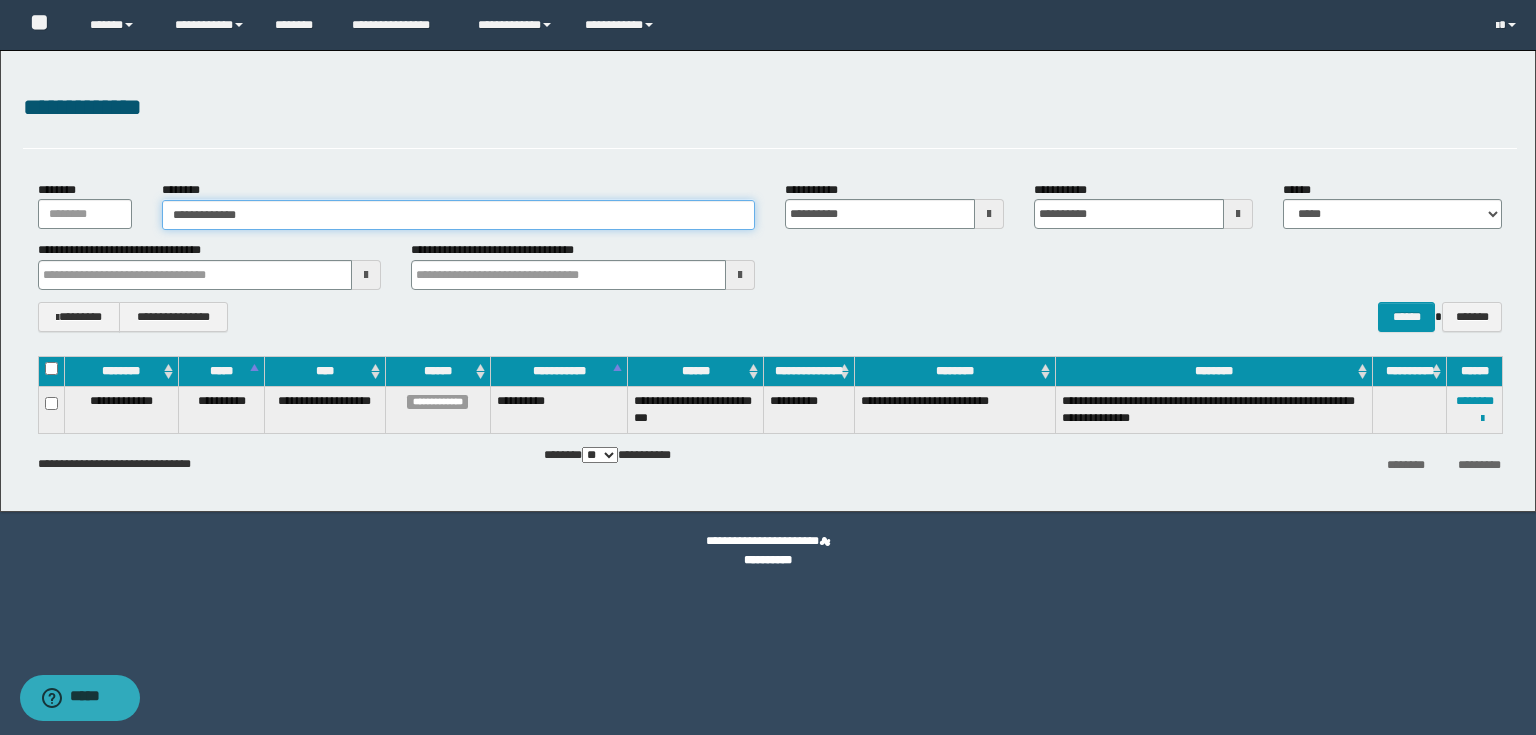 type on "**********" 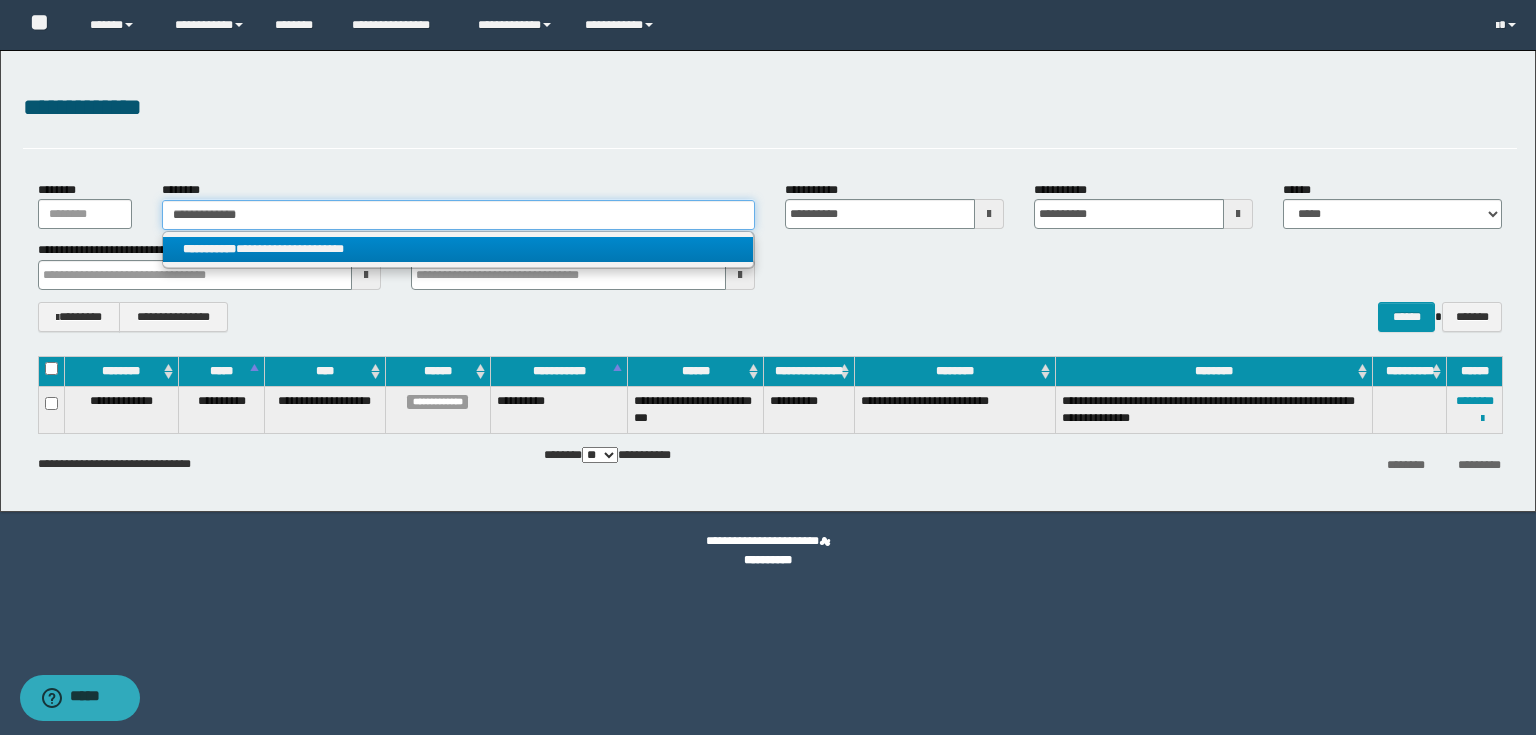 type on "**********" 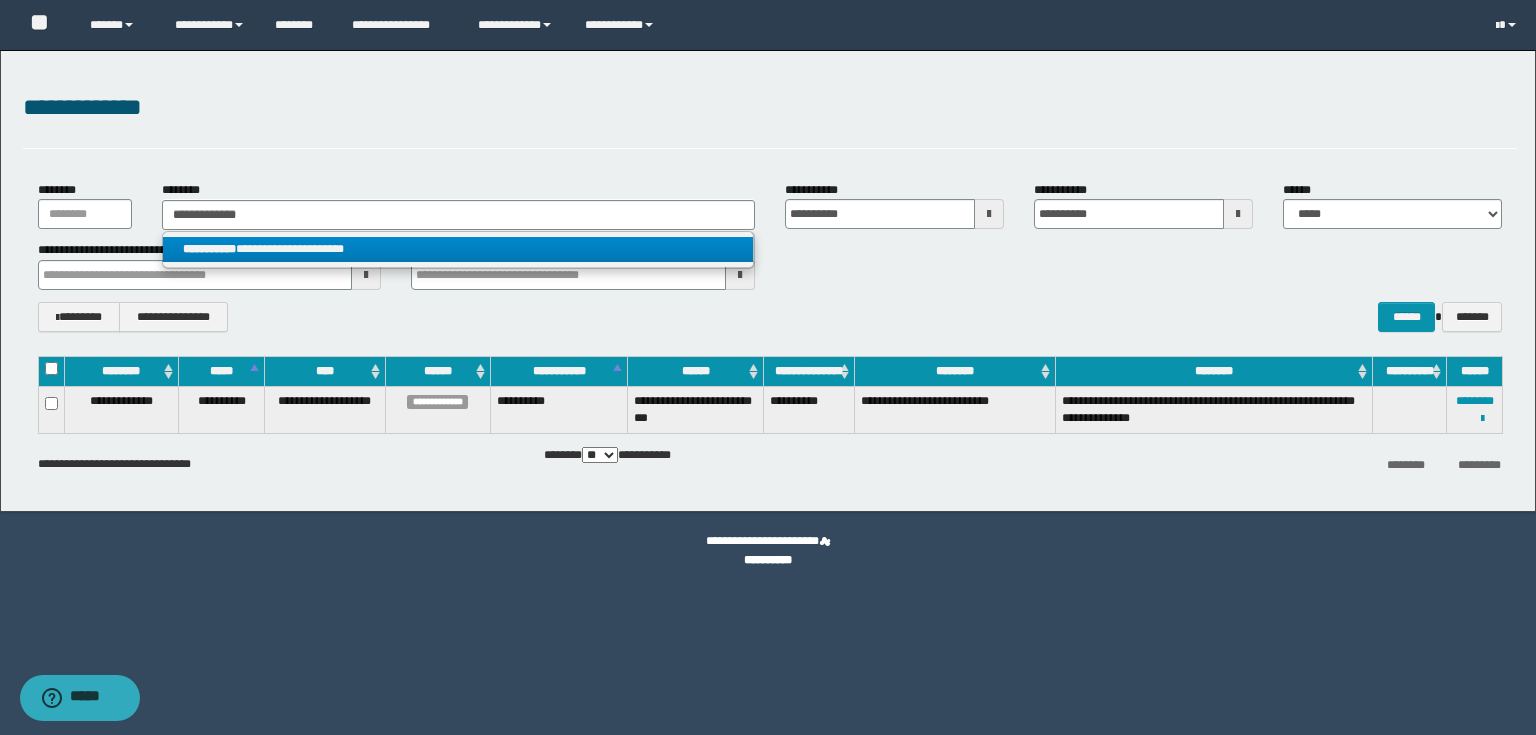 click on "**********" at bounding box center (458, 249) 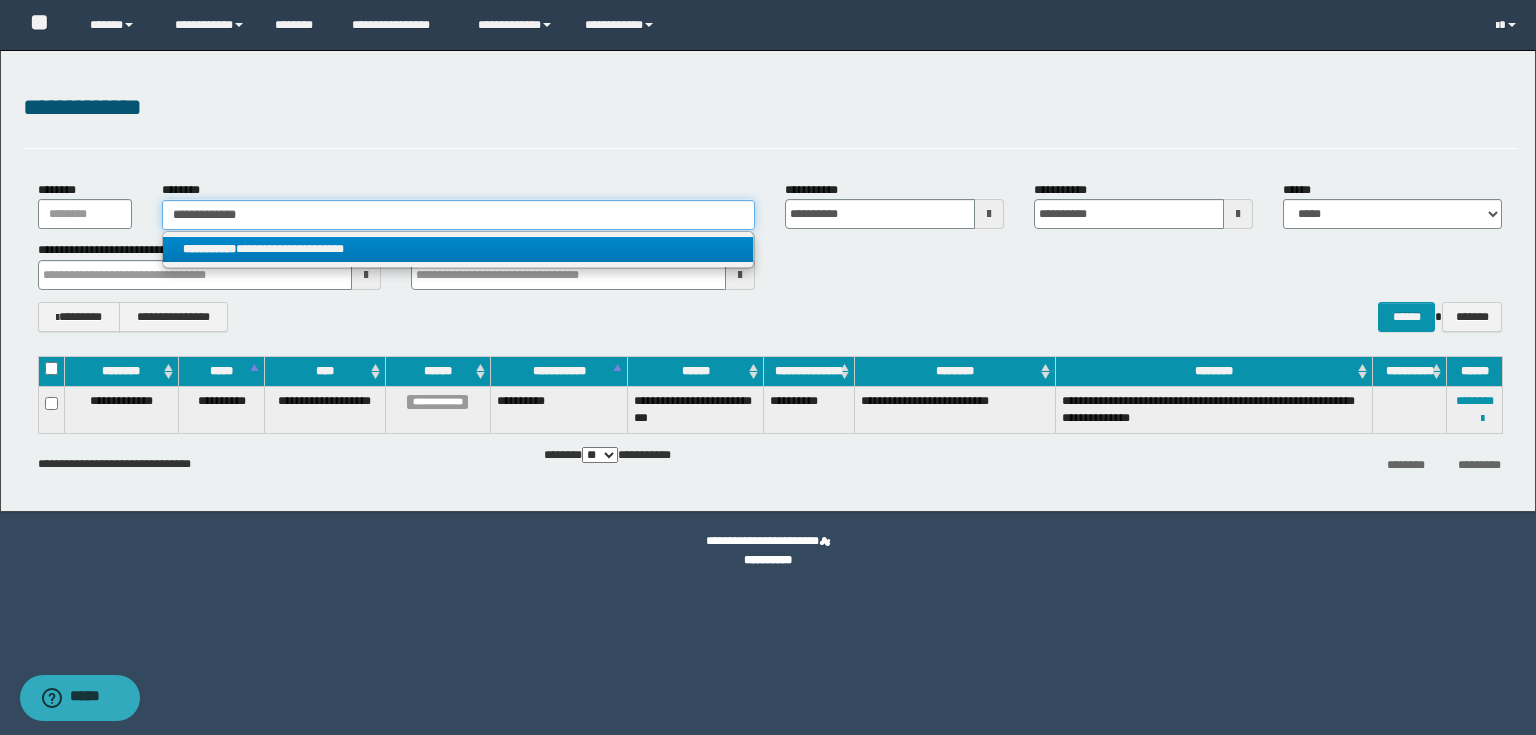 type 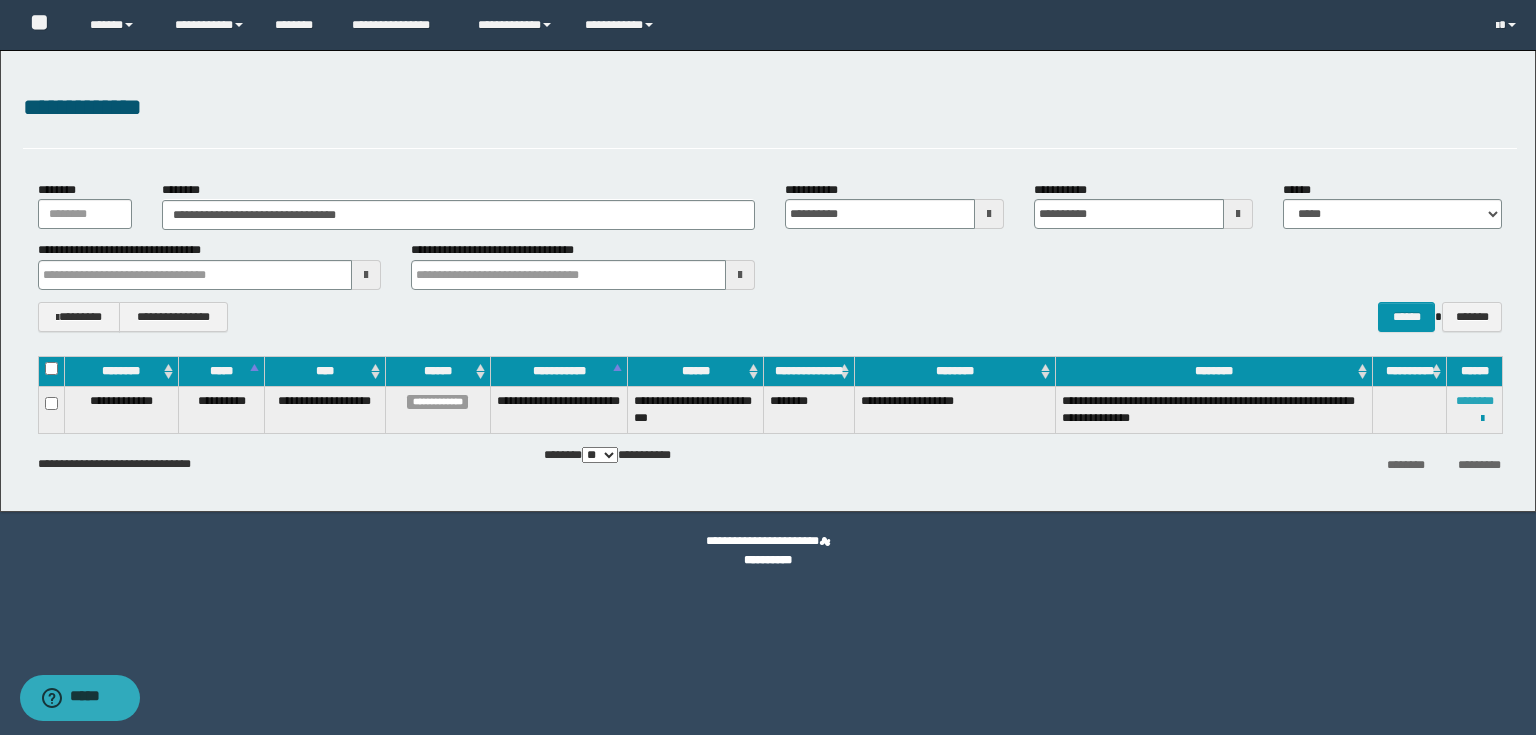 click on "********" at bounding box center [1475, 401] 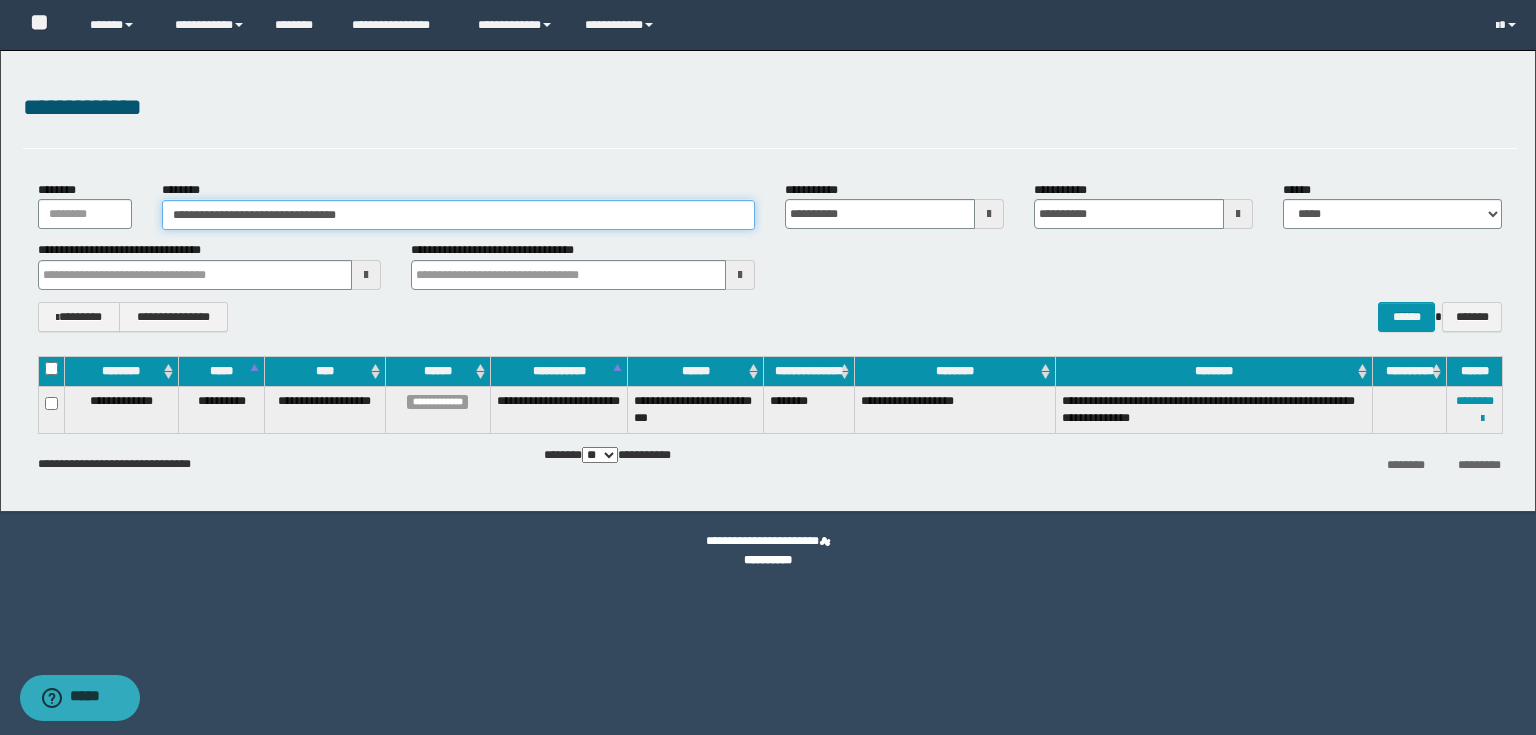 drag, startPoint x: 365, startPoint y: 216, endPoint x: 0, endPoint y: 249, distance: 366.48874 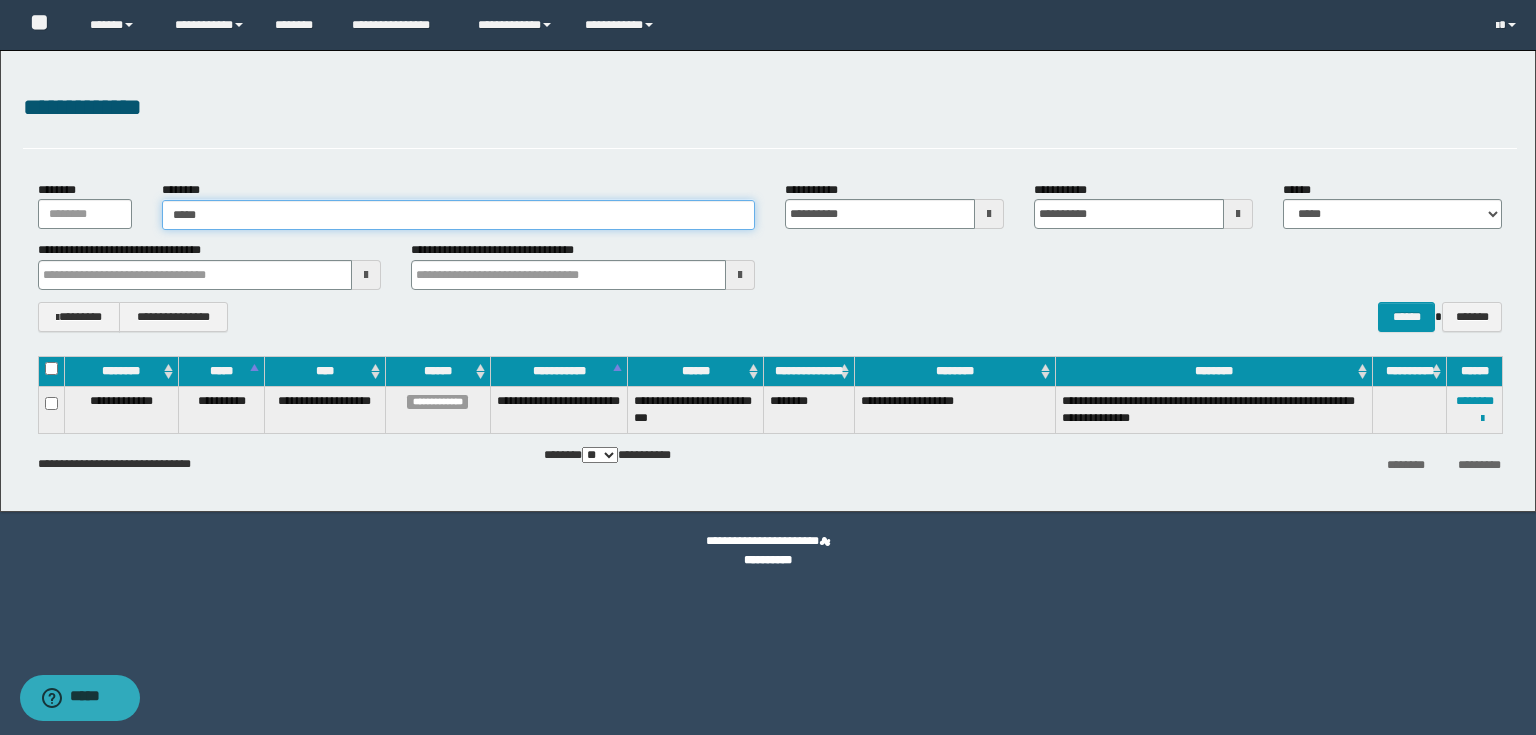 type on "*****" 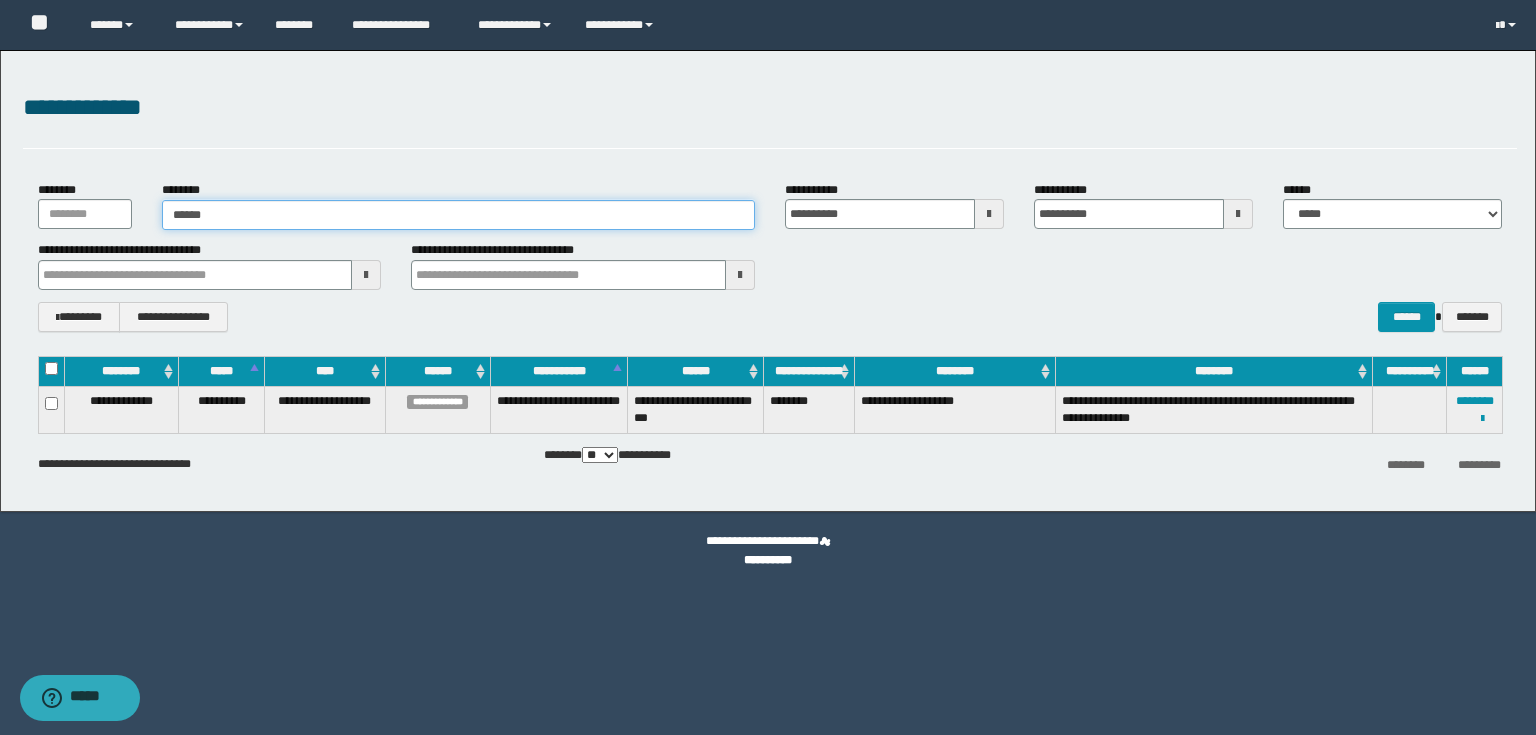 type on "*****" 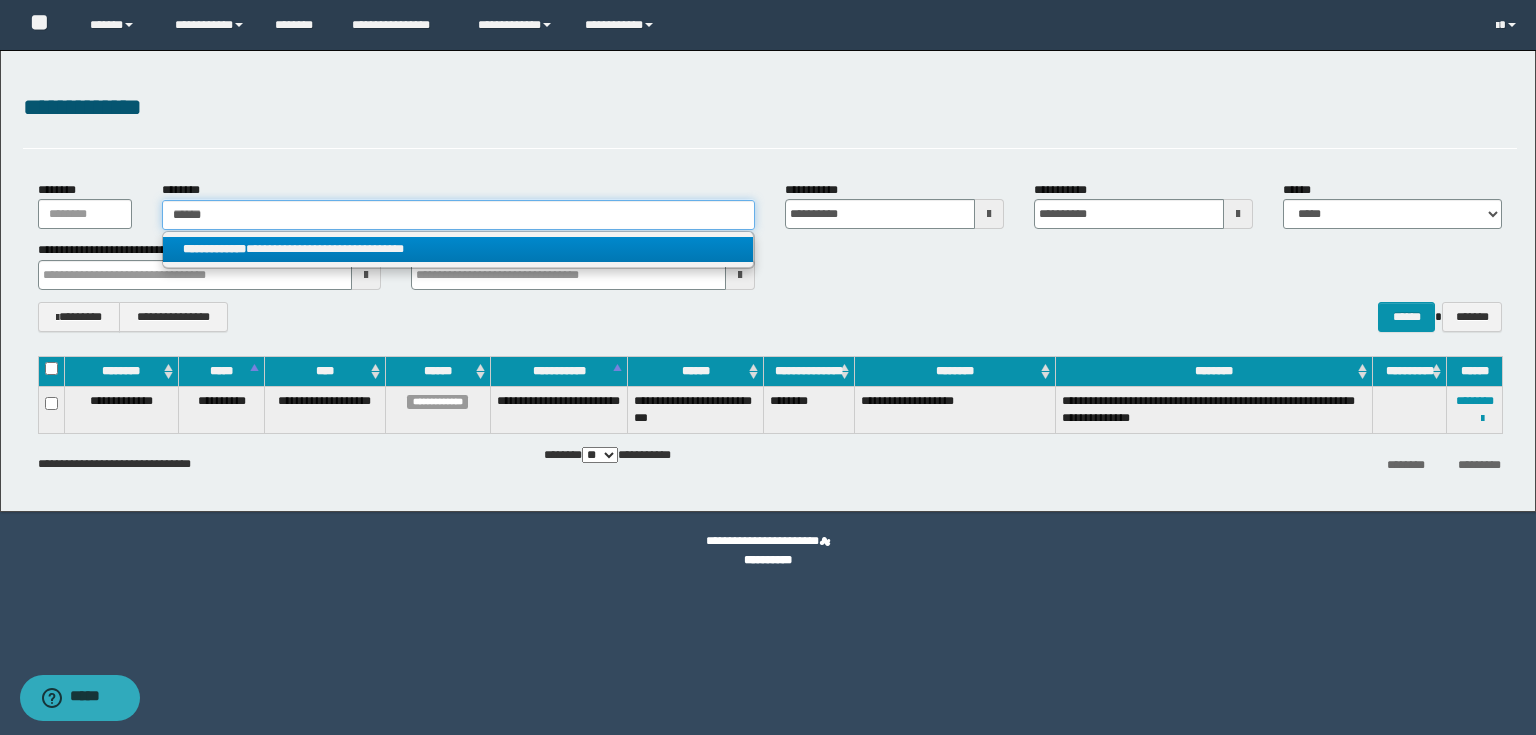 type on "*****" 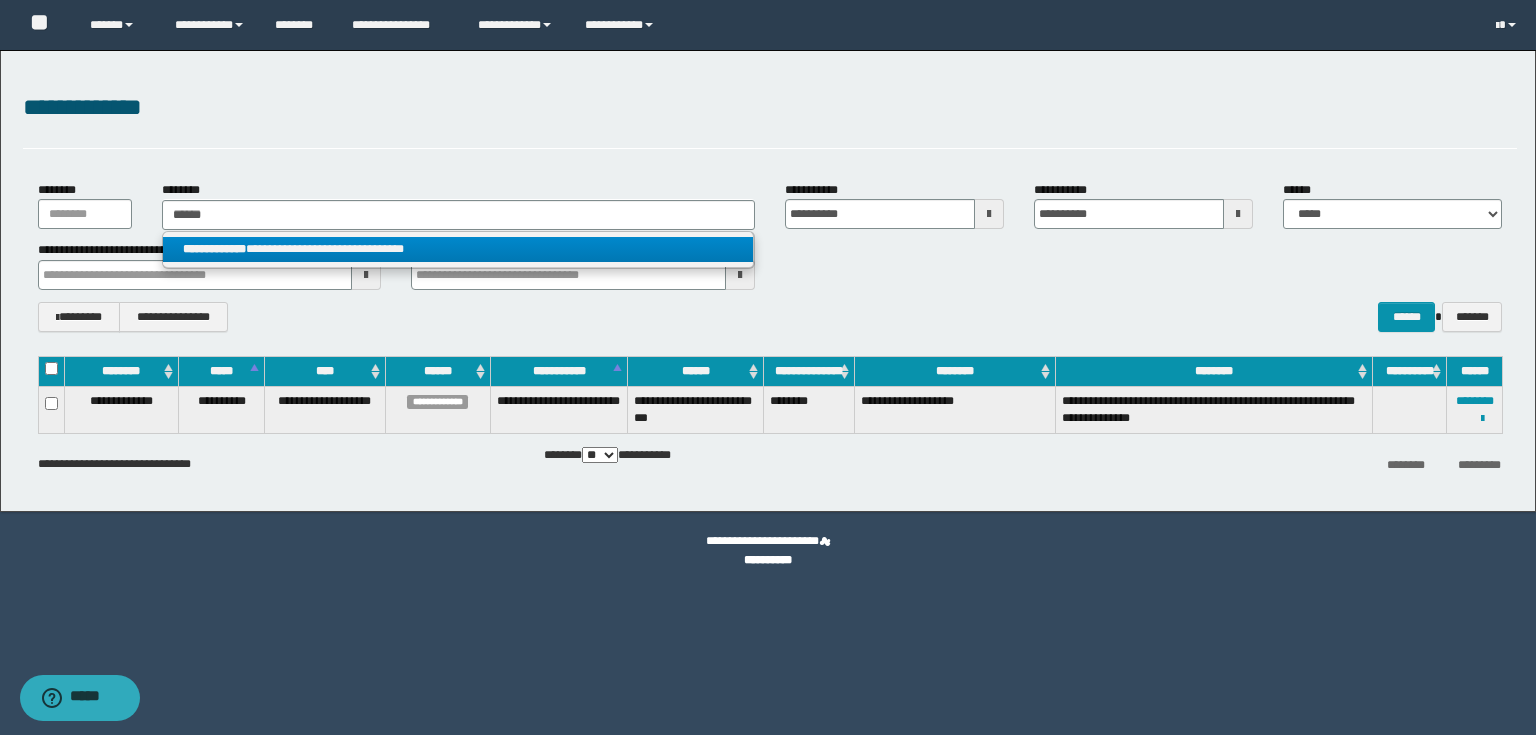 click on "**********" at bounding box center [458, 249] 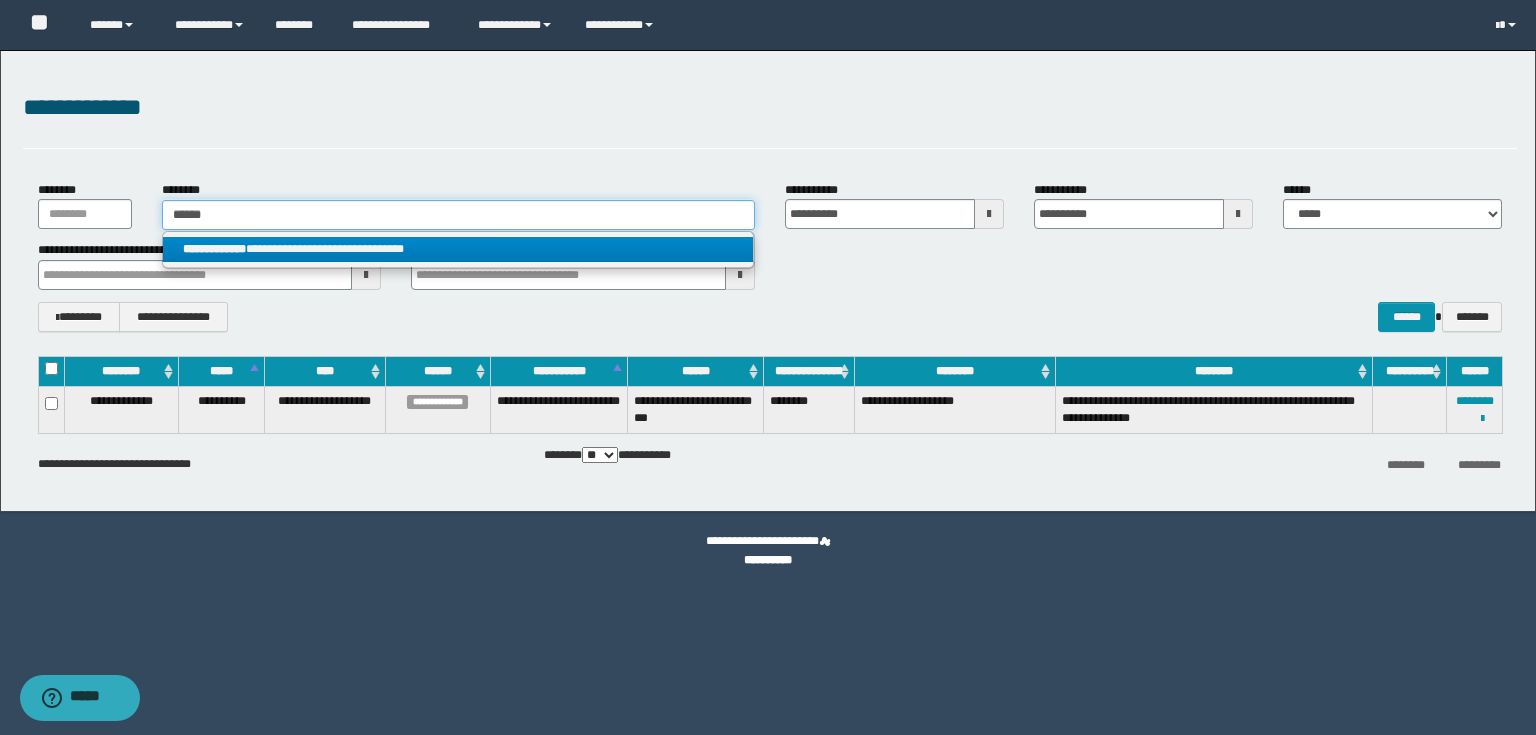 type 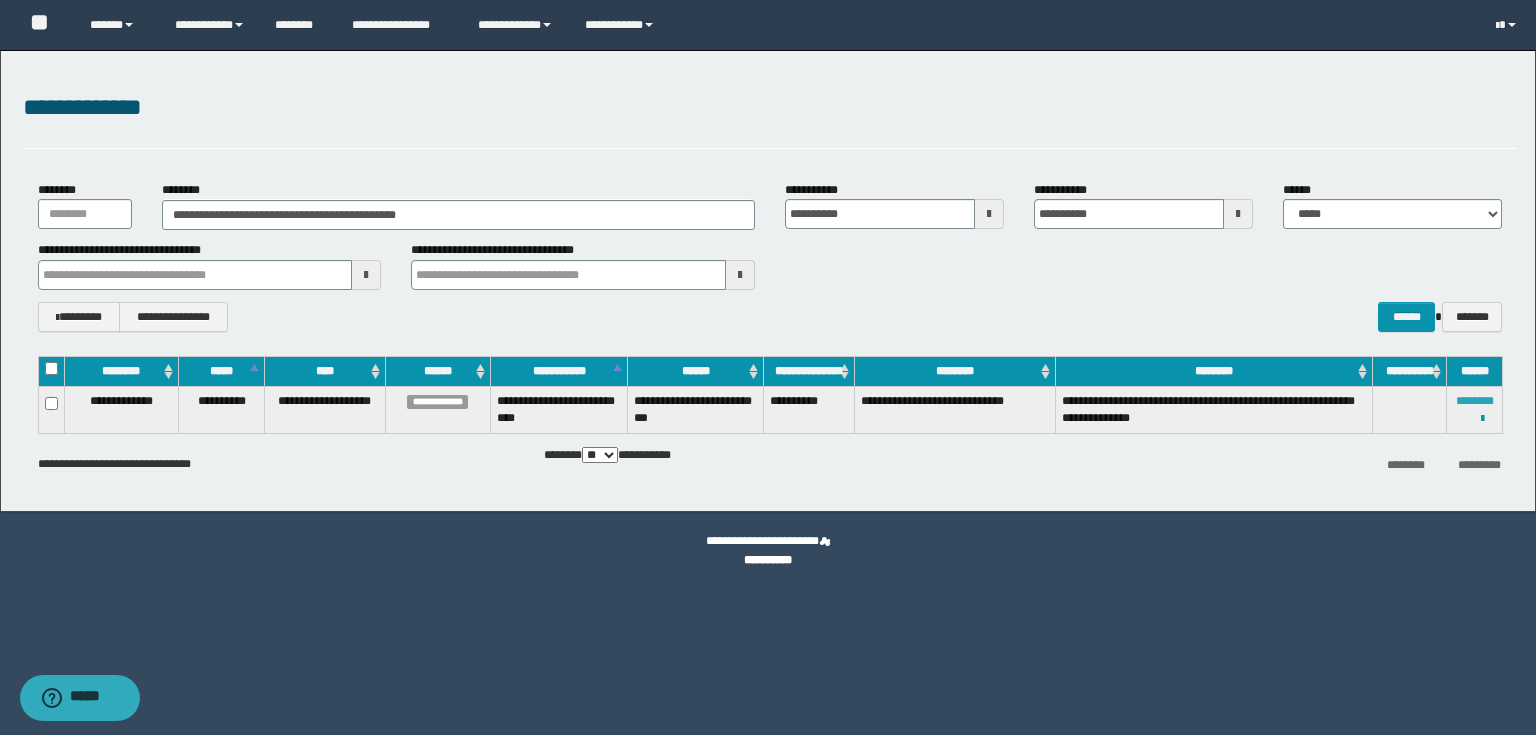 click on "********" at bounding box center (1475, 401) 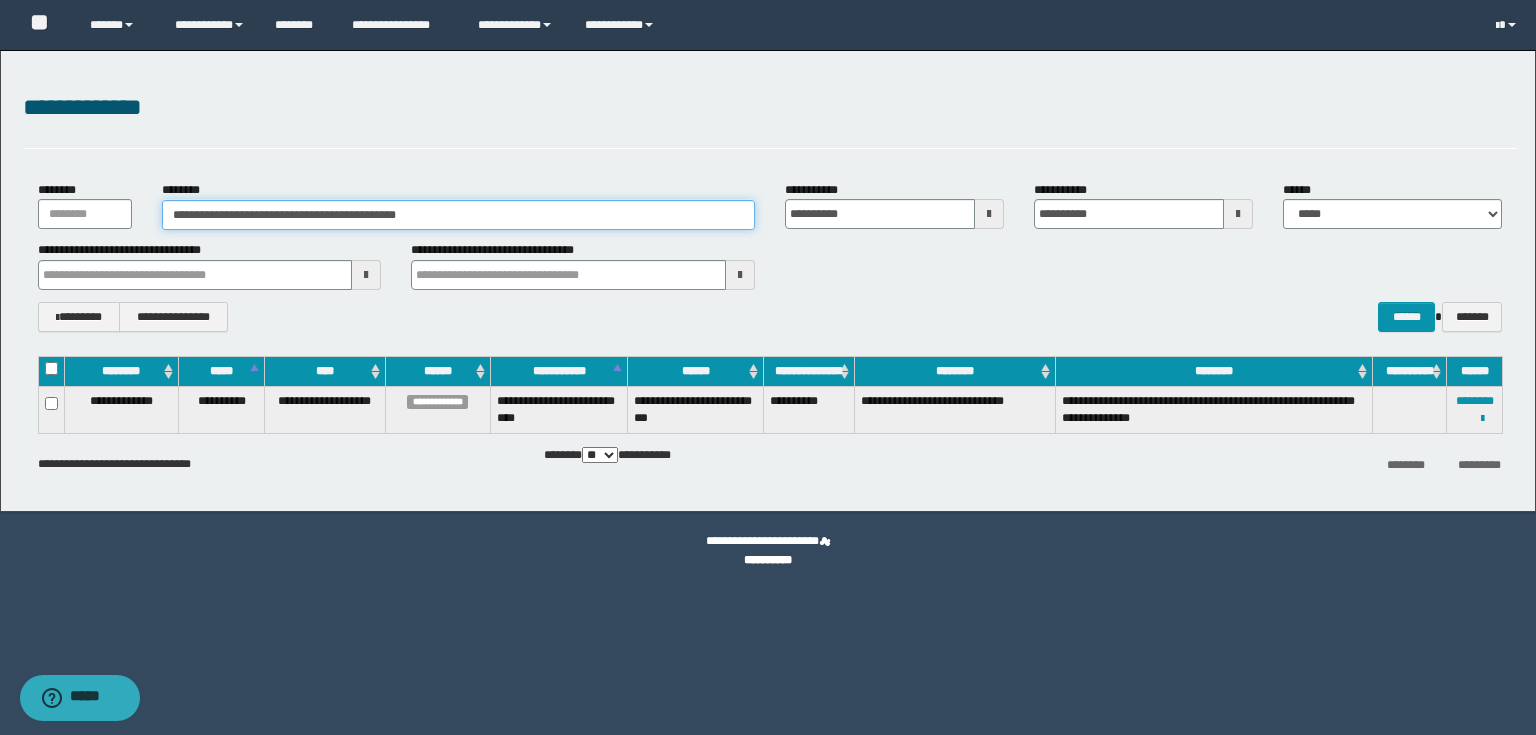 drag, startPoint x: 532, startPoint y: 213, endPoint x: 0, endPoint y: 221, distance: 532.0601 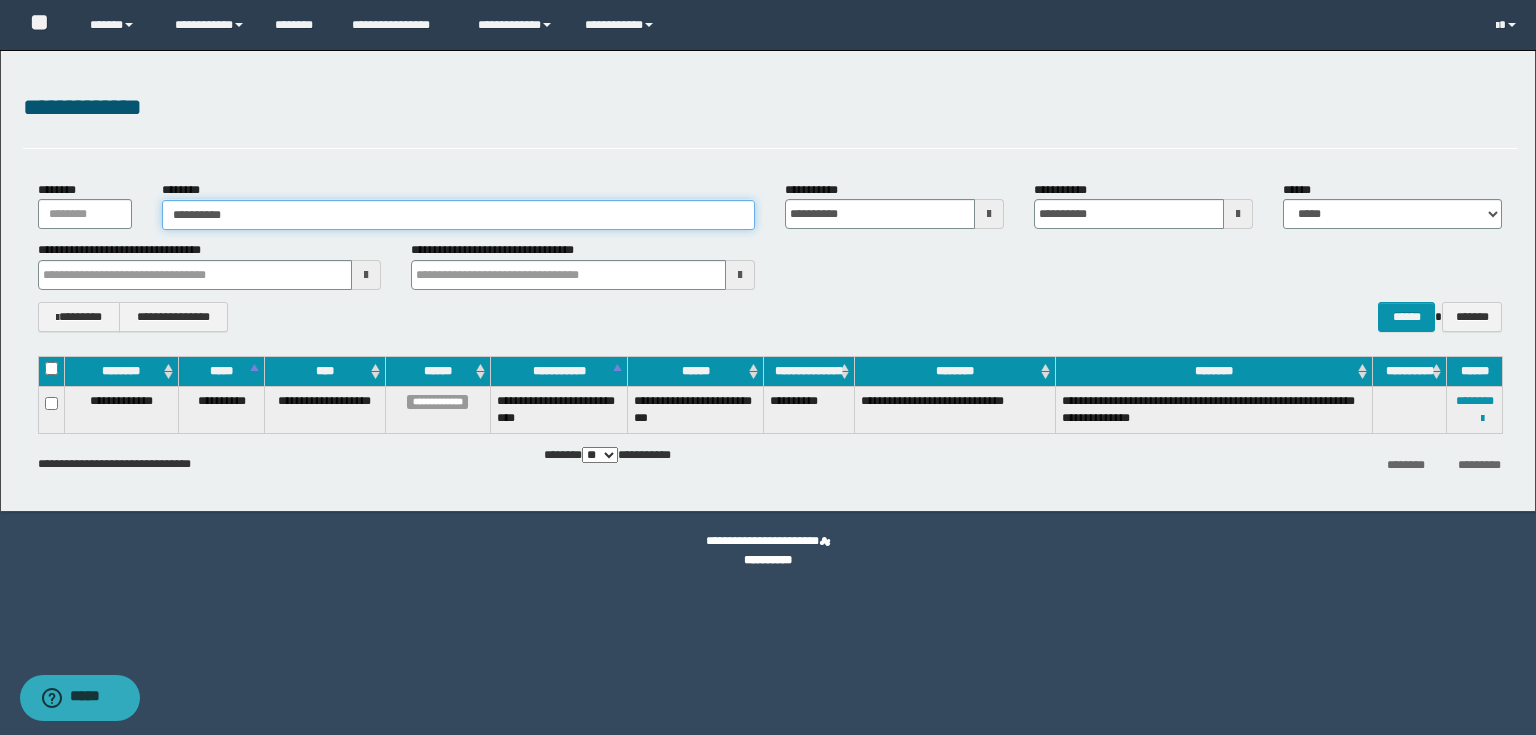 type on "**********" 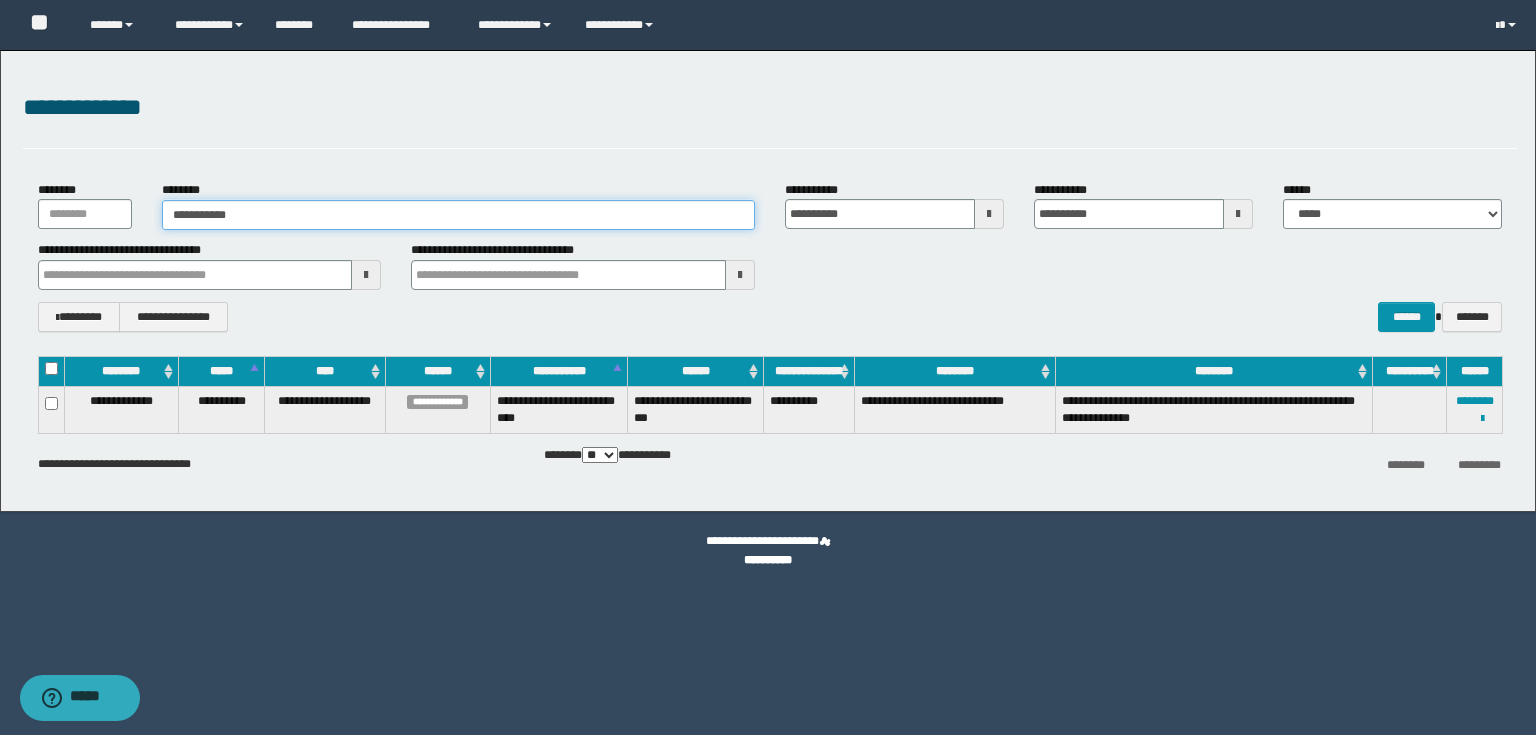 type on "**********" 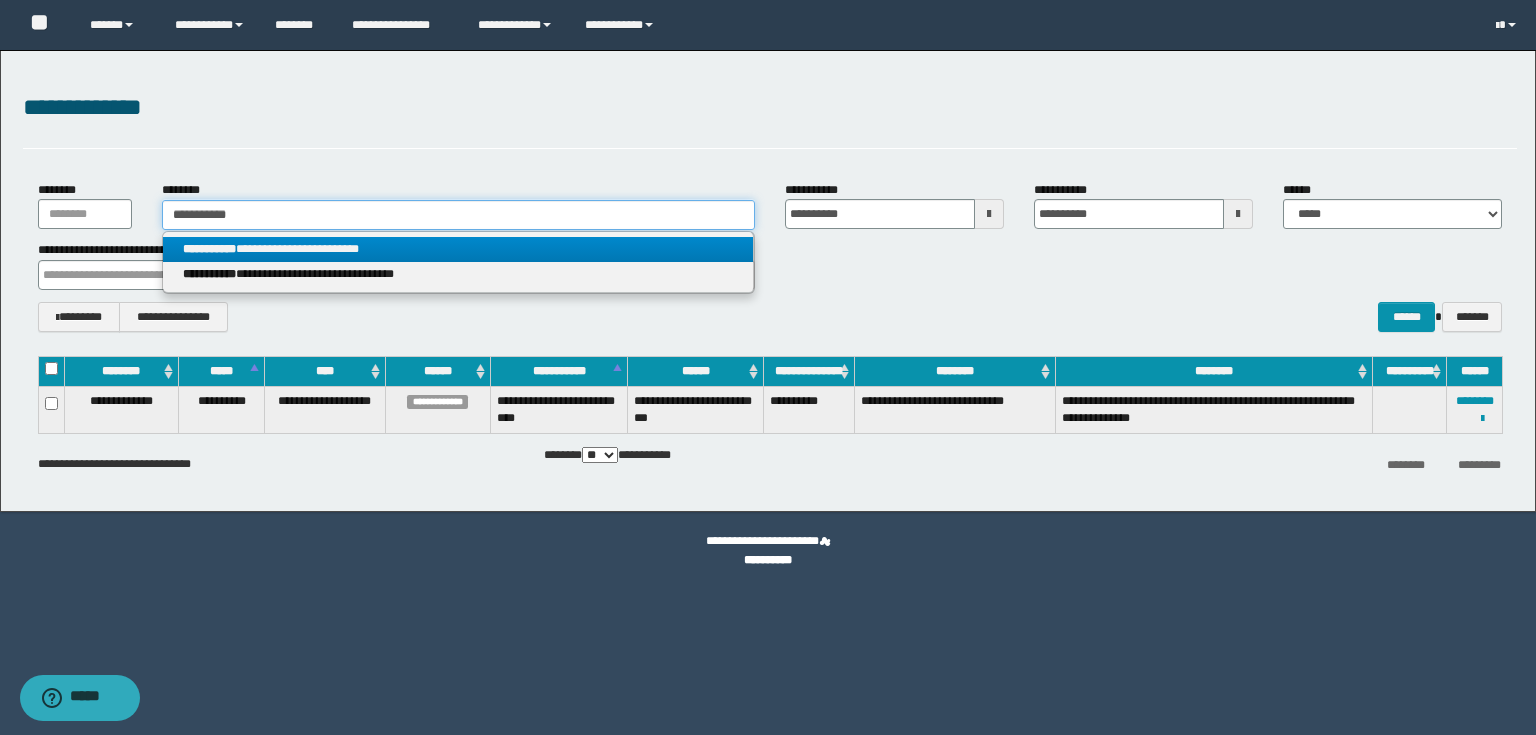 type on "**********" 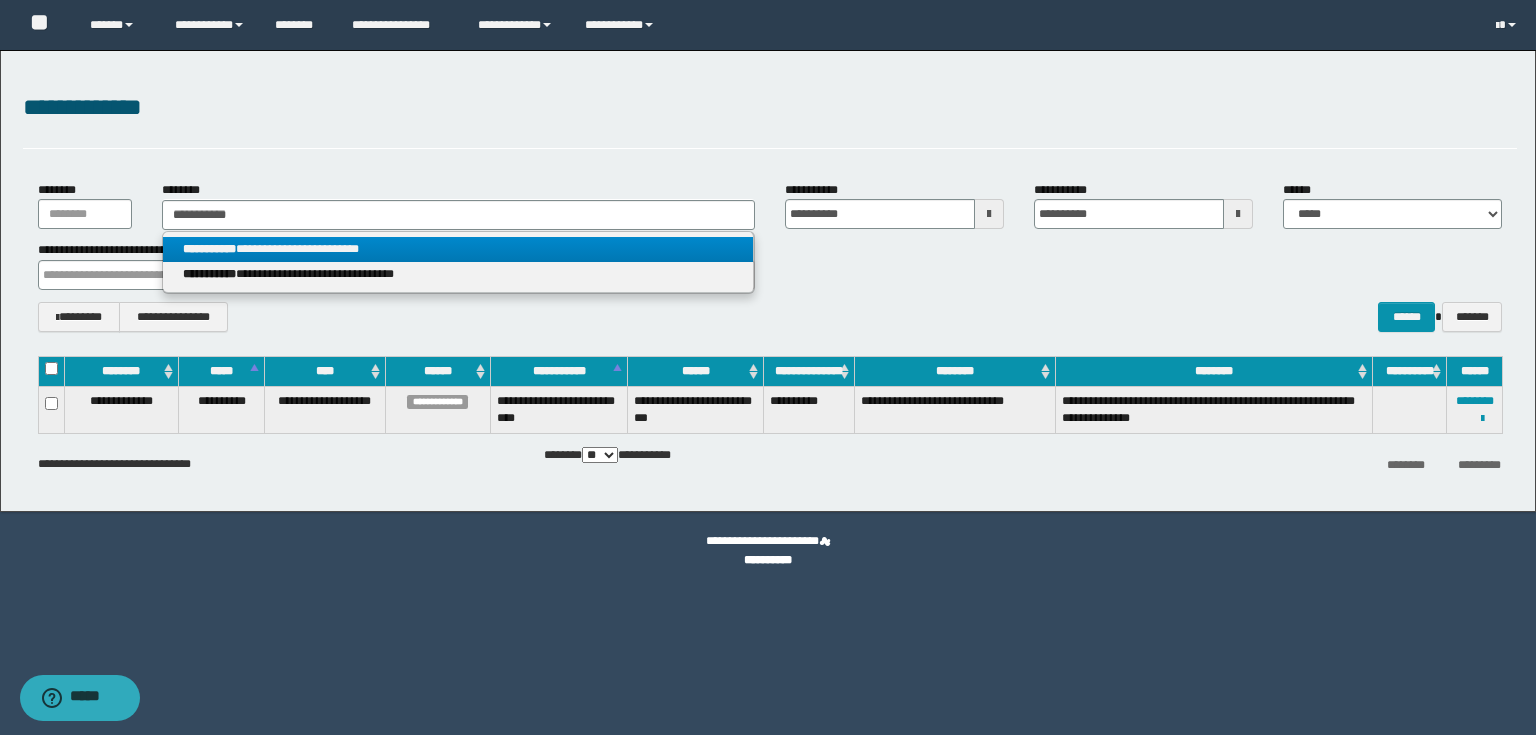 click on "**********" at bounding box center (209, 249) 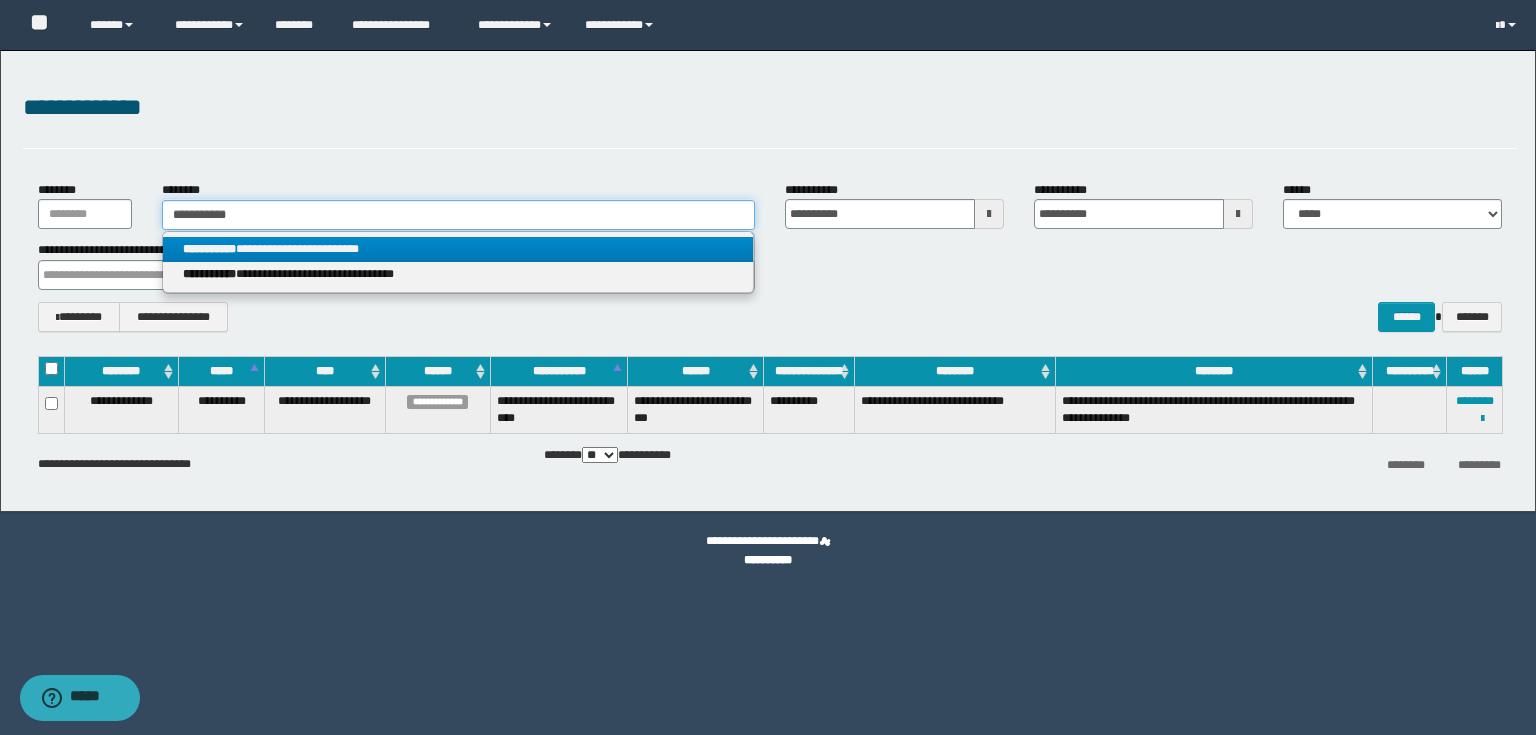 type 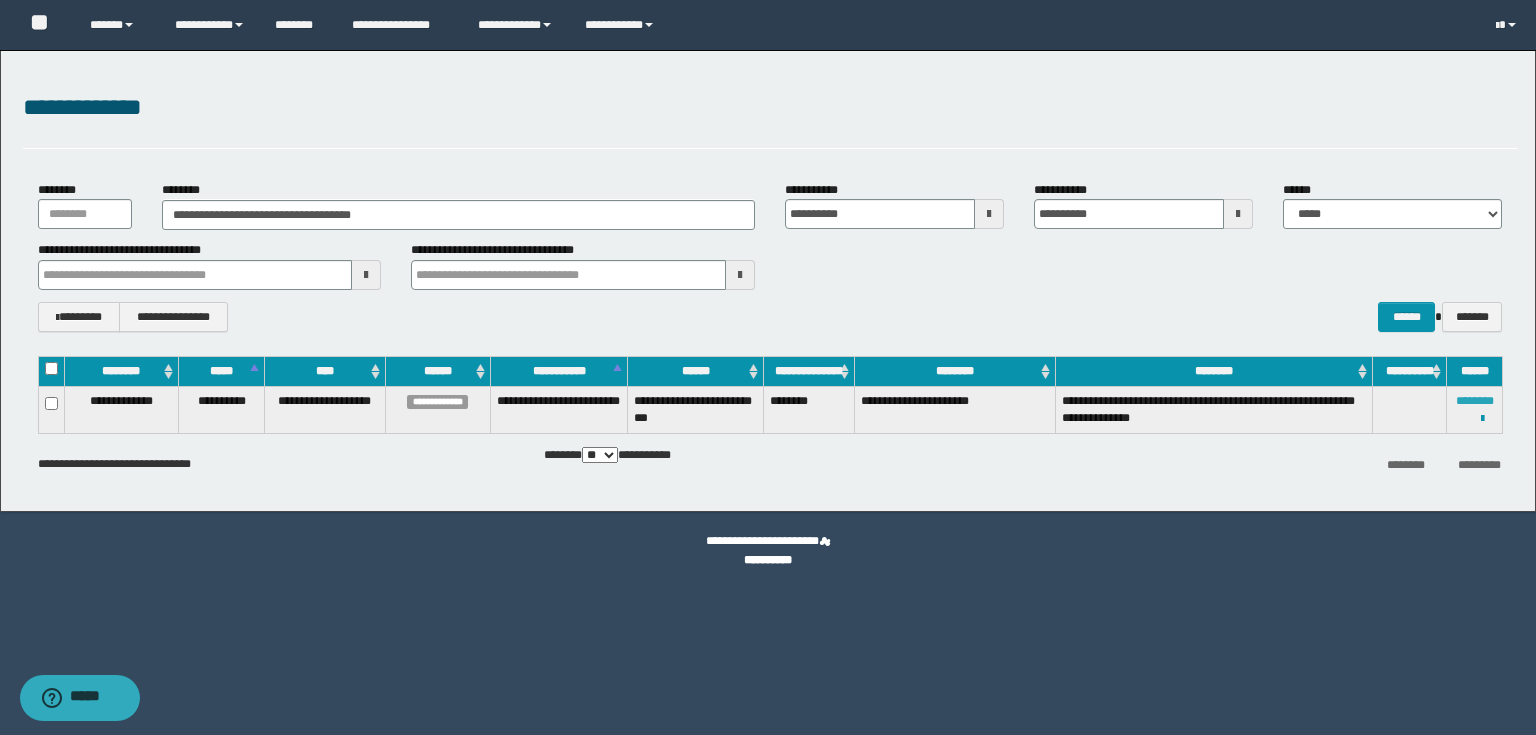 click on "********" at bounding box center [1475, 401] 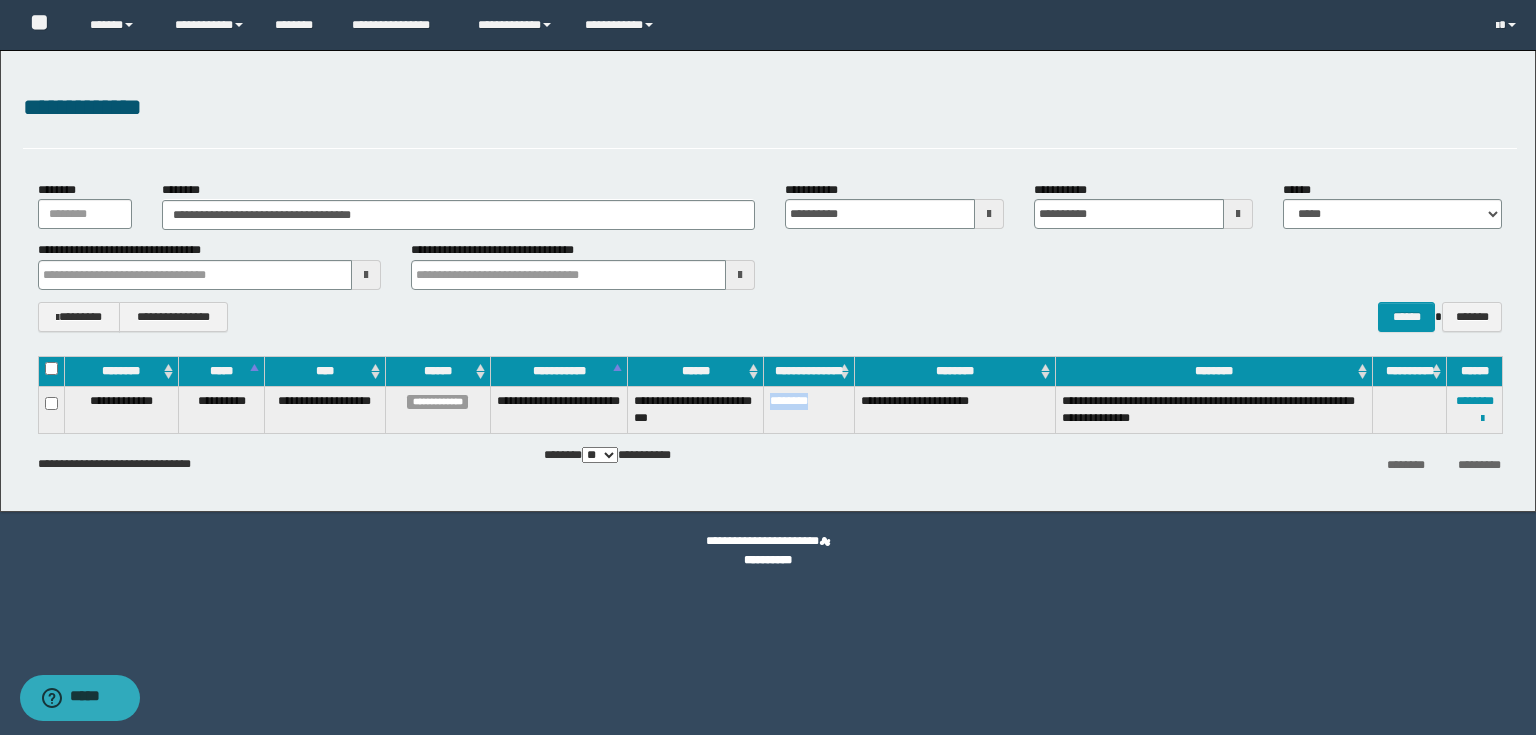 drag, startPoint x: 768, startPoint y: 406, endPoint x: 836, endPoint y: 422, distance: 69.856995 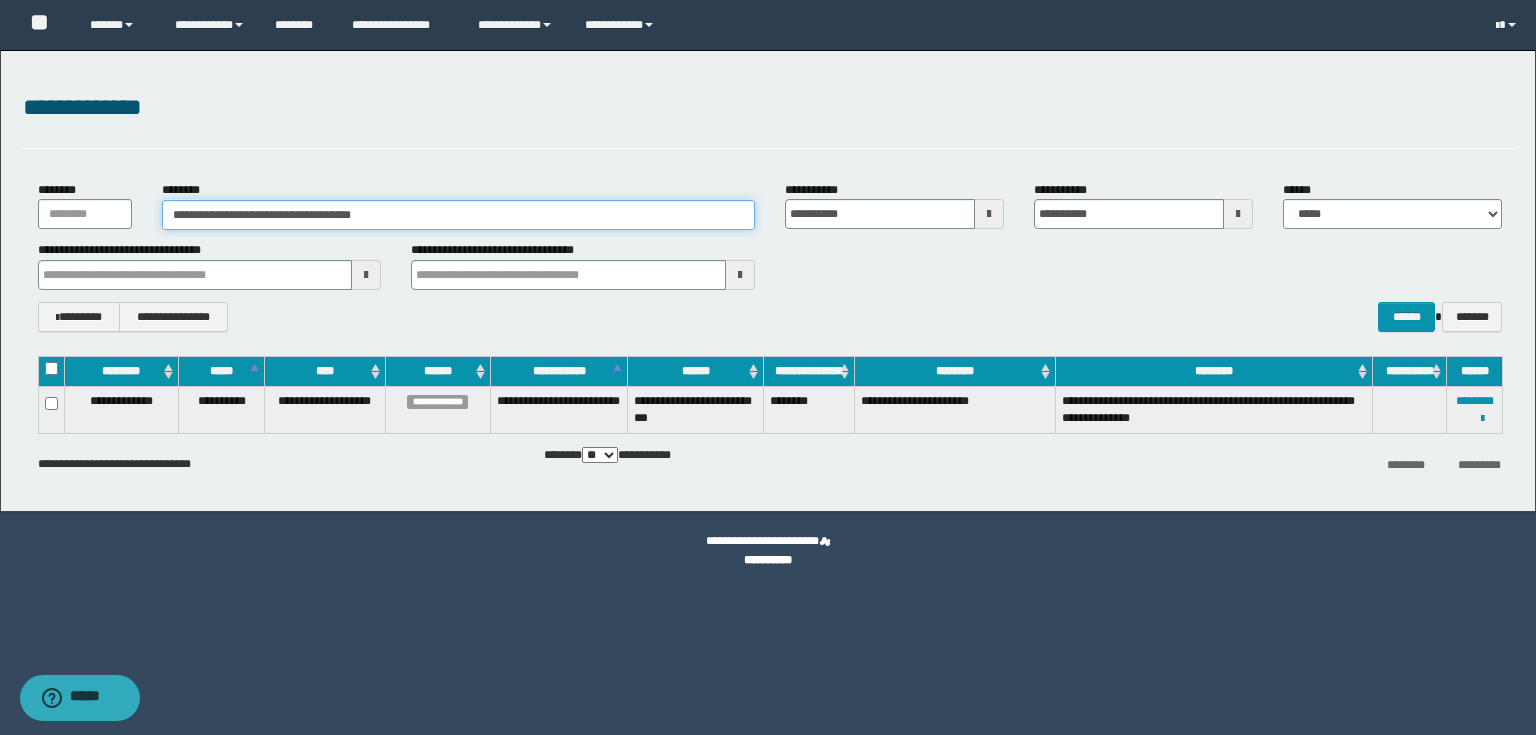 drag, startPoint x: 459, startPoint y: 210, endPoint x: 0, endPoint y: 174, distance: 460.4096 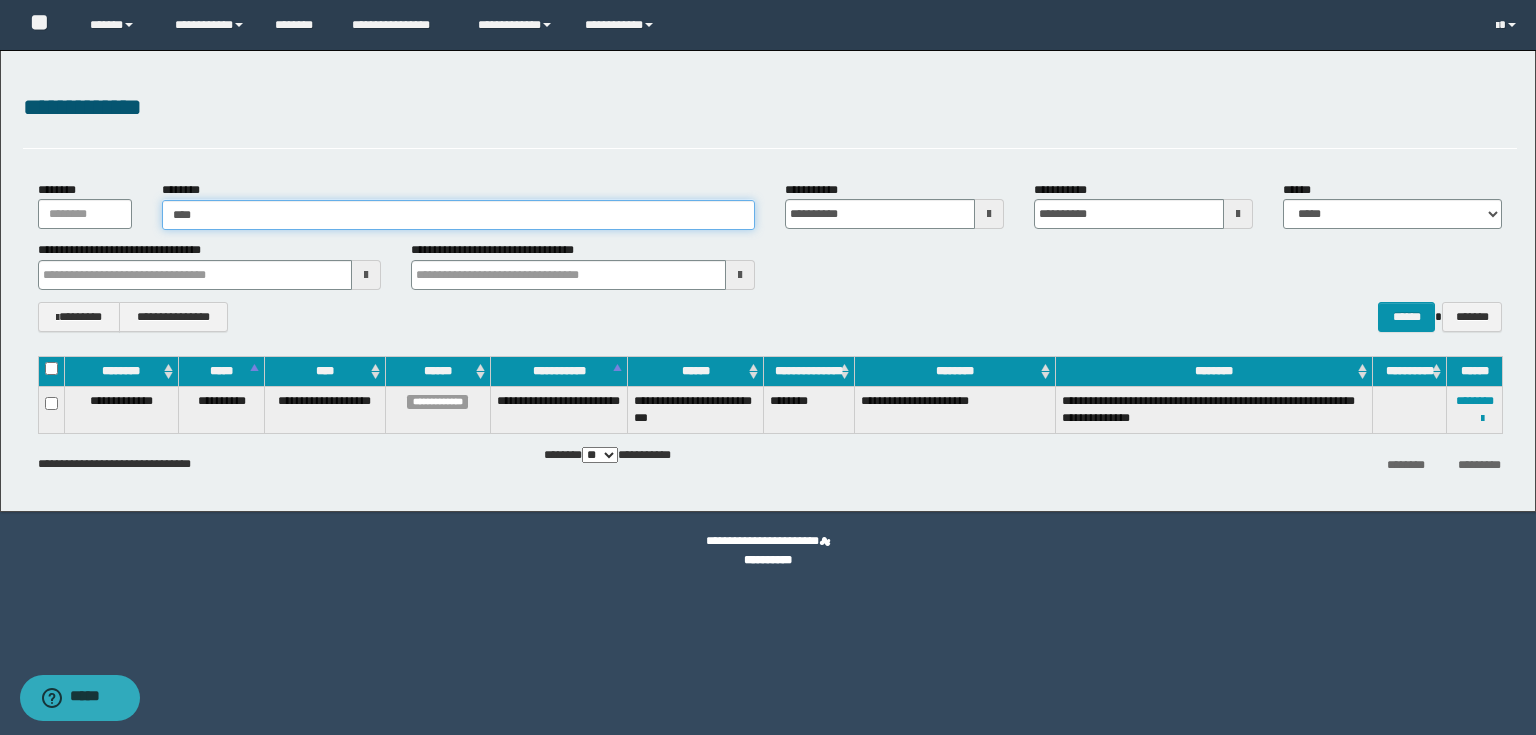 type on "*****" 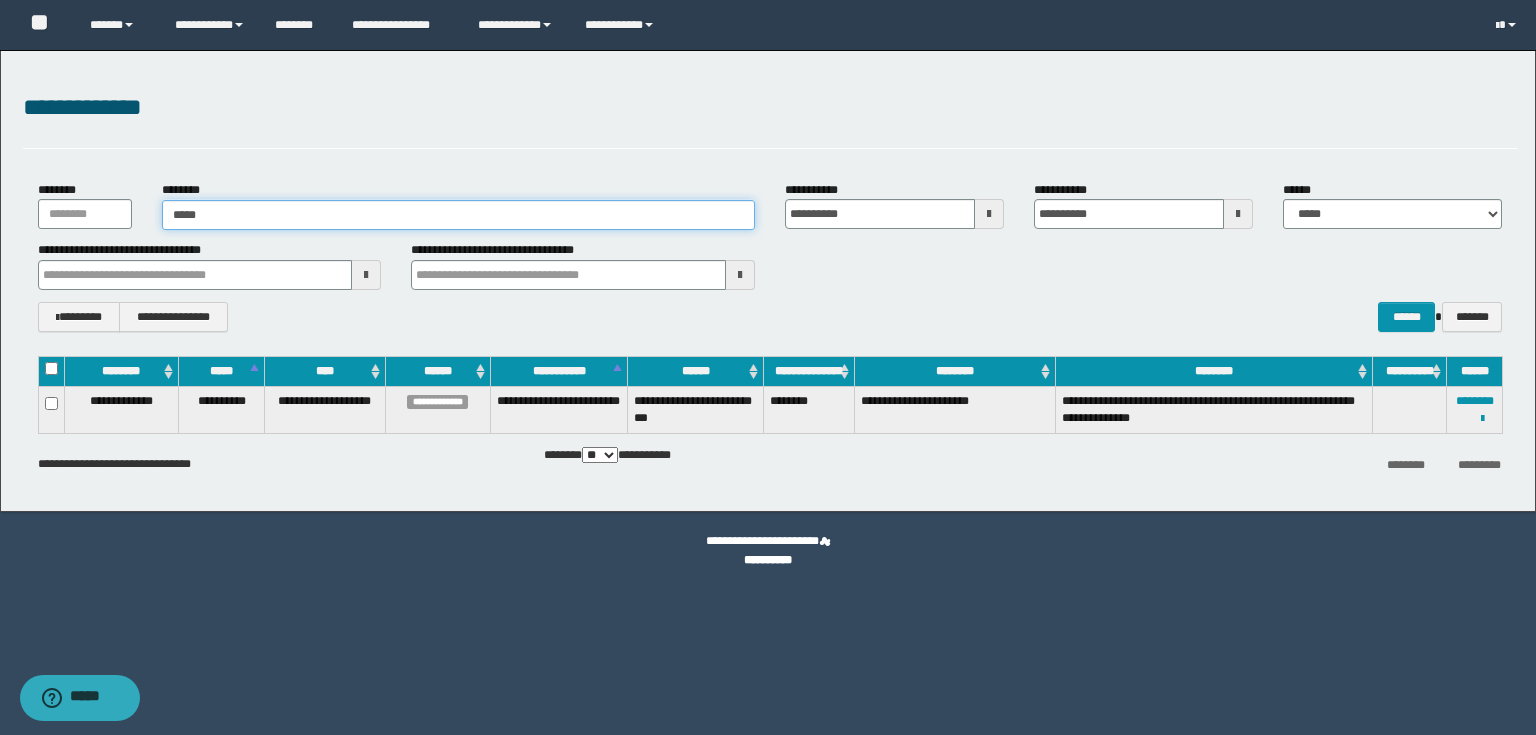 type on "*****" 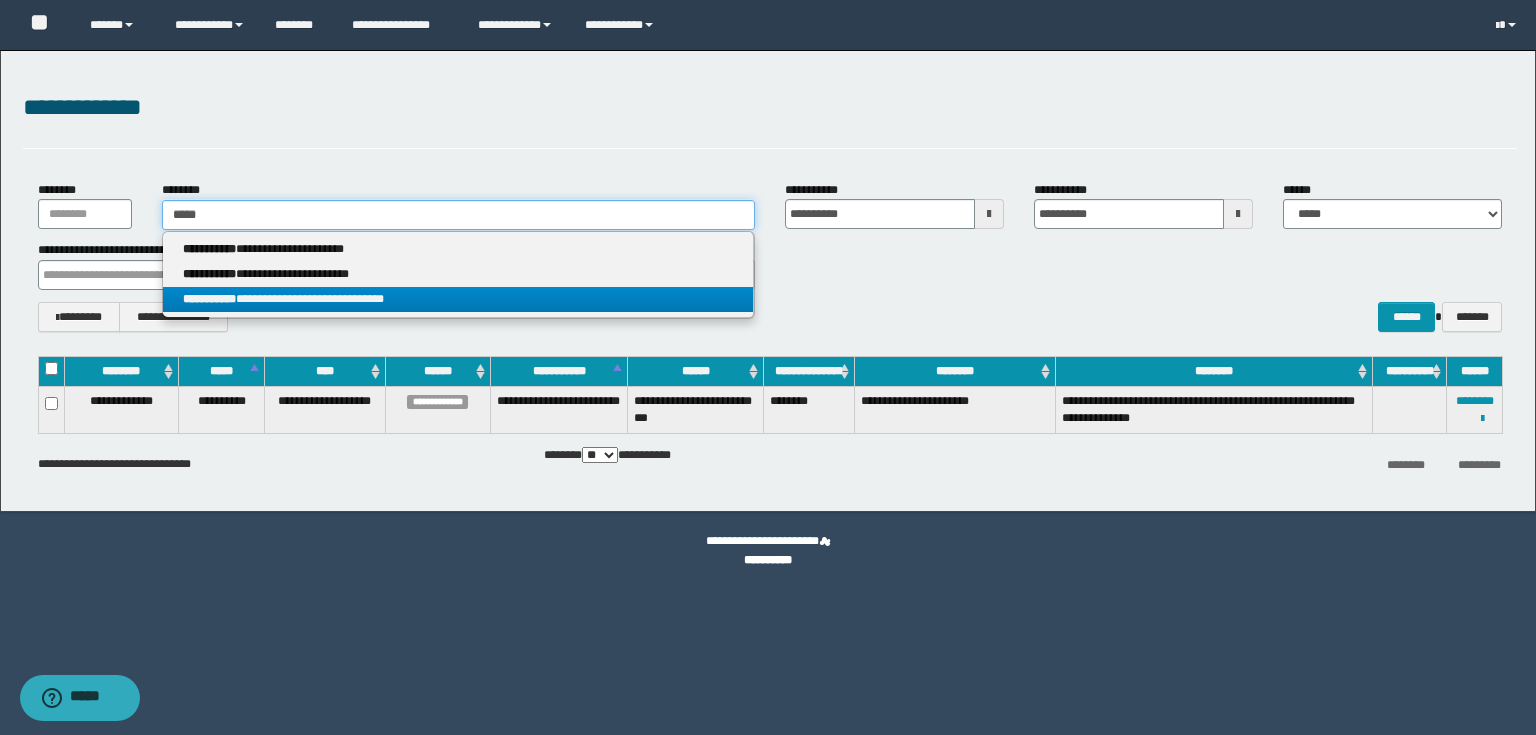type on "*****" 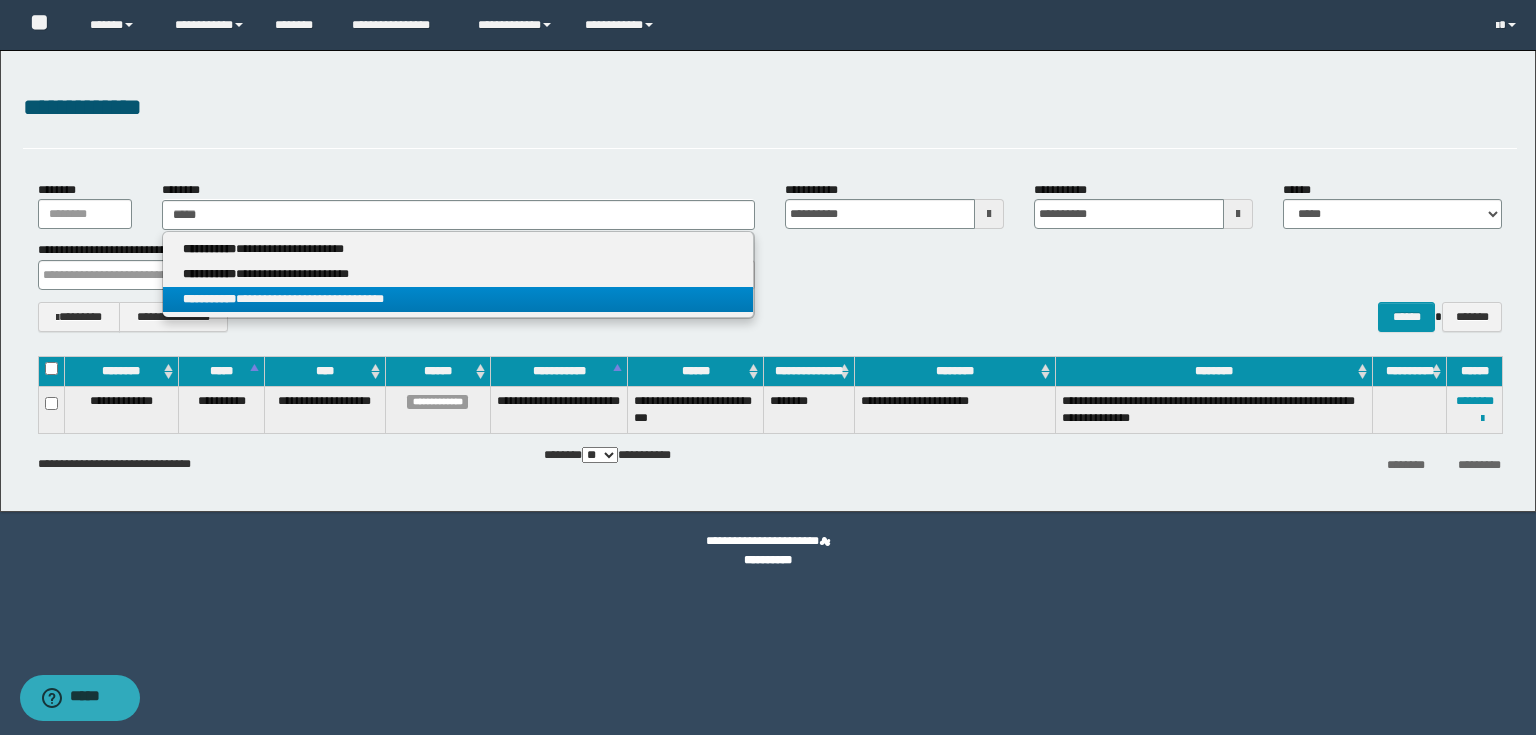 click on "**********" at bounding box center [458, 299] 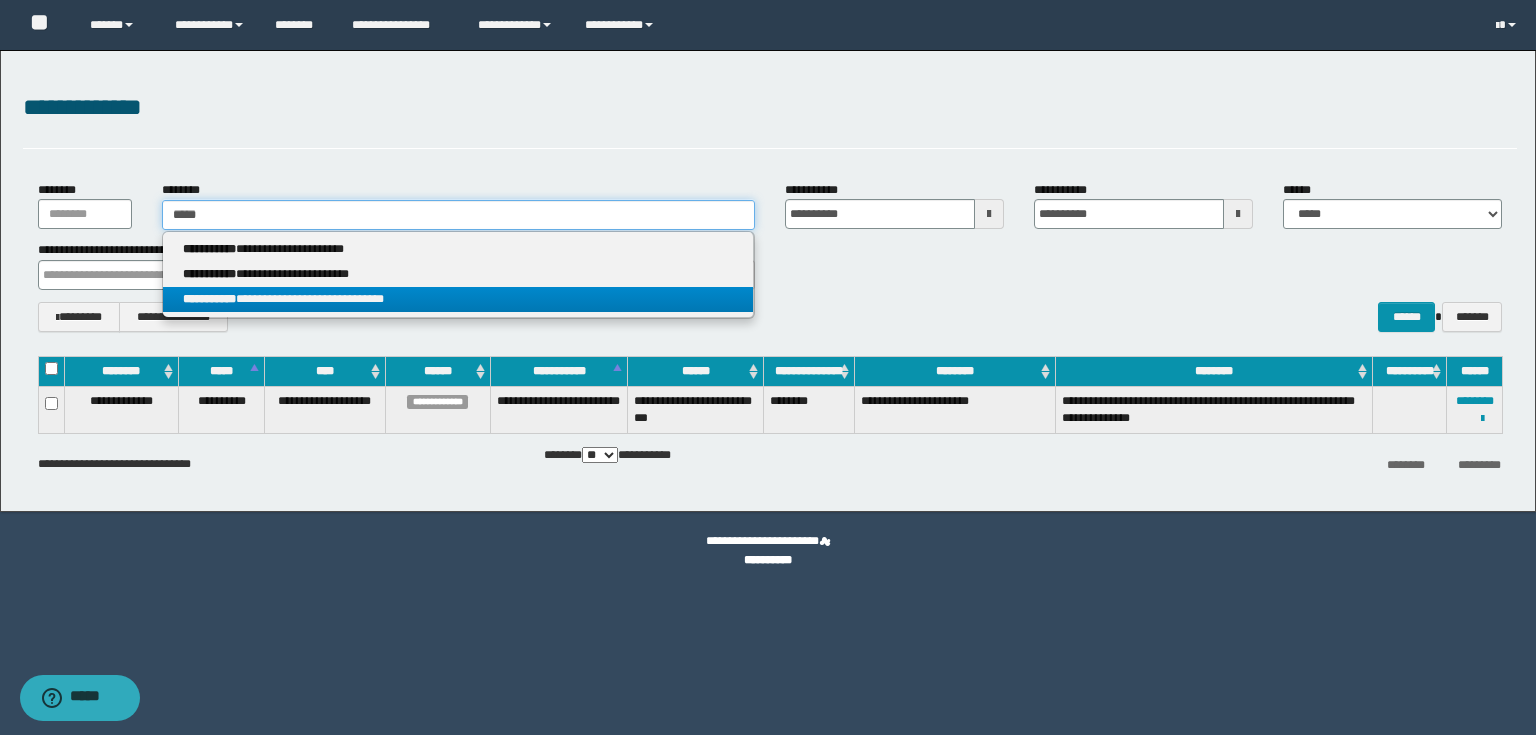 type 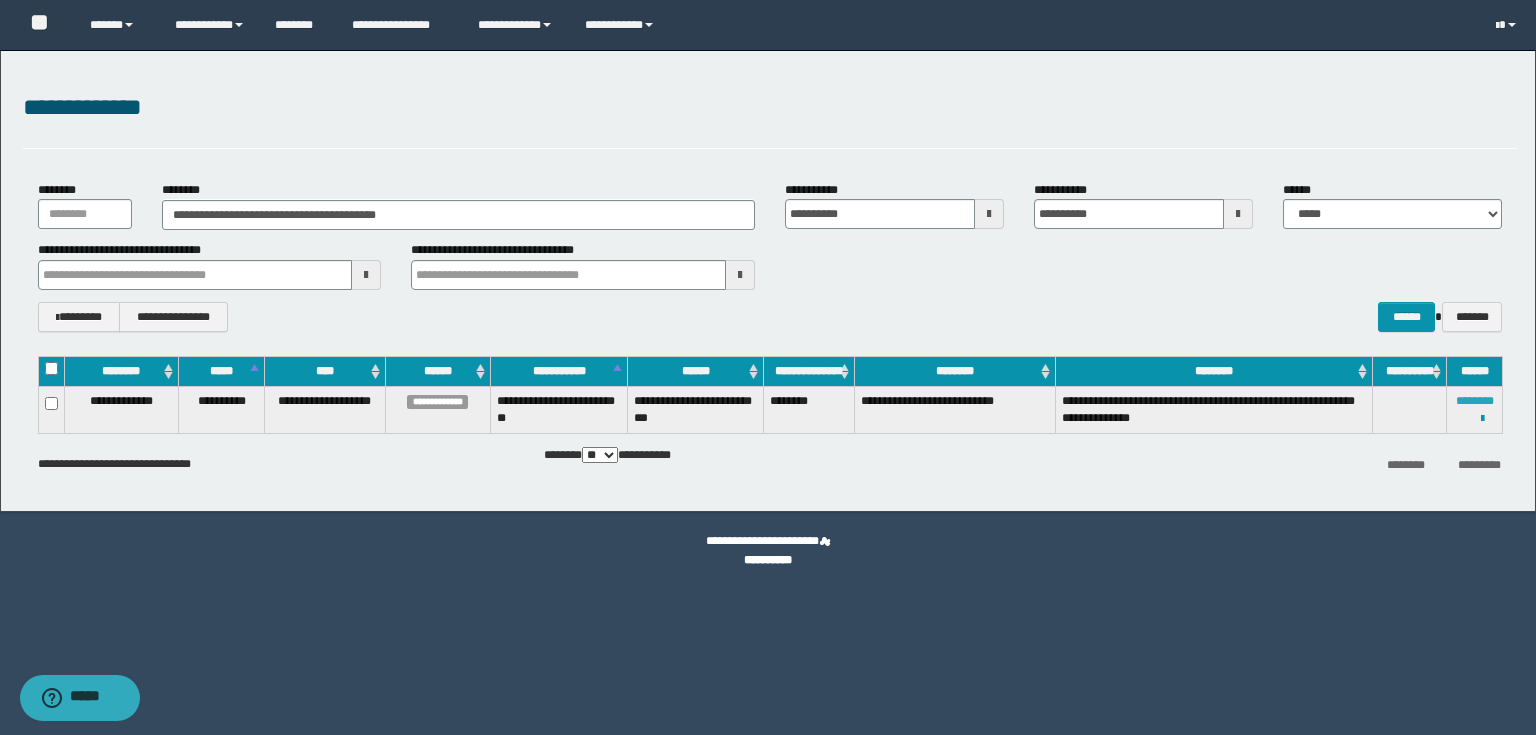 click on "********" at bounding box center (1475, 401) 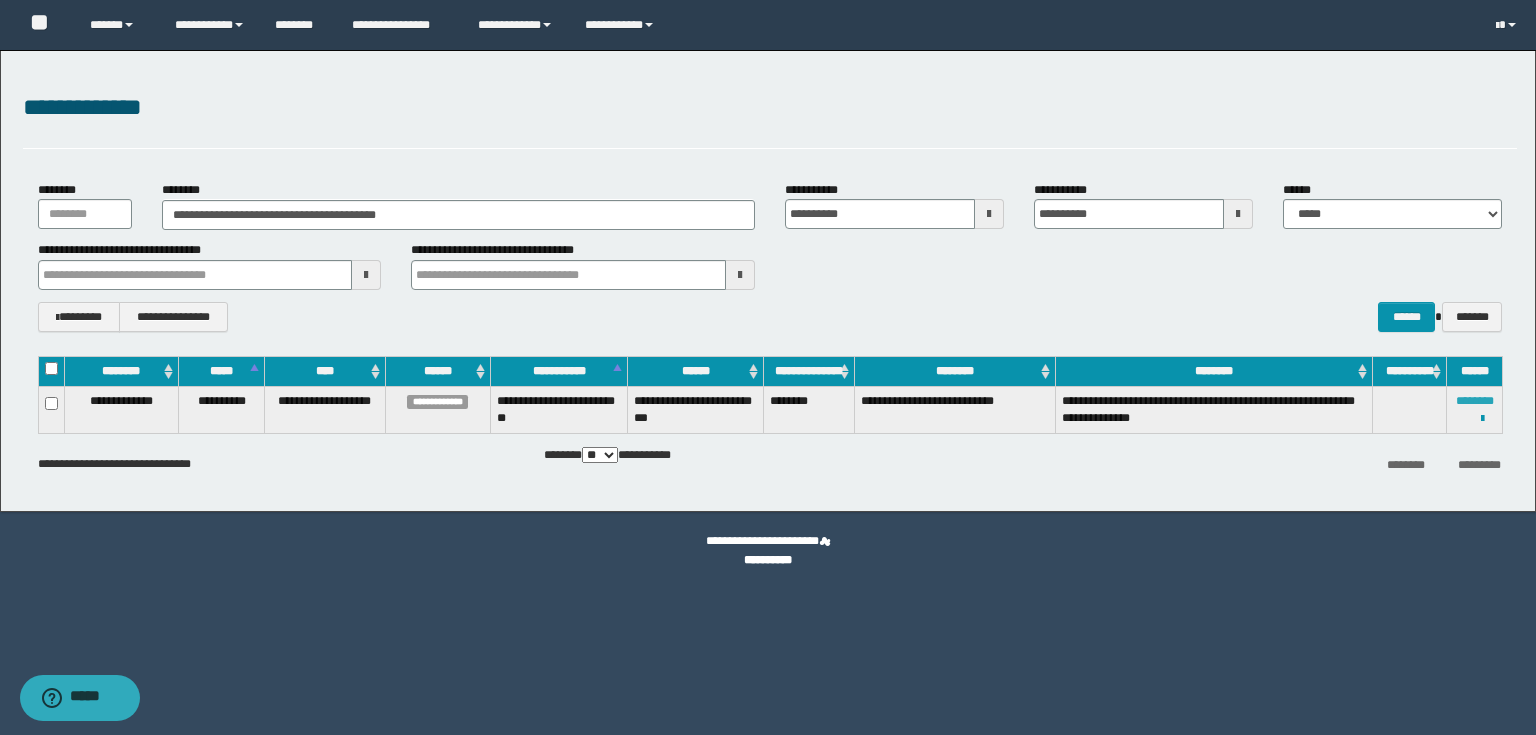 click on "********" at bounding box center (1475, 401) 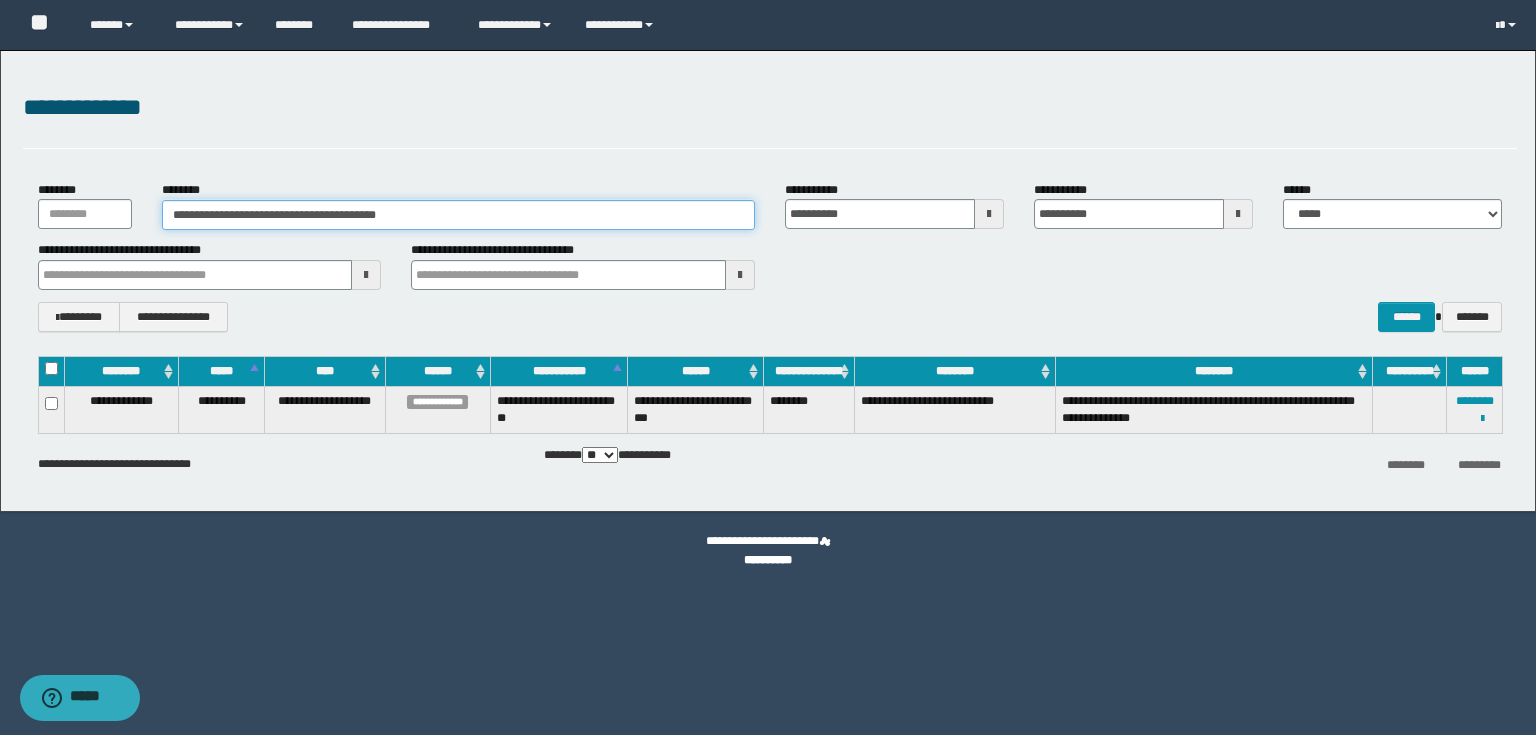 drag, startPoint x: 472, startPoint y: 212, endPoint x: 0, endPoint y: 88, distance: 488.0164 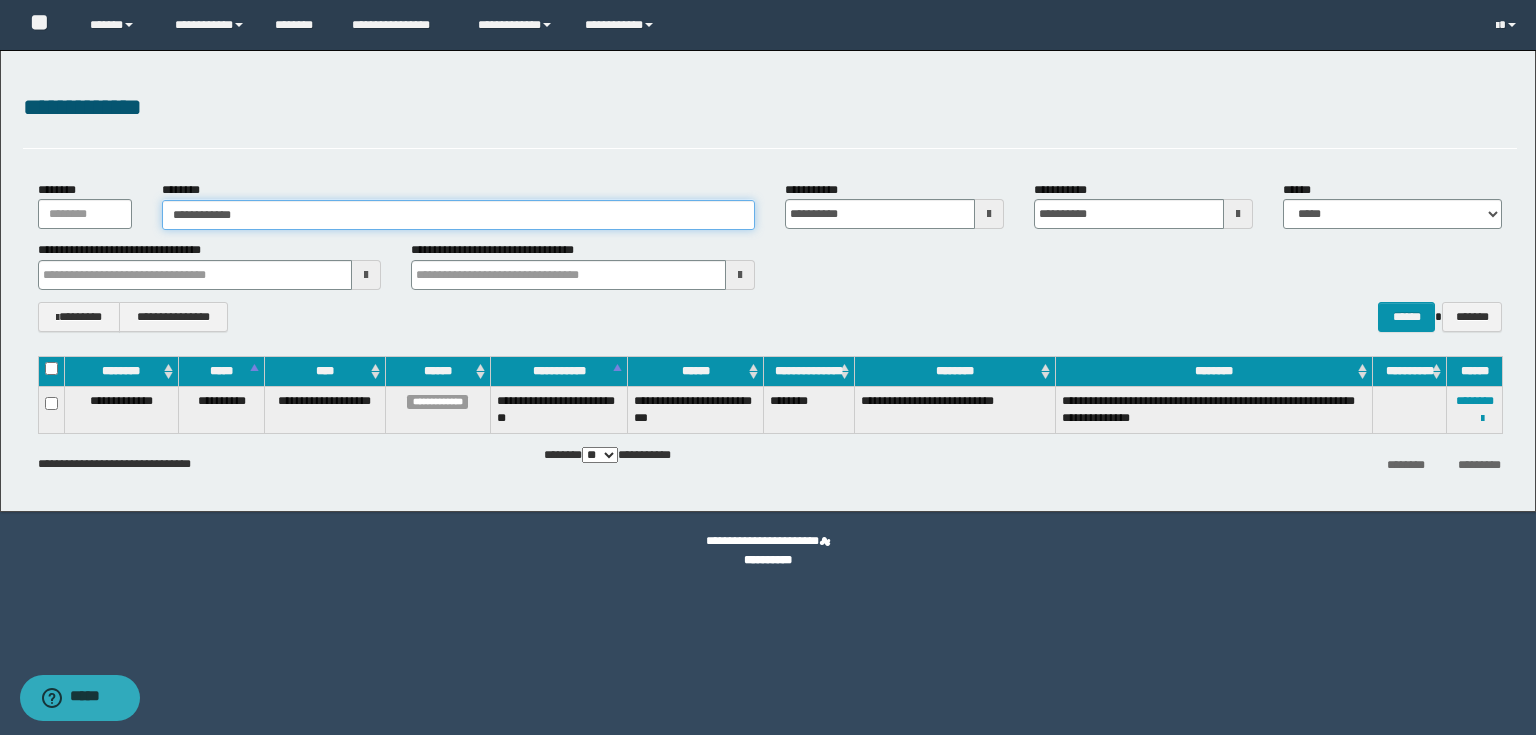 type on "**********" 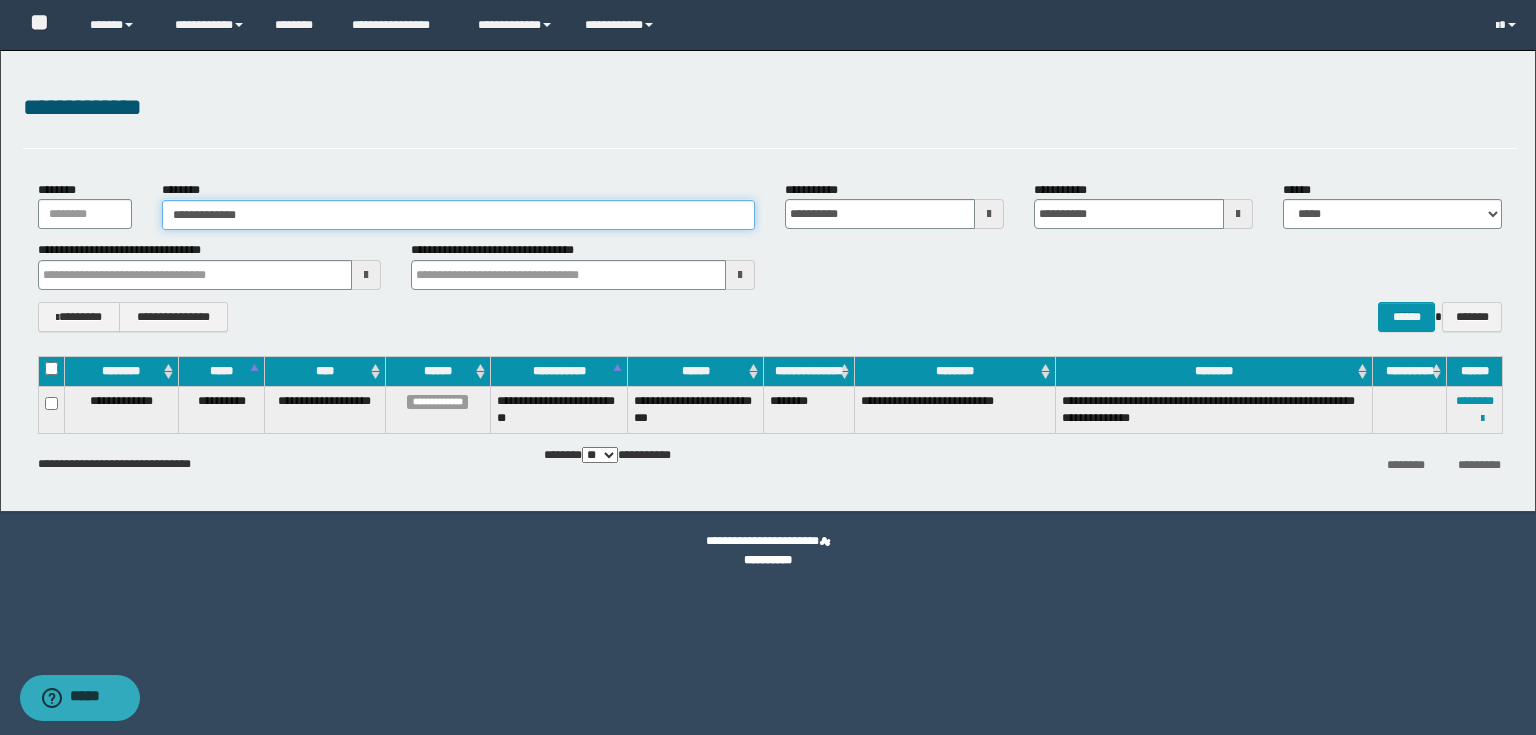 type on "**********" 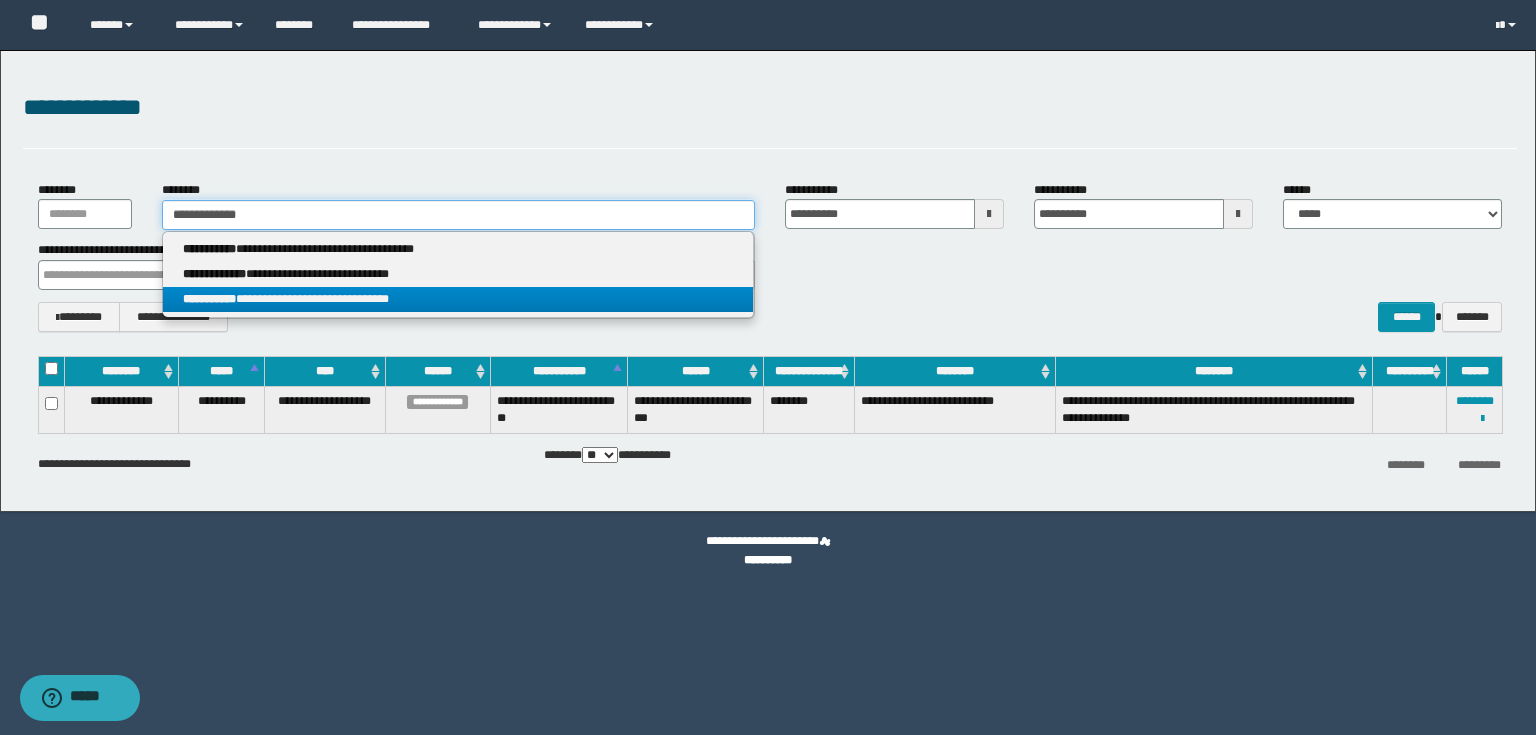 type on "**********" 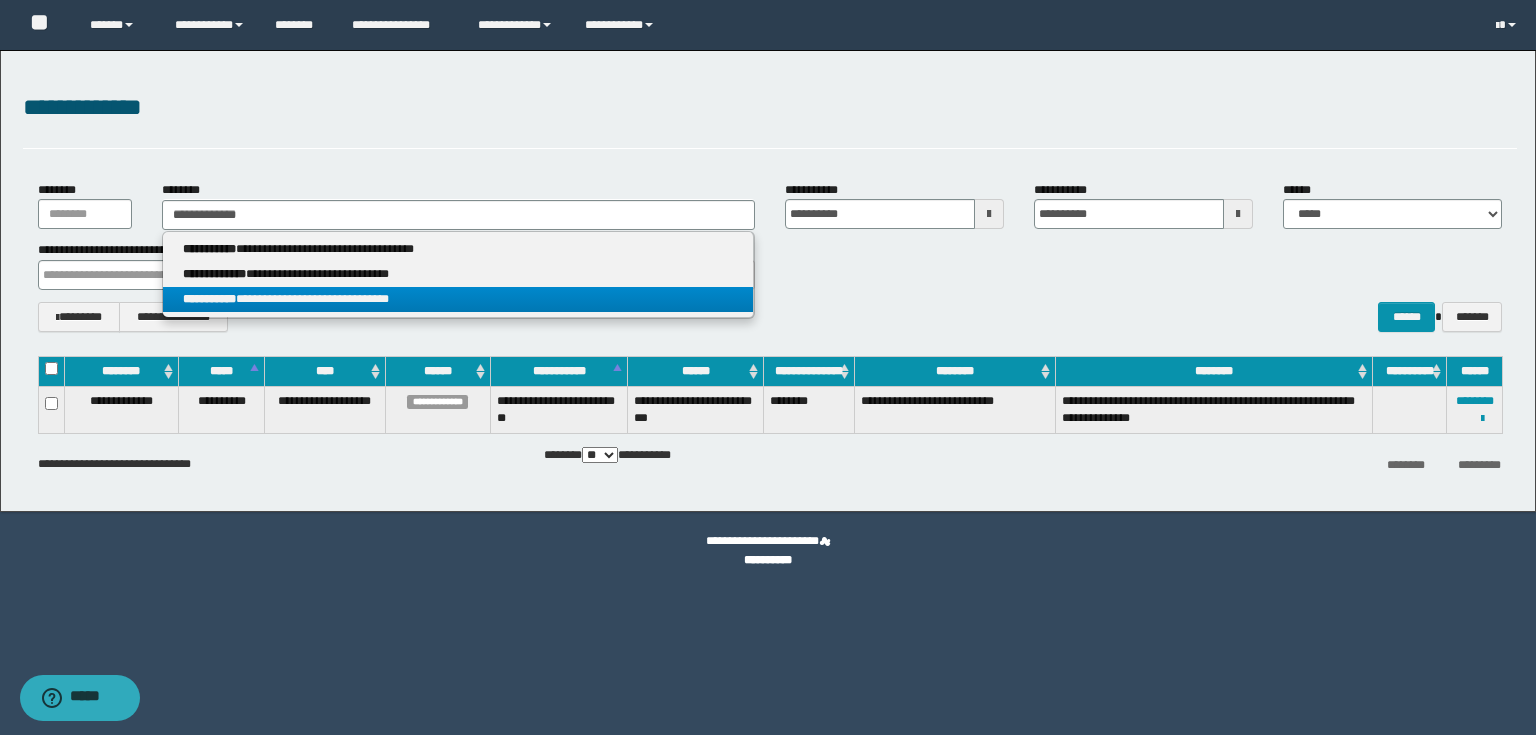 click on "**********" at bounding box center [458, 299] 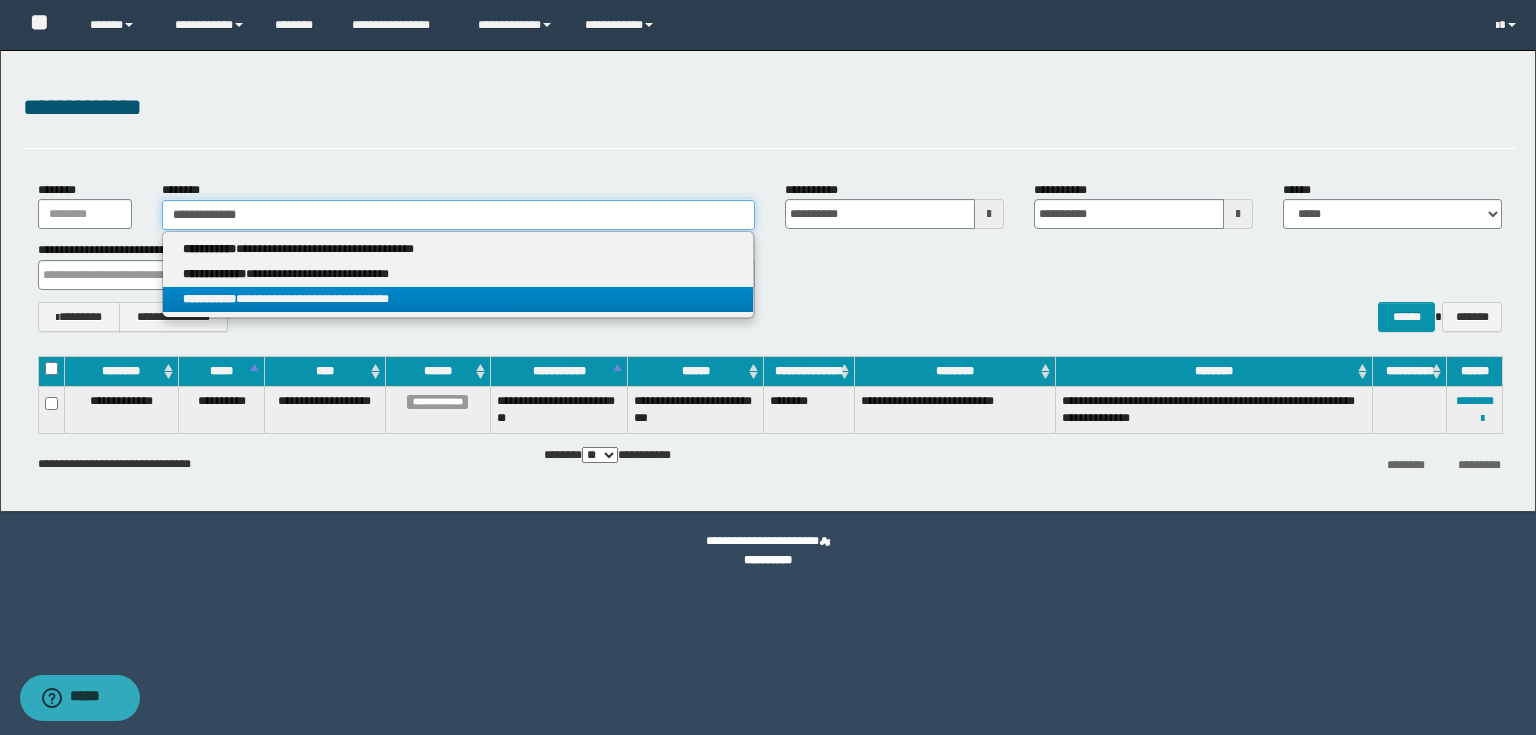type 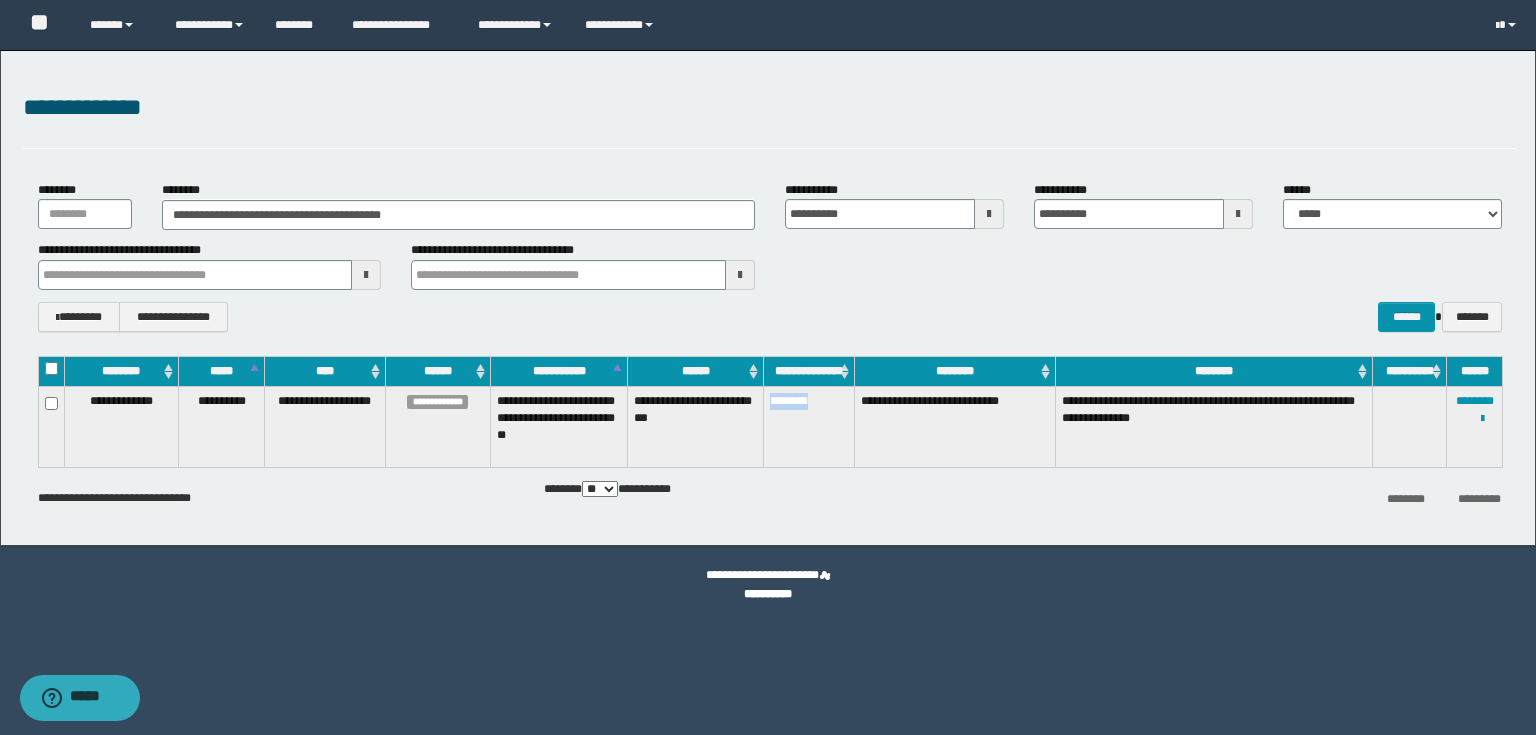 drag, startPoint x: 768, startPoint y: 404, endPoint x: 831, endPoint y: 414, distance: 63.788715 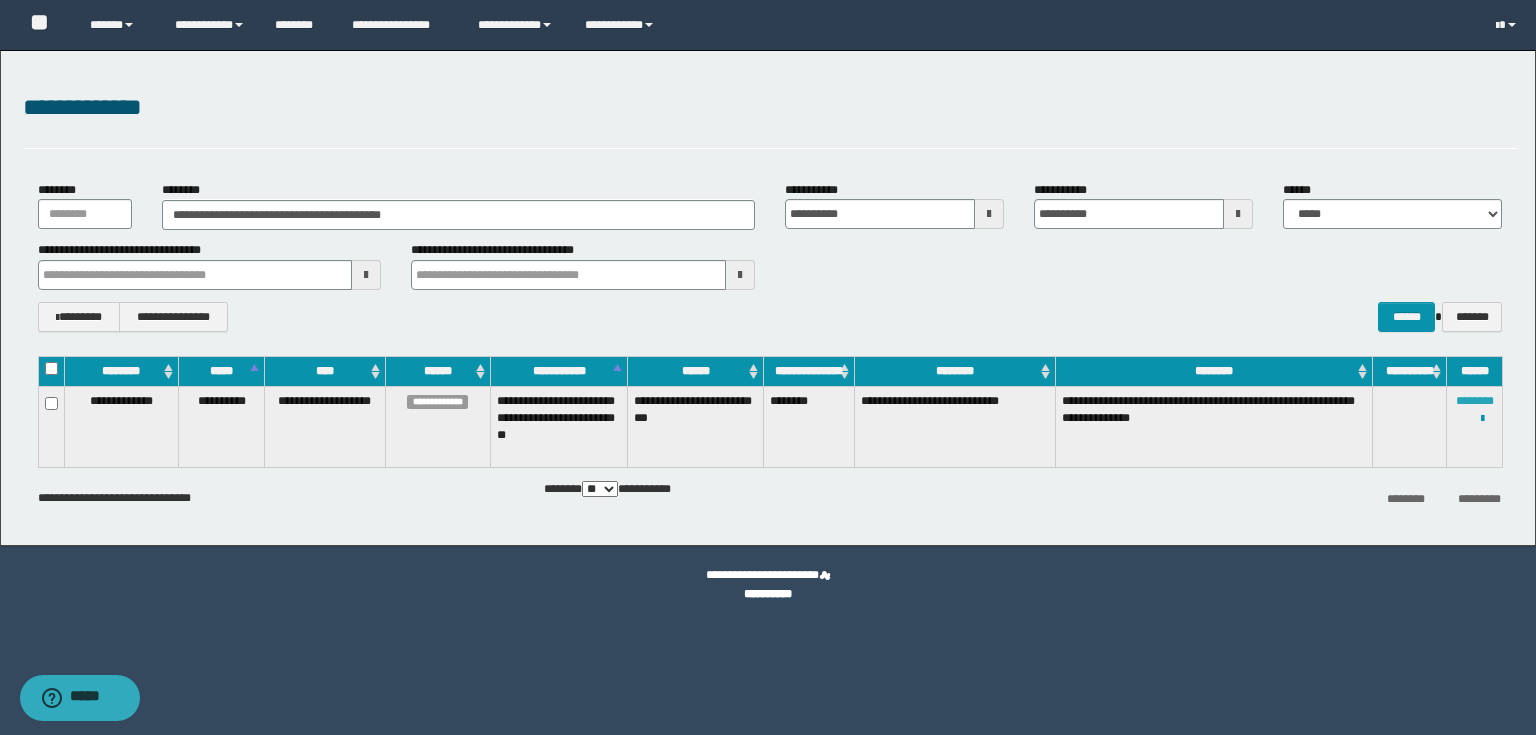 click on "********" at bounding box center [1475, 401] 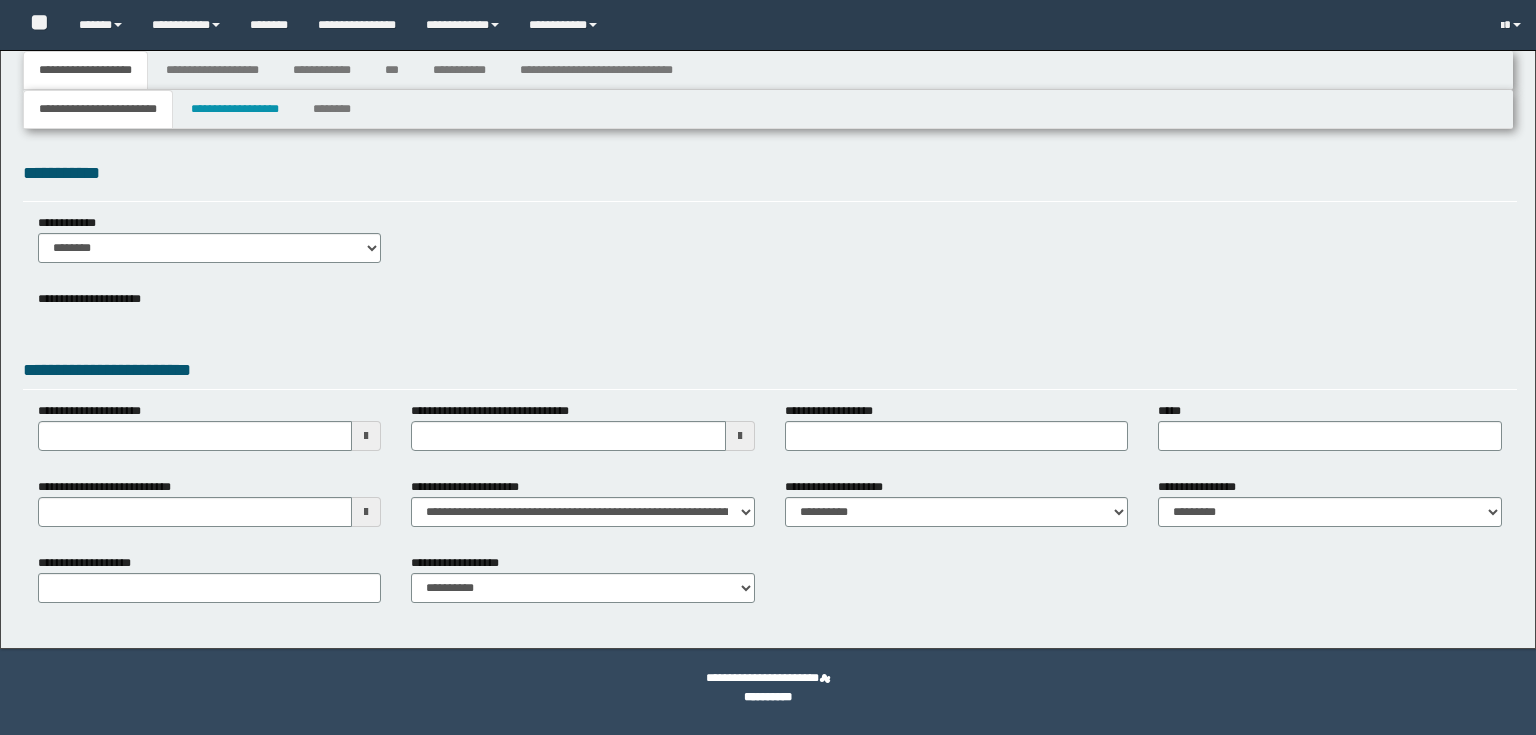 scroll, scrollTop: 0, scrollLeft: 0, axis: both 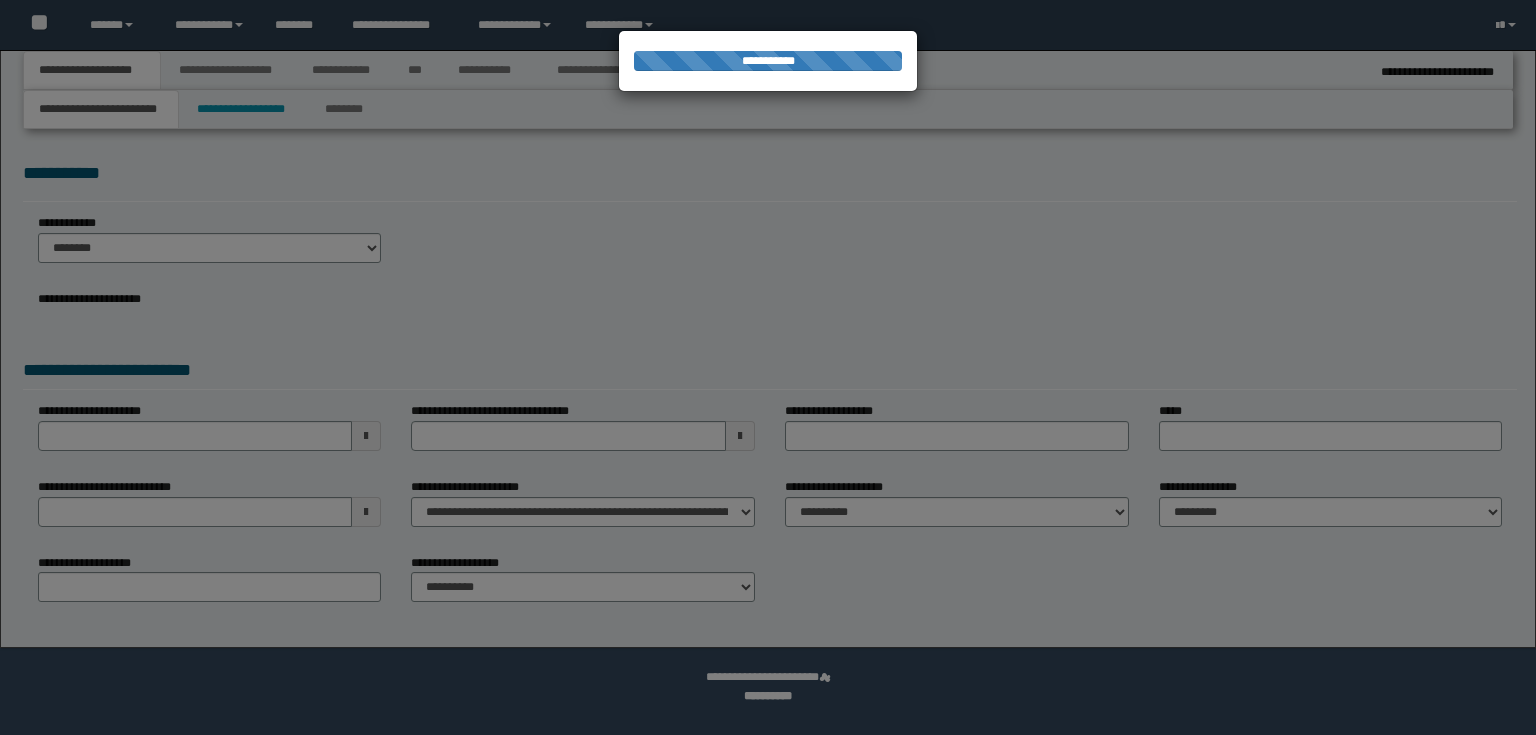 select on "*" 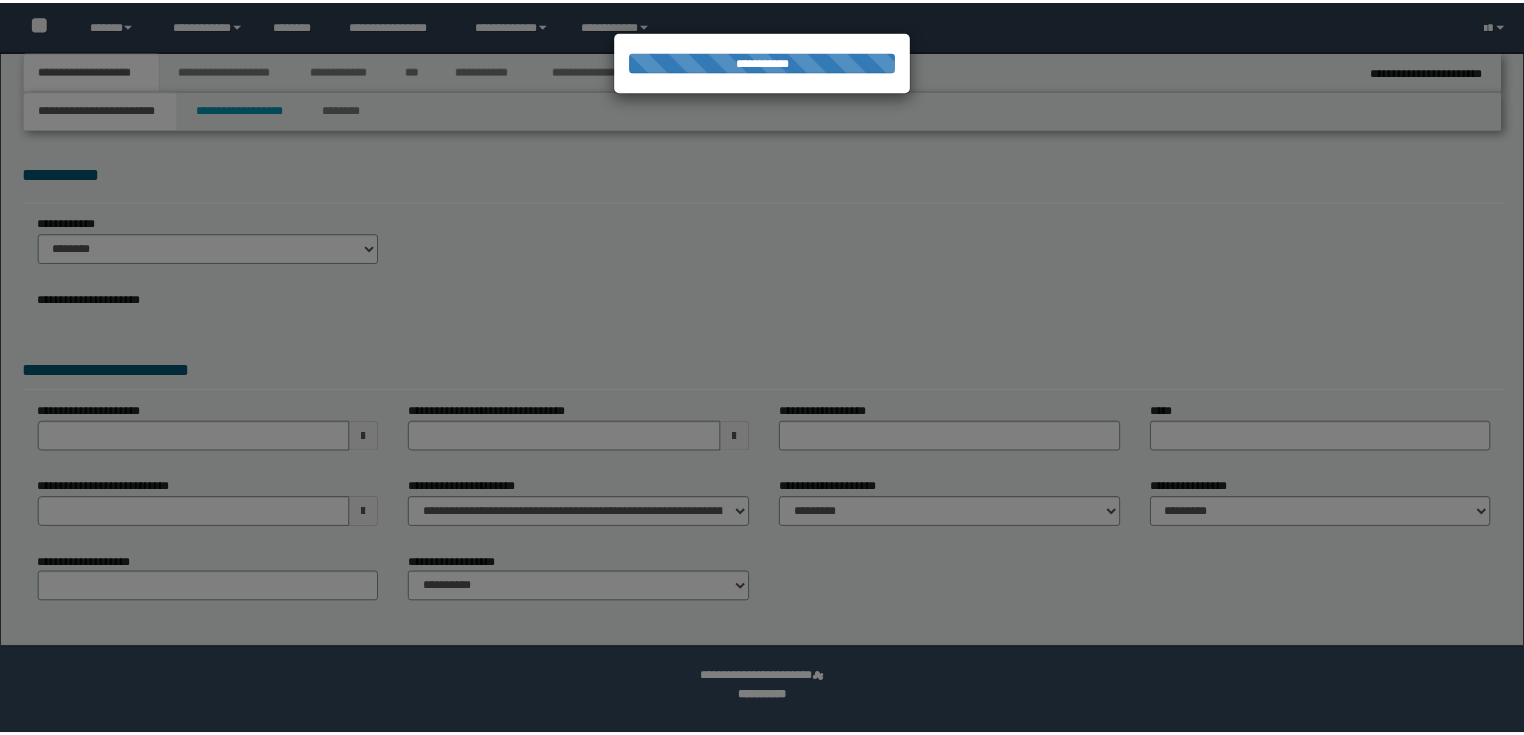 scroll, scrollTop: 0, scrollLeft: 0, axis: both 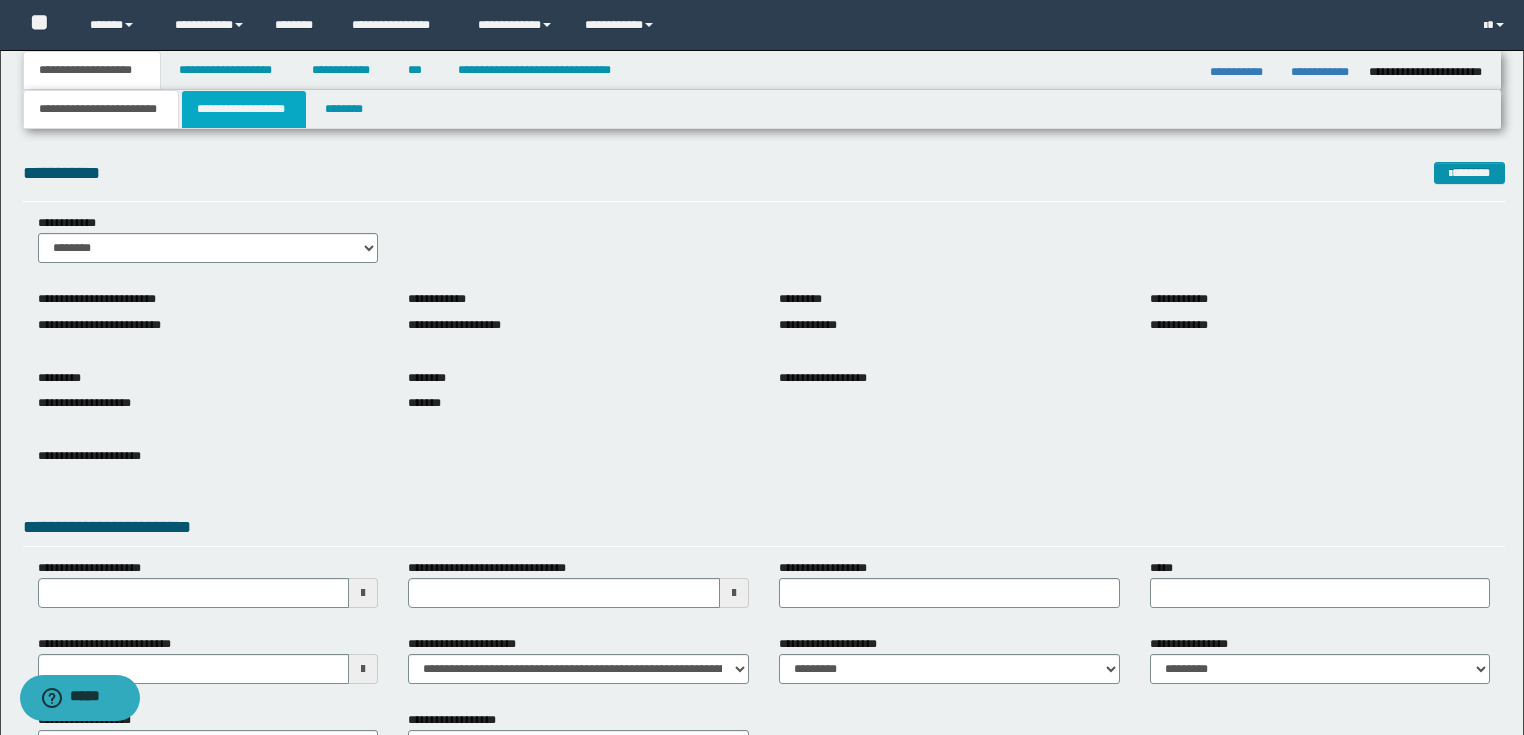 click on "**********" at bounding box center [244, 109] 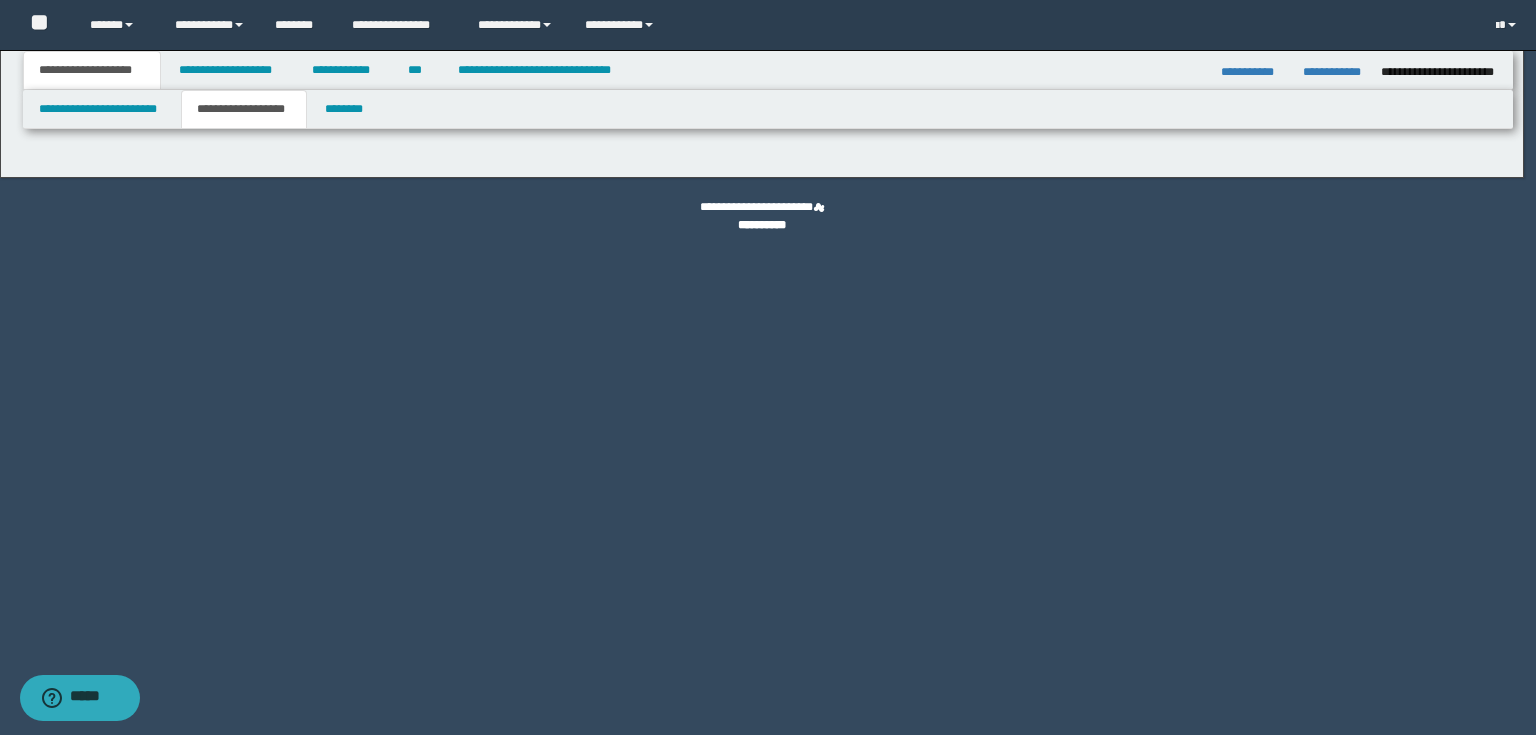 type on "********" 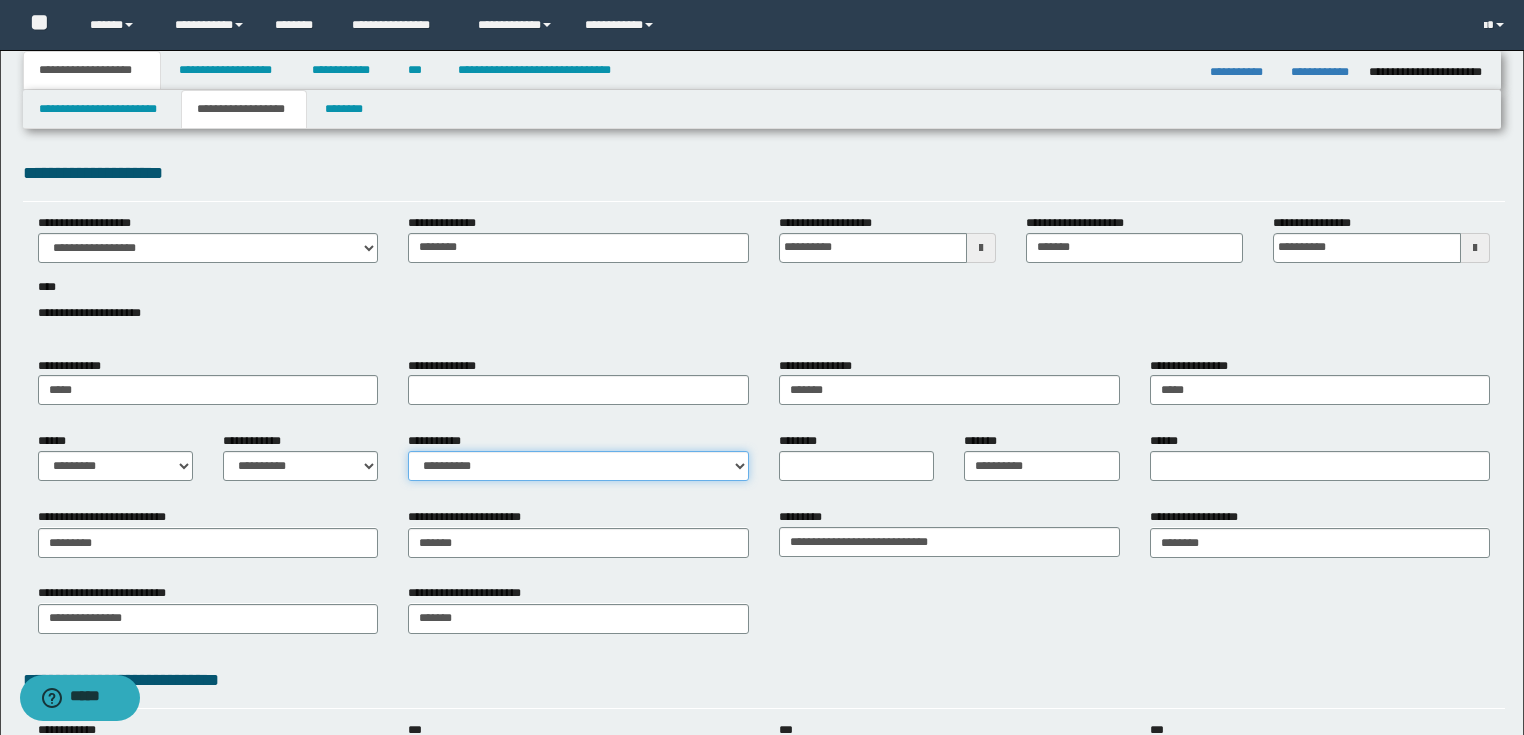 click on "**********" at bounding box center (578, 466) 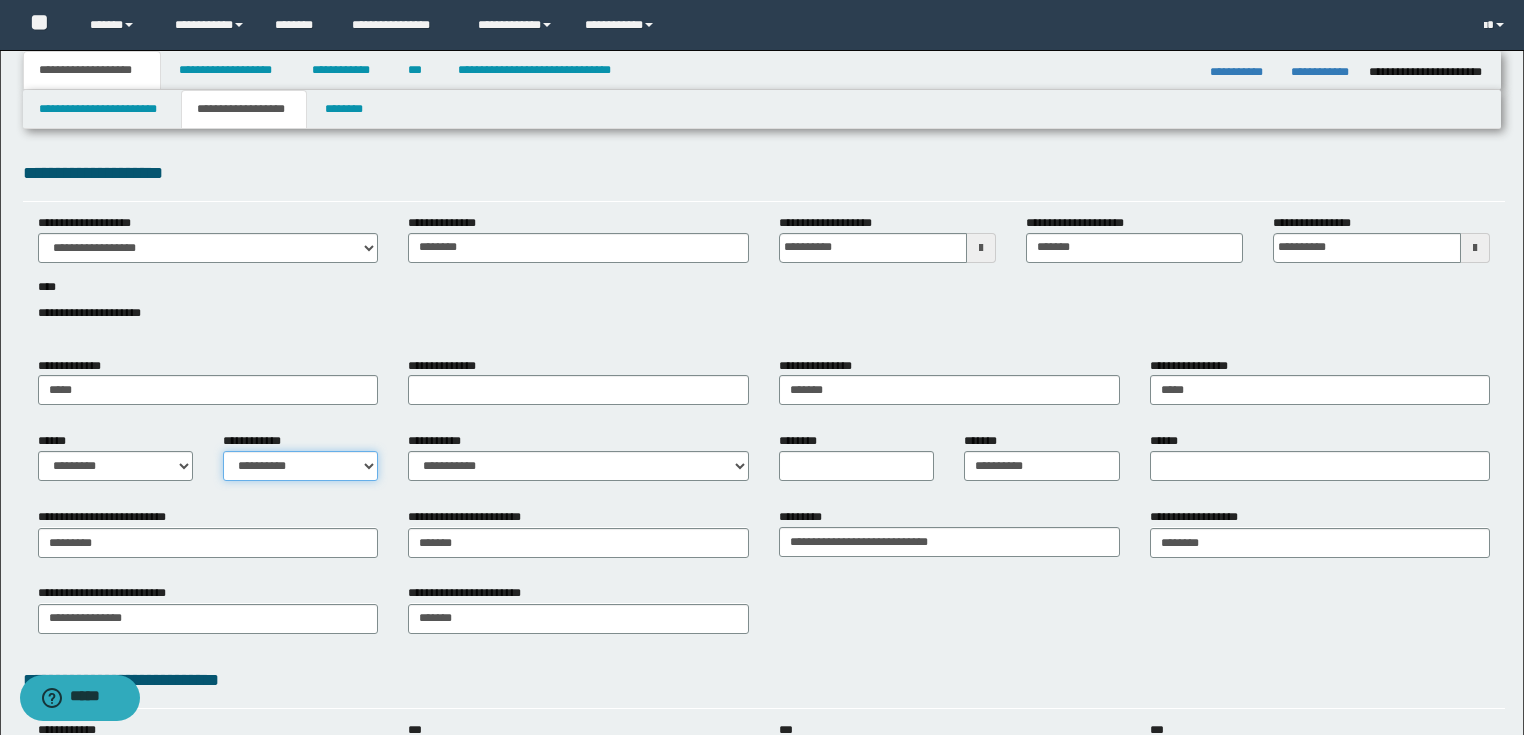 click on "**********" at bounding box center (300, 466) 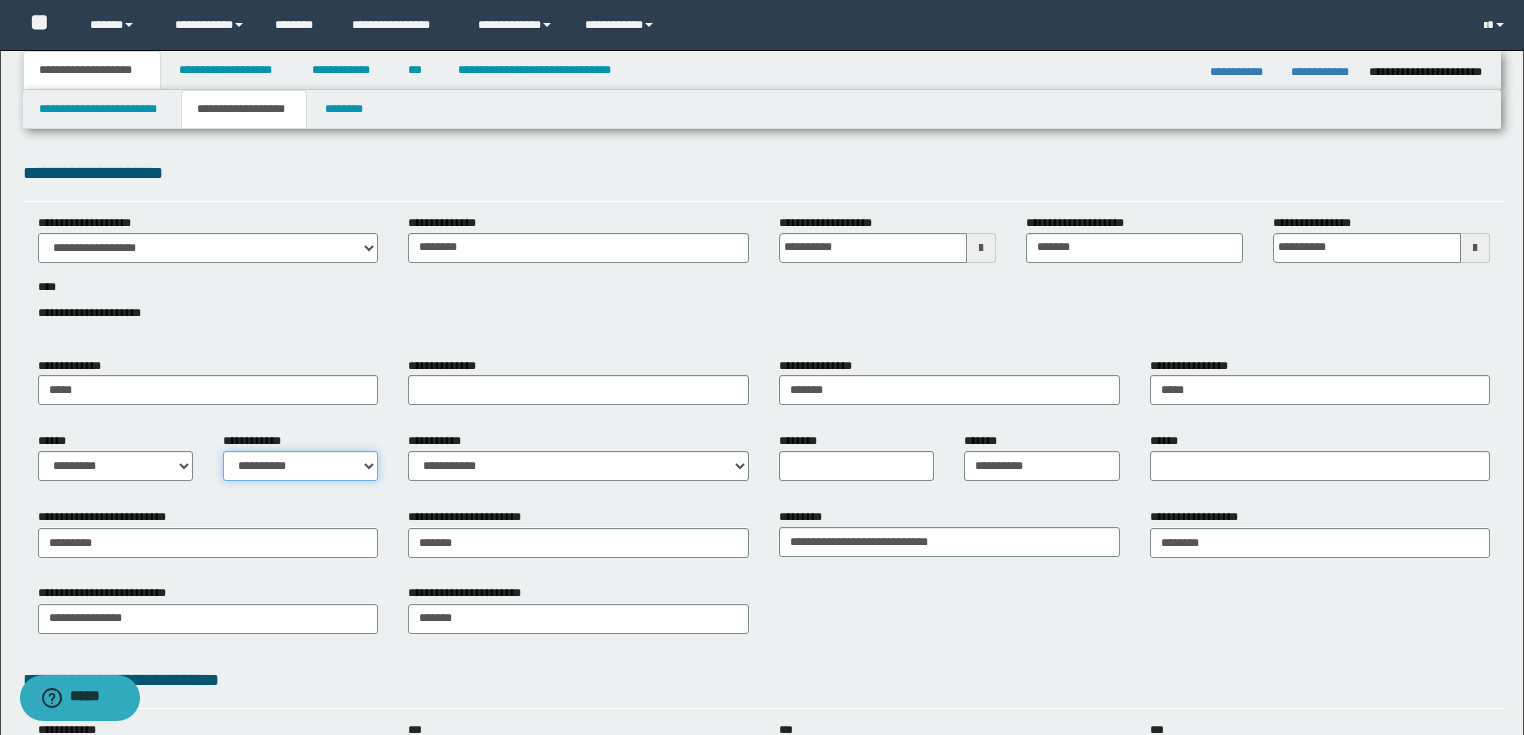 select on "*" 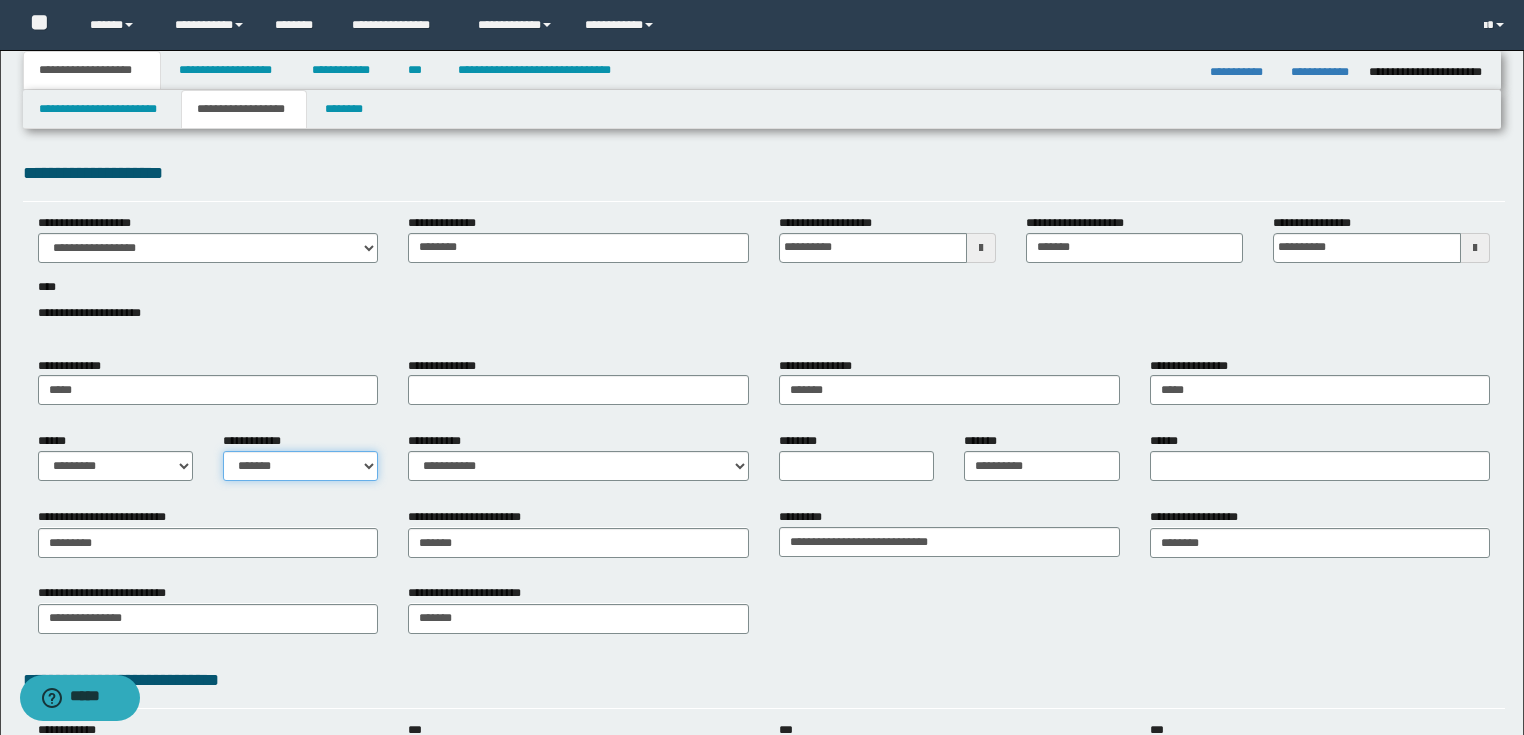 click on "**********" at bounding box center [300, 466] 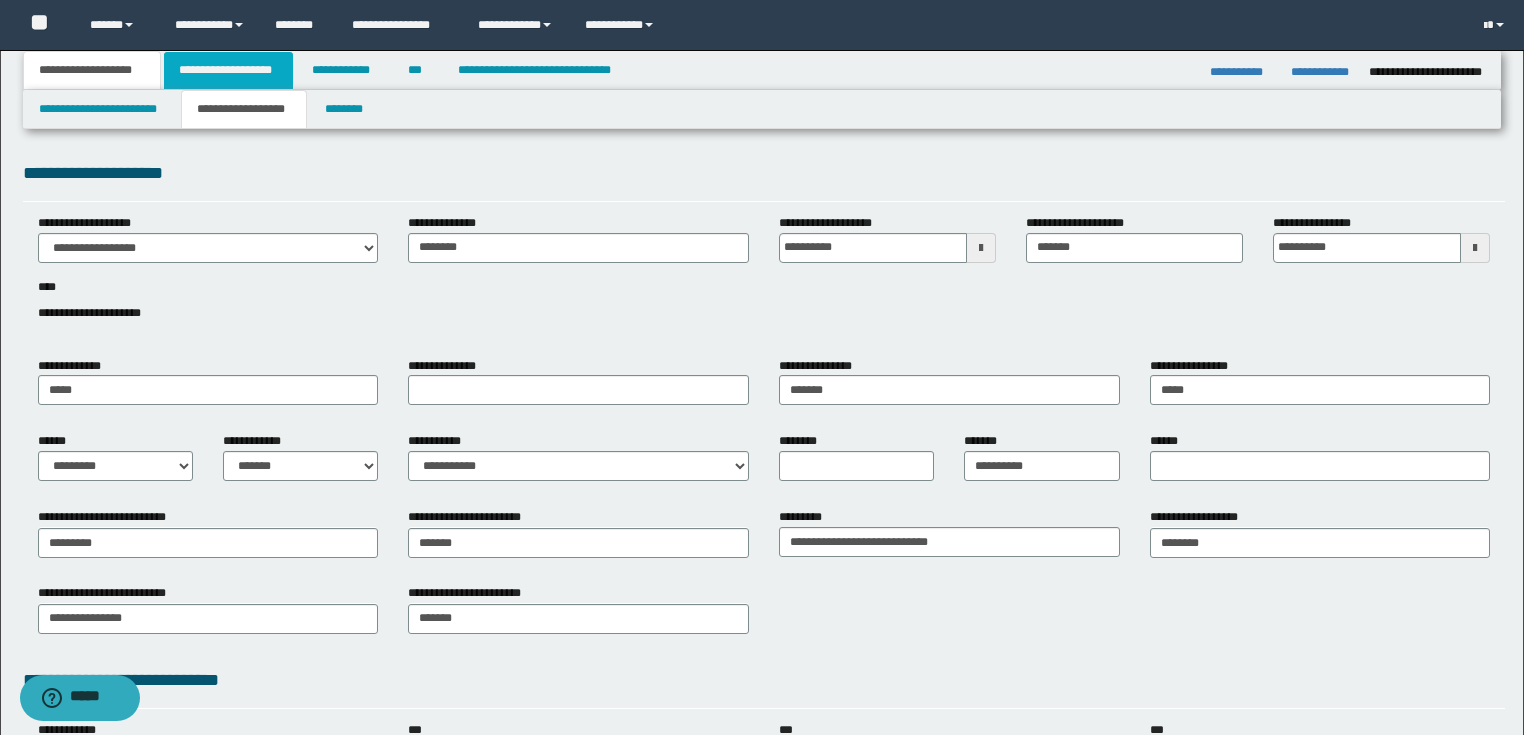 click on "**********" at bounding box center [228, 70] 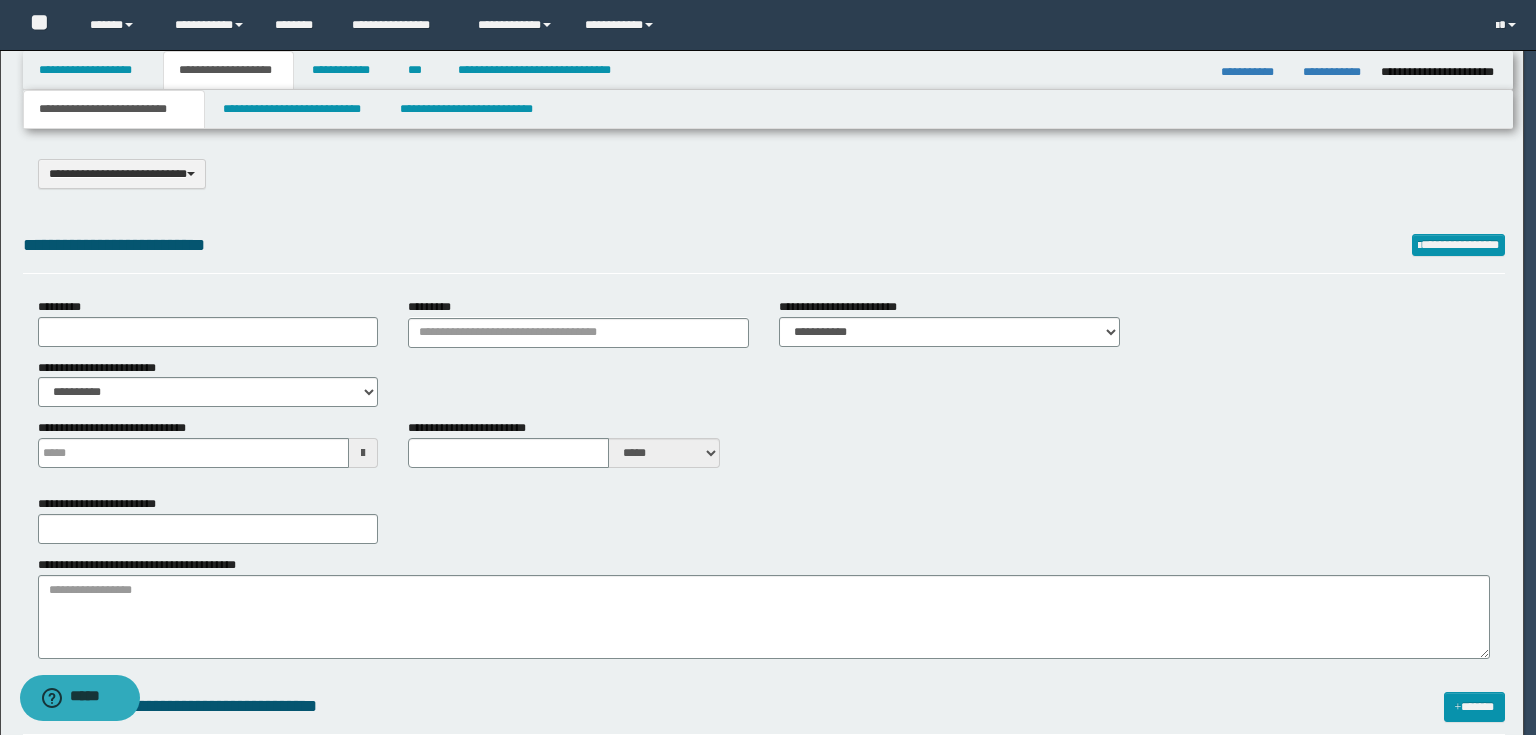 select on "*" 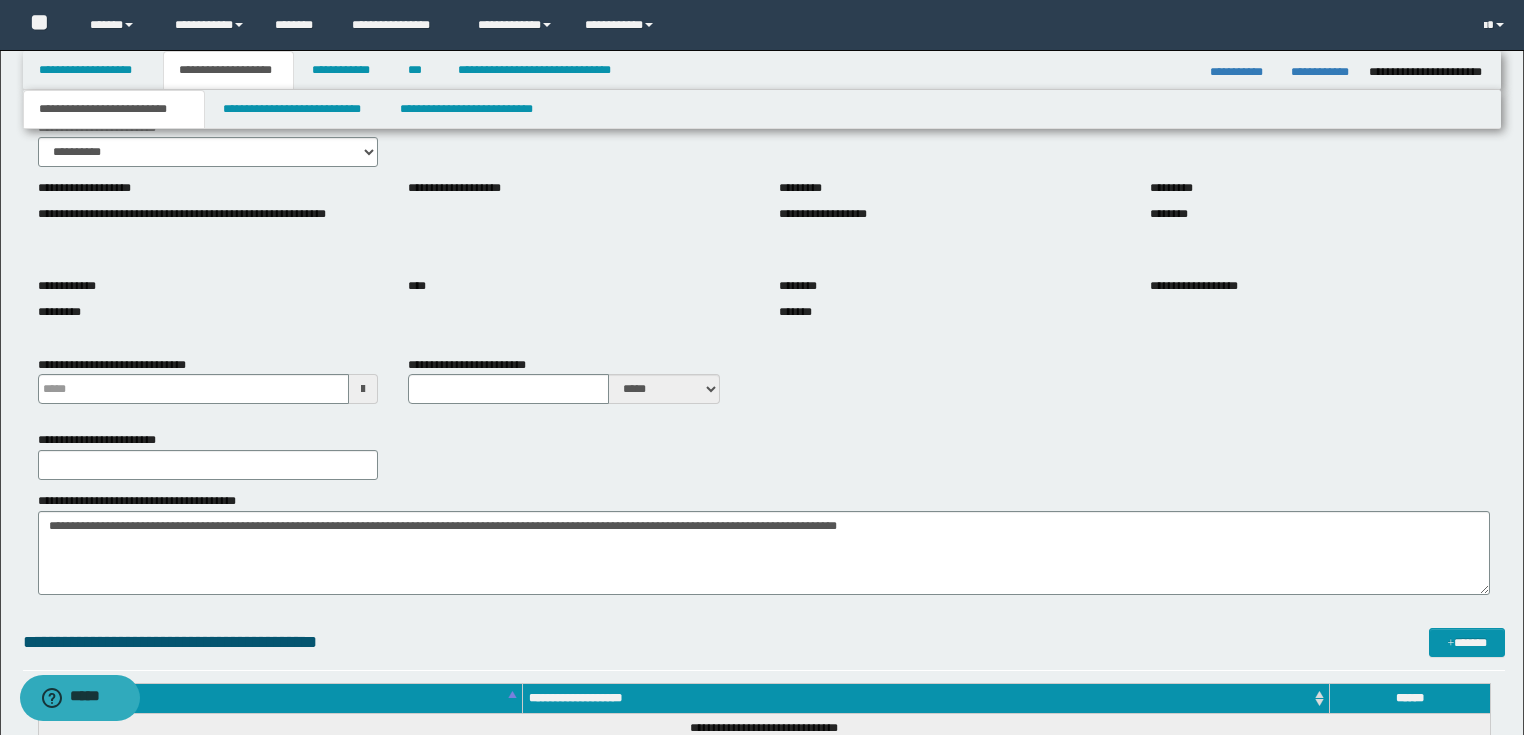 scroll, scrollTop: 320, scrollLeft: 0, axis: vertical 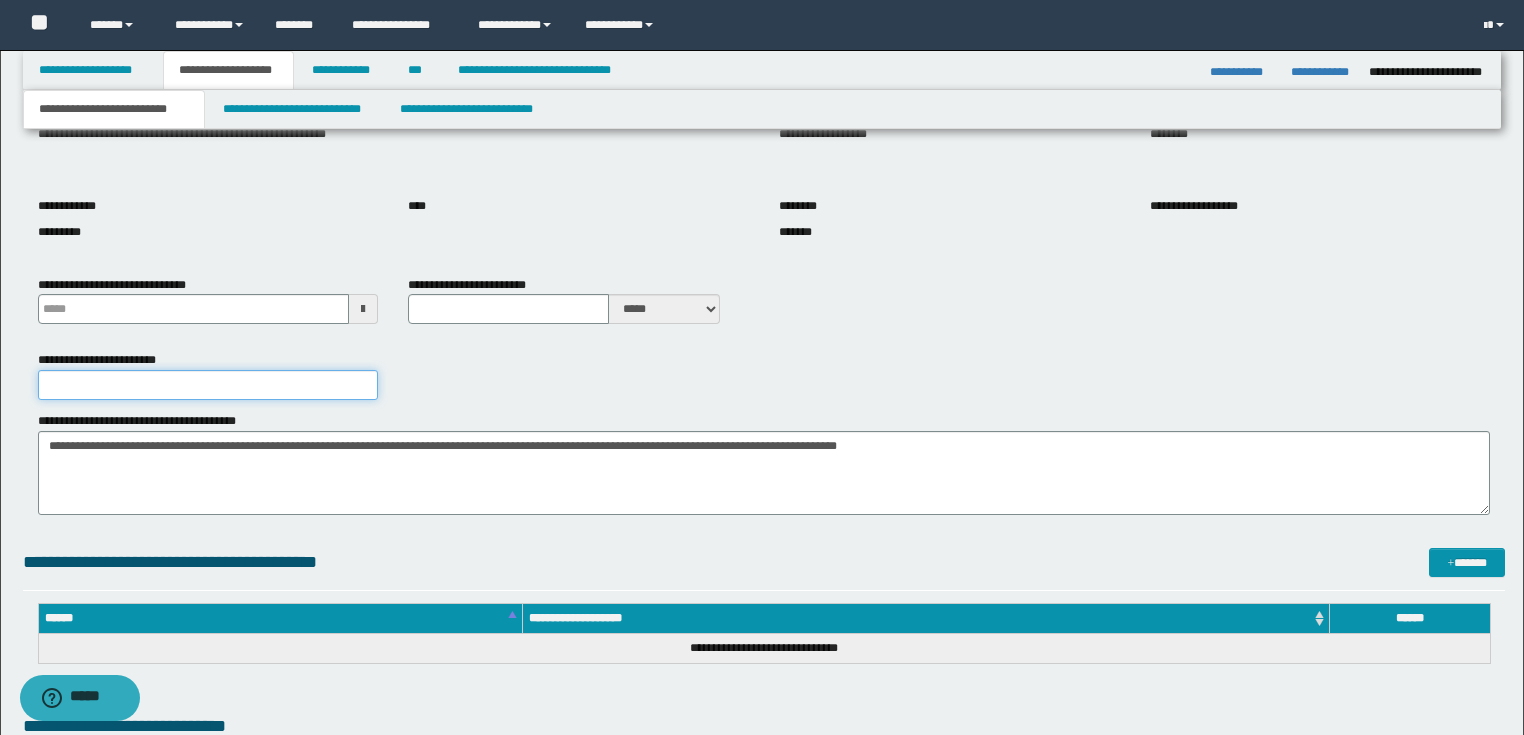 click on "**********" at bounding box center [208, 385] 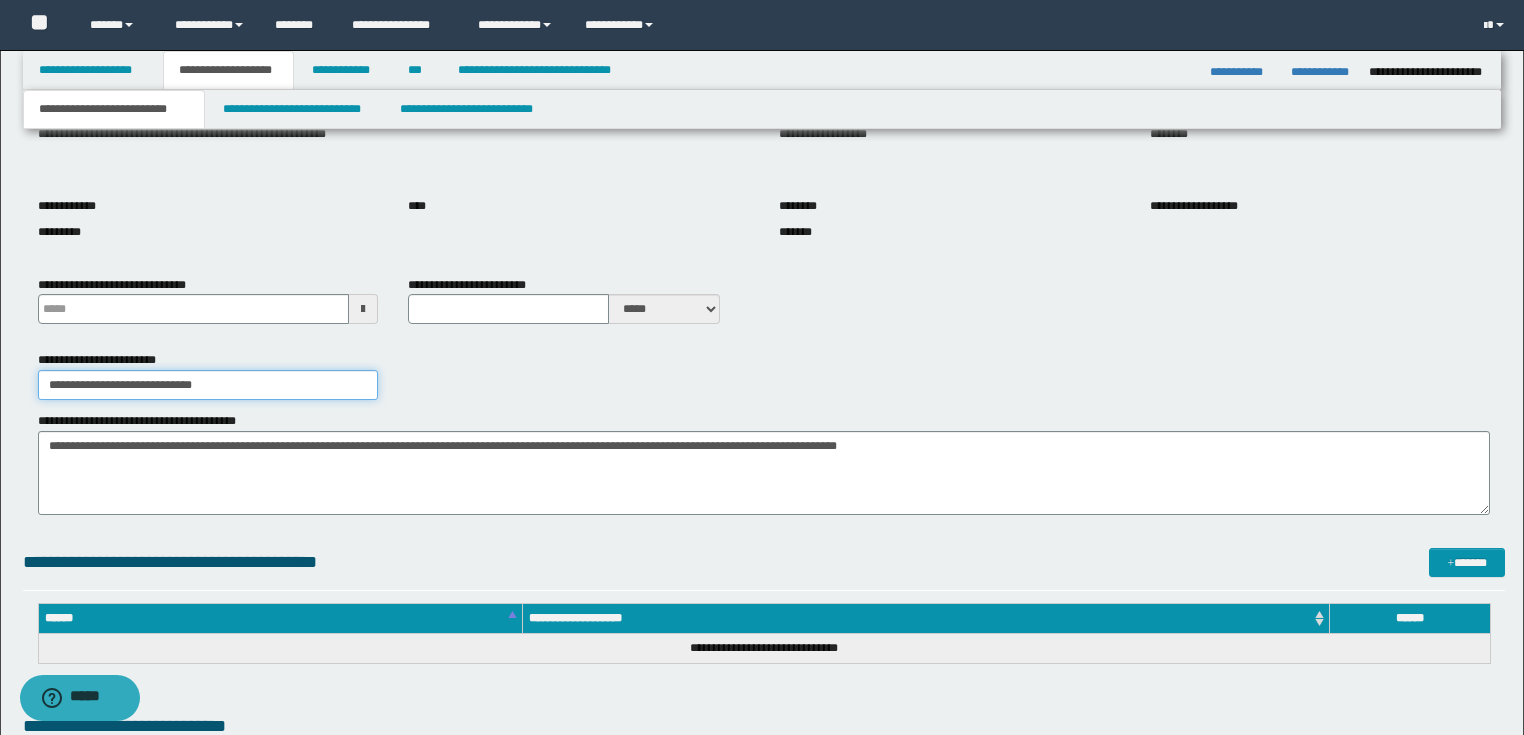 type on "**********" 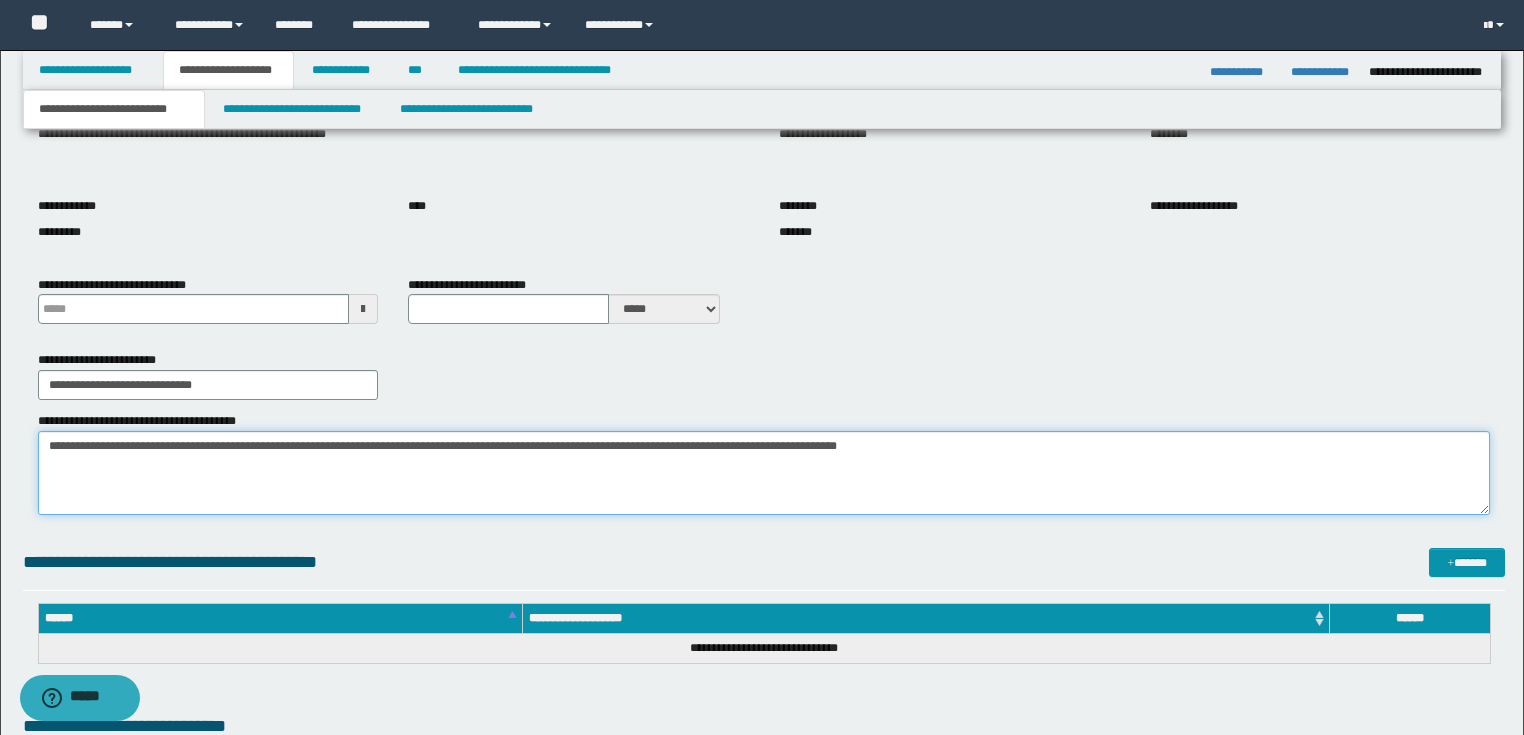 click on "**********" at bounding box center [764, 473] 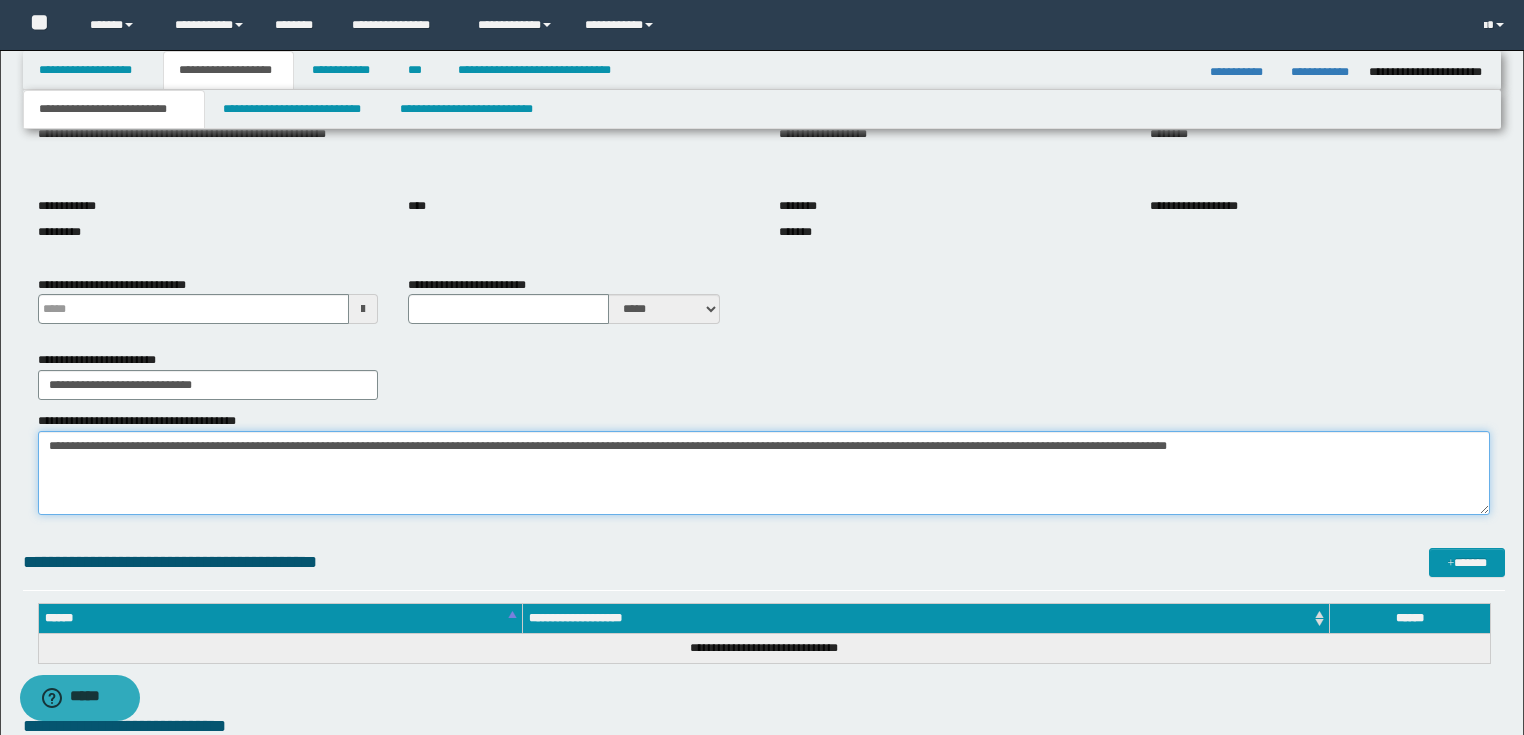 type on "**********" 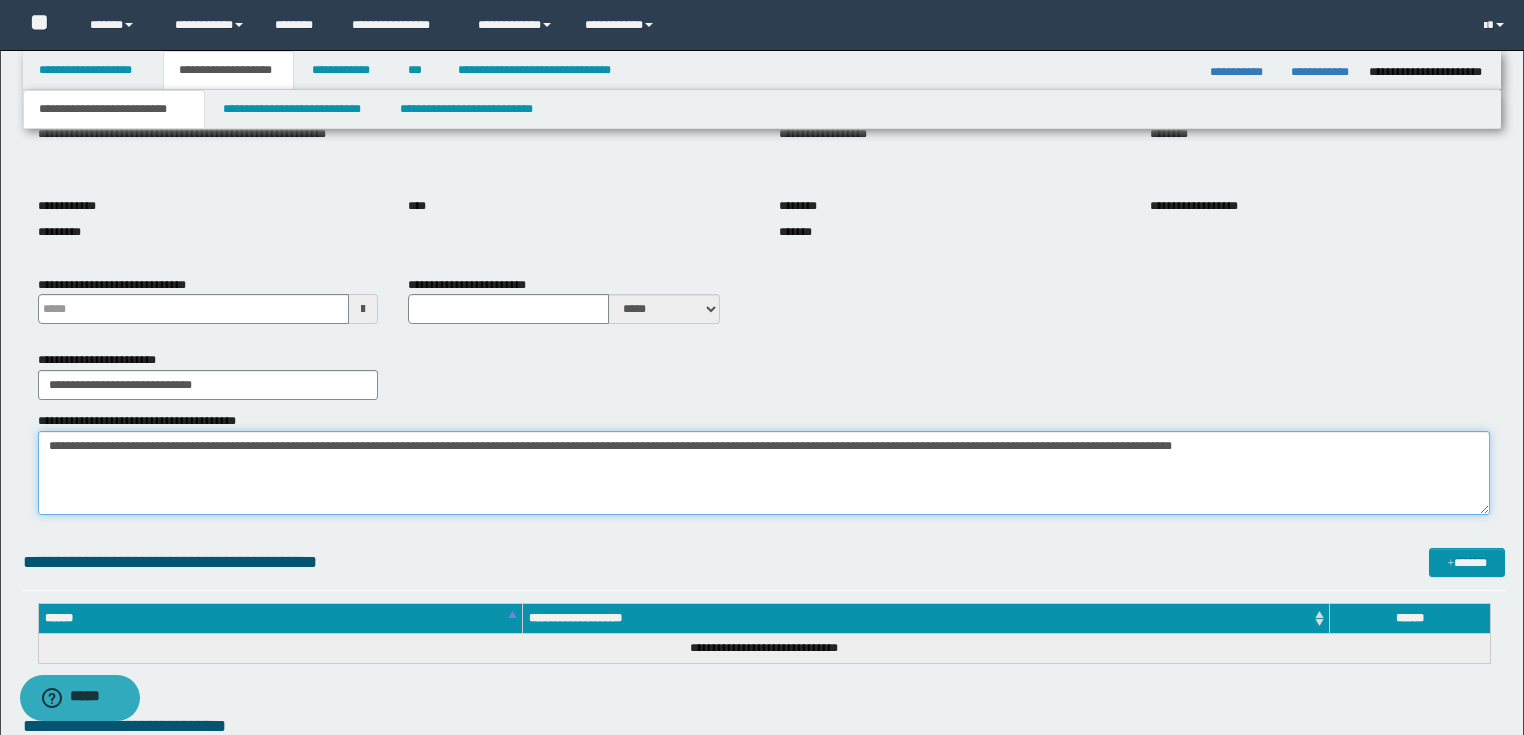 type 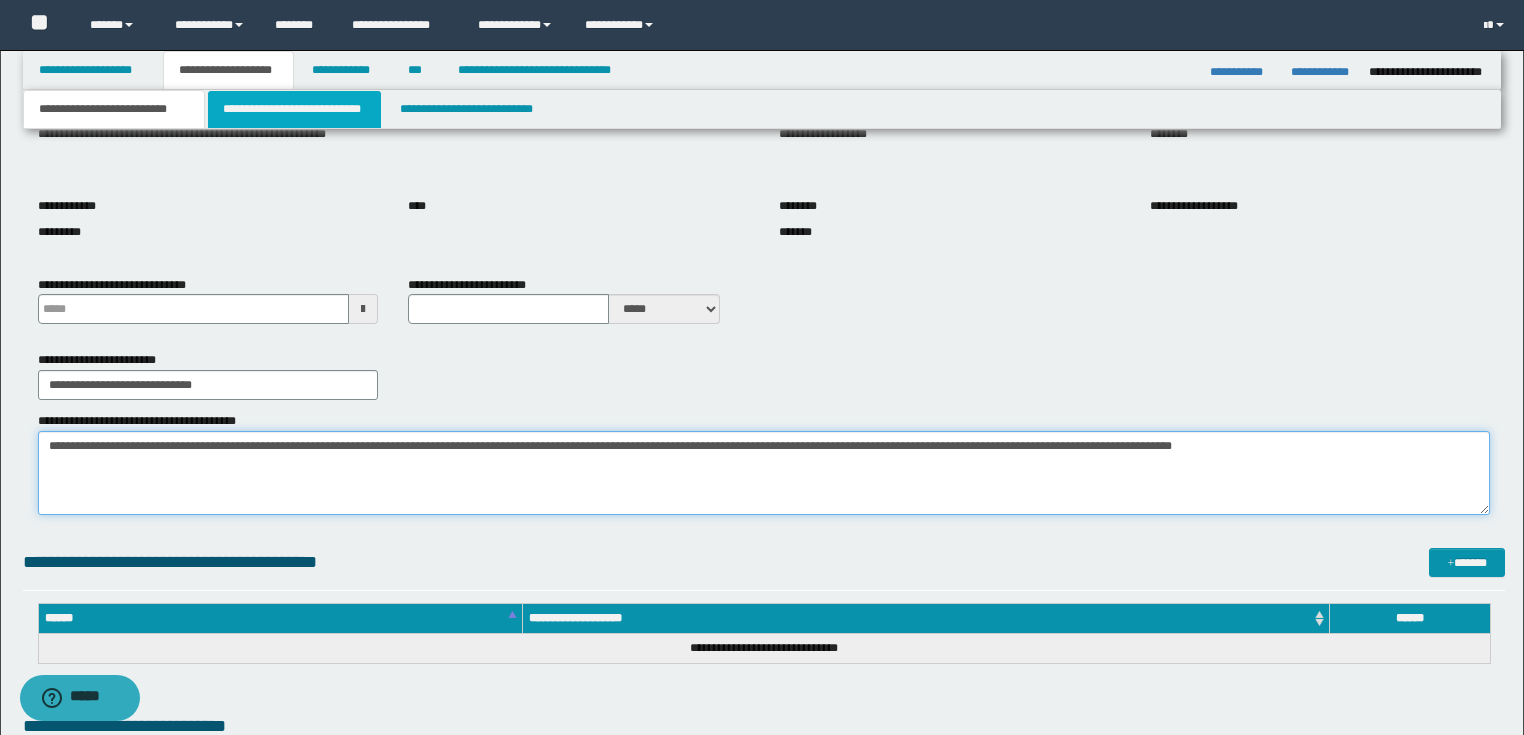 type on "**********" 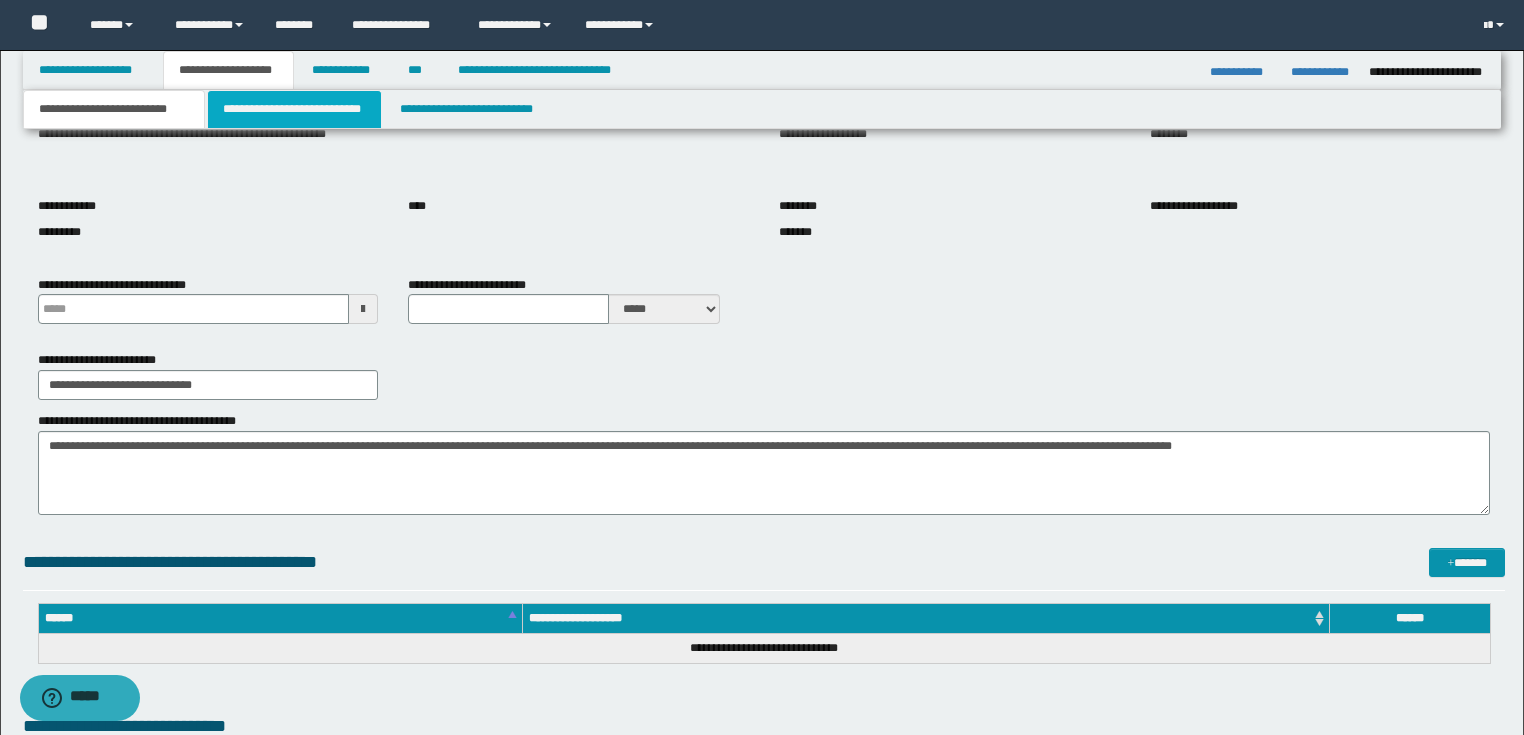 click on "**********" at bounding box center (294, 109) 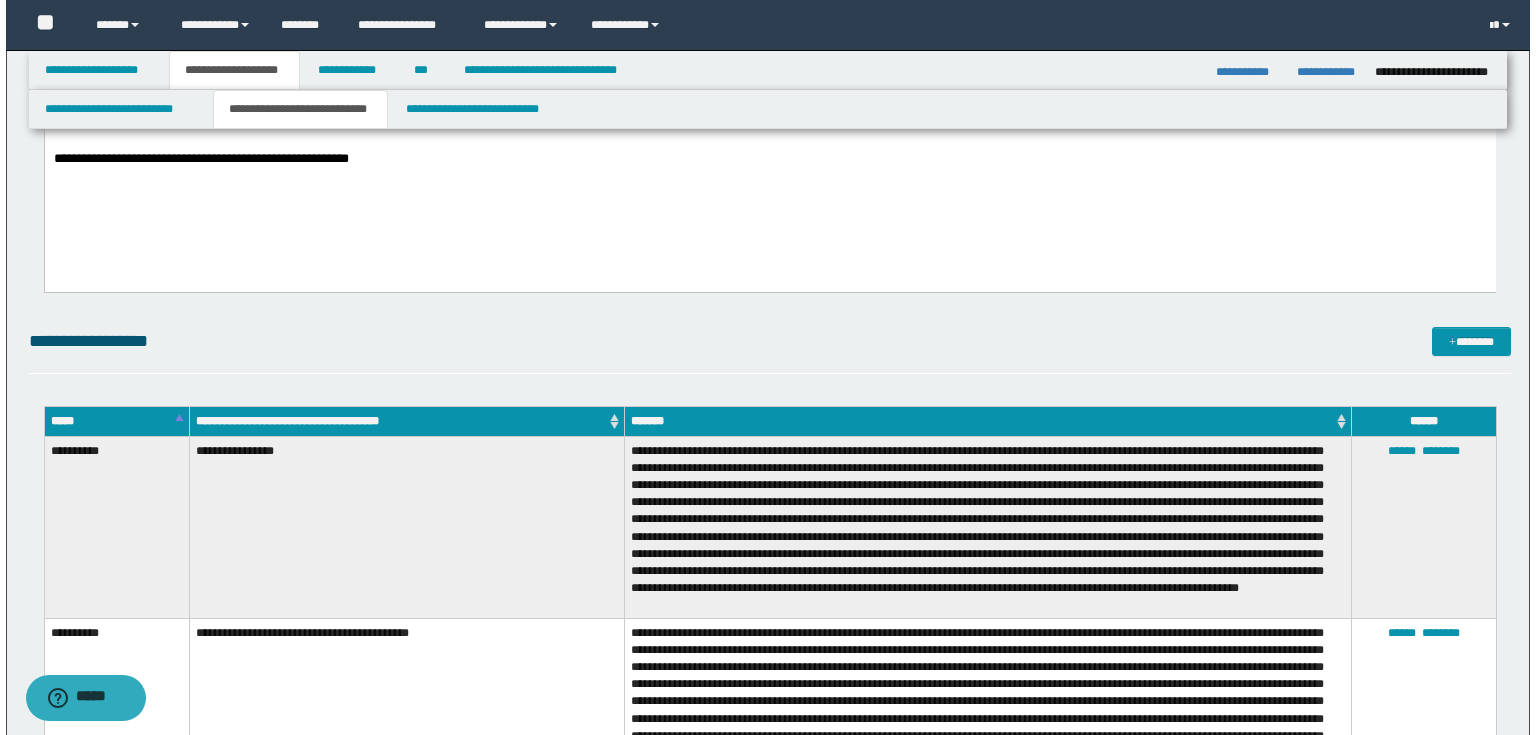 scroll, scrollTop: 0, scrollLeft: 0, axis: both 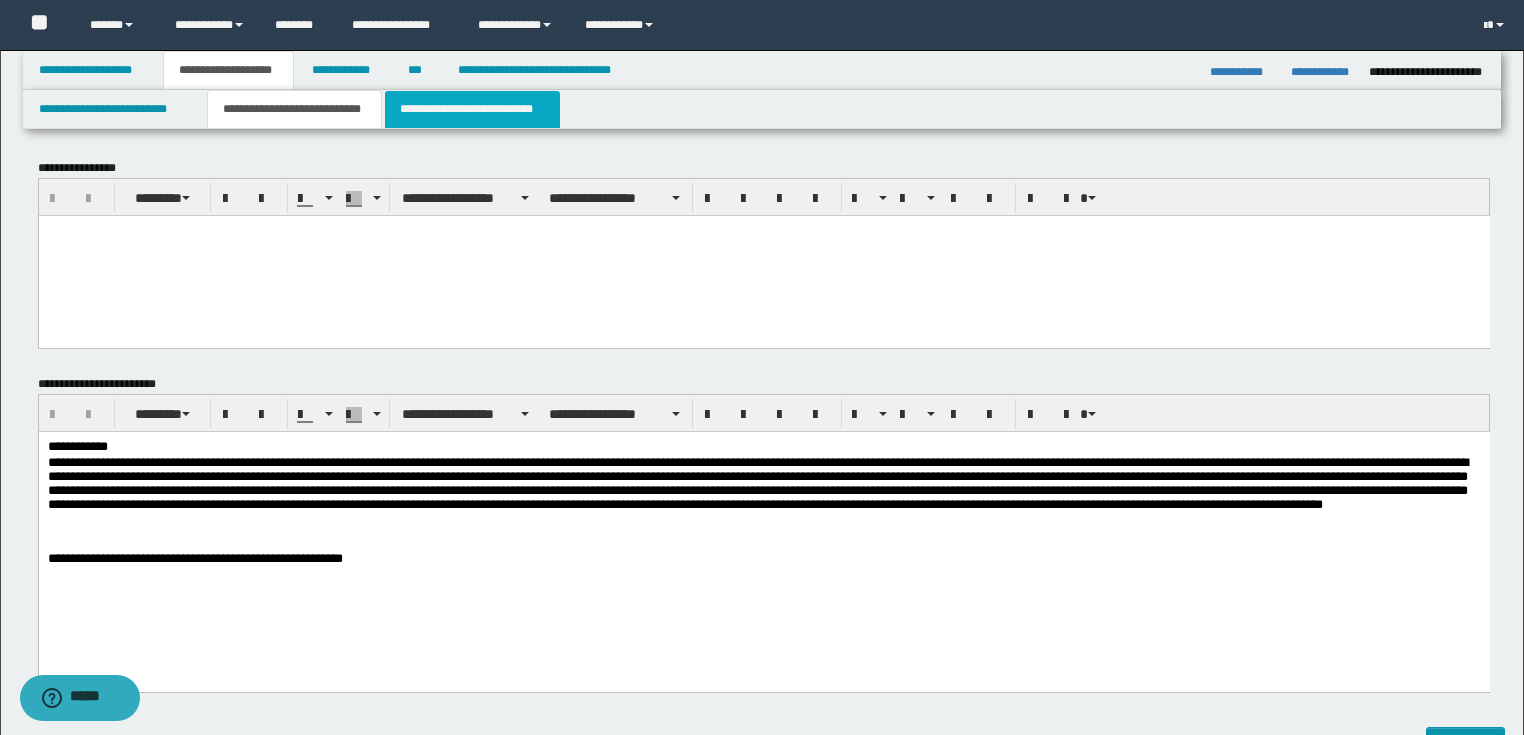 click on "**********" at bounding box center (472, 109) 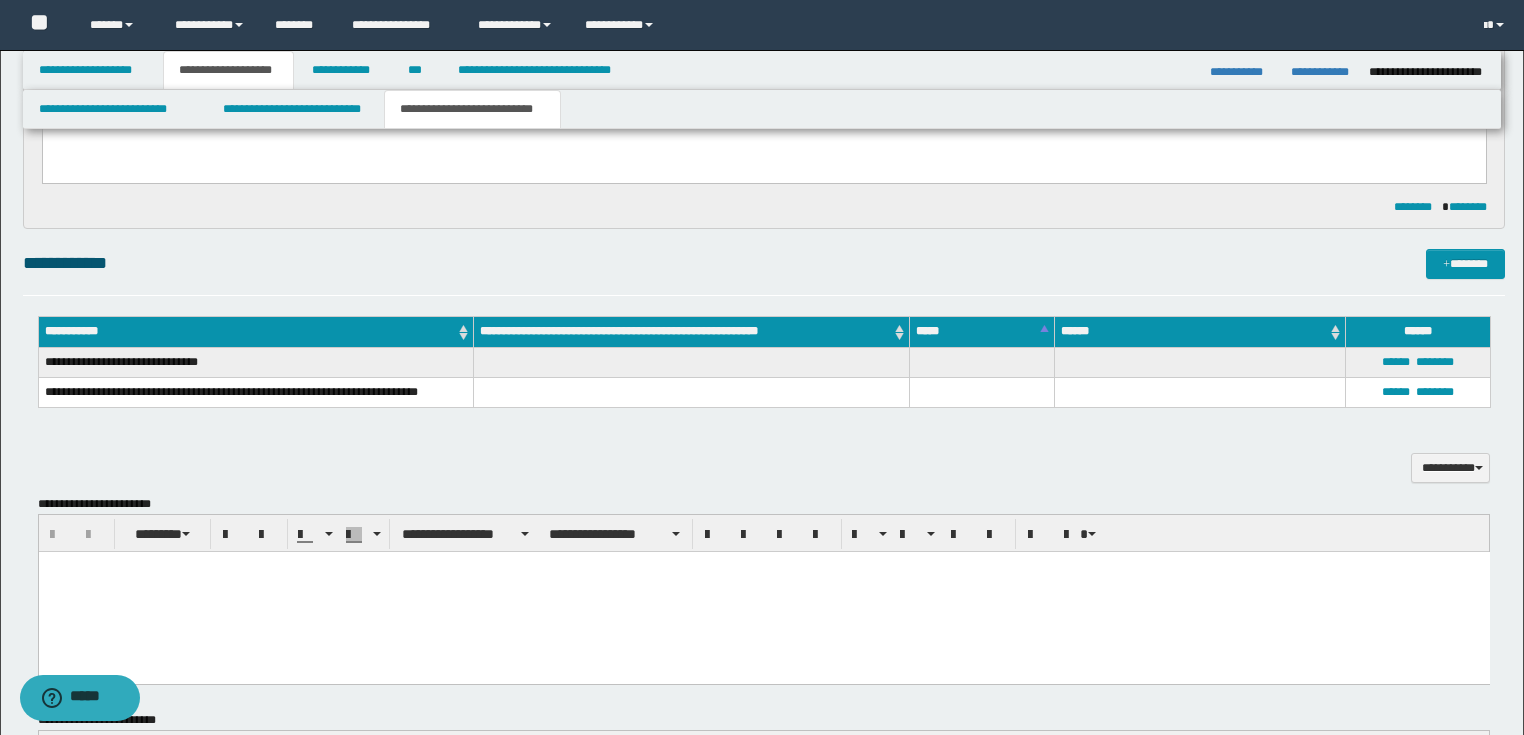 scroll, scrollTop: 640, scrollLeft: 0, axis: vertical 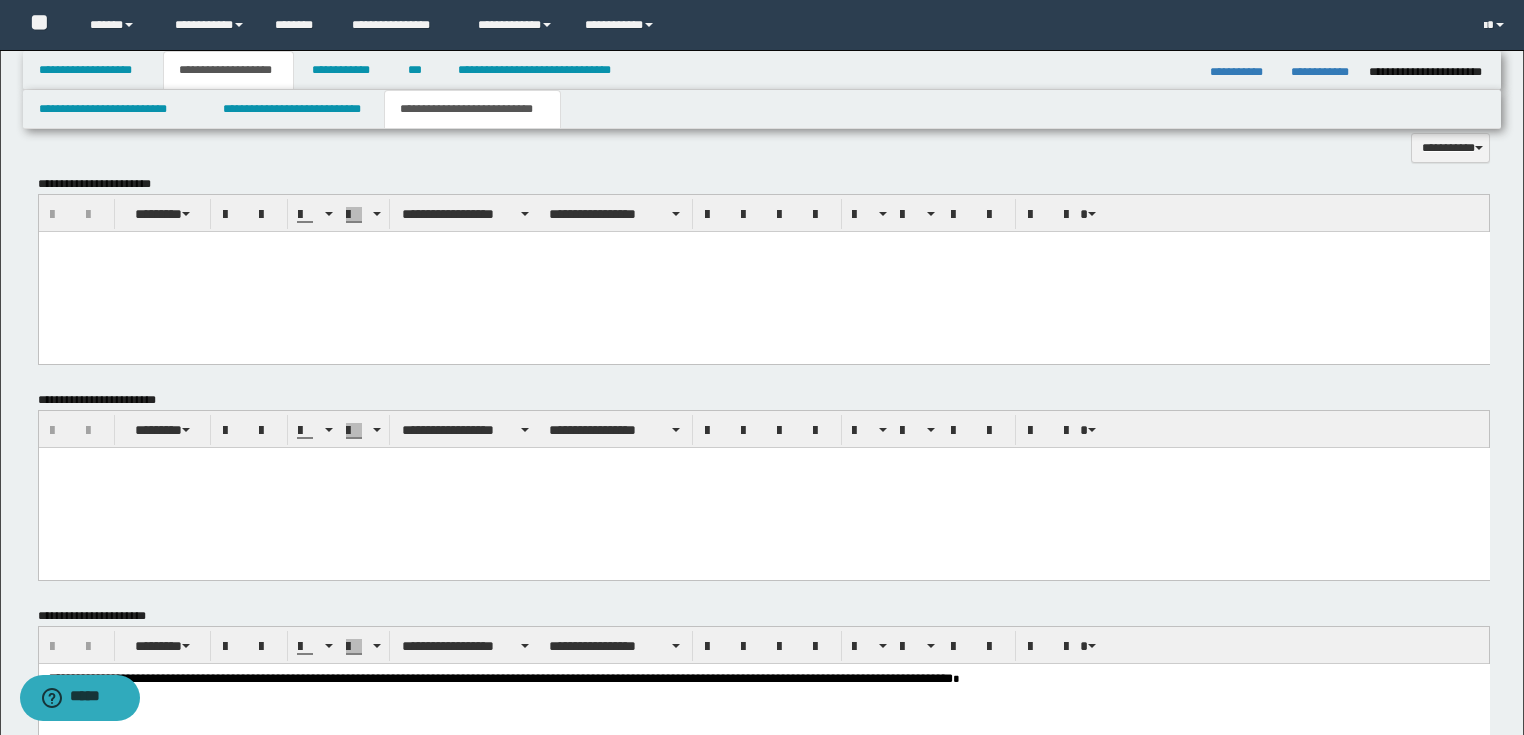 click at bounding box center [763, 487] 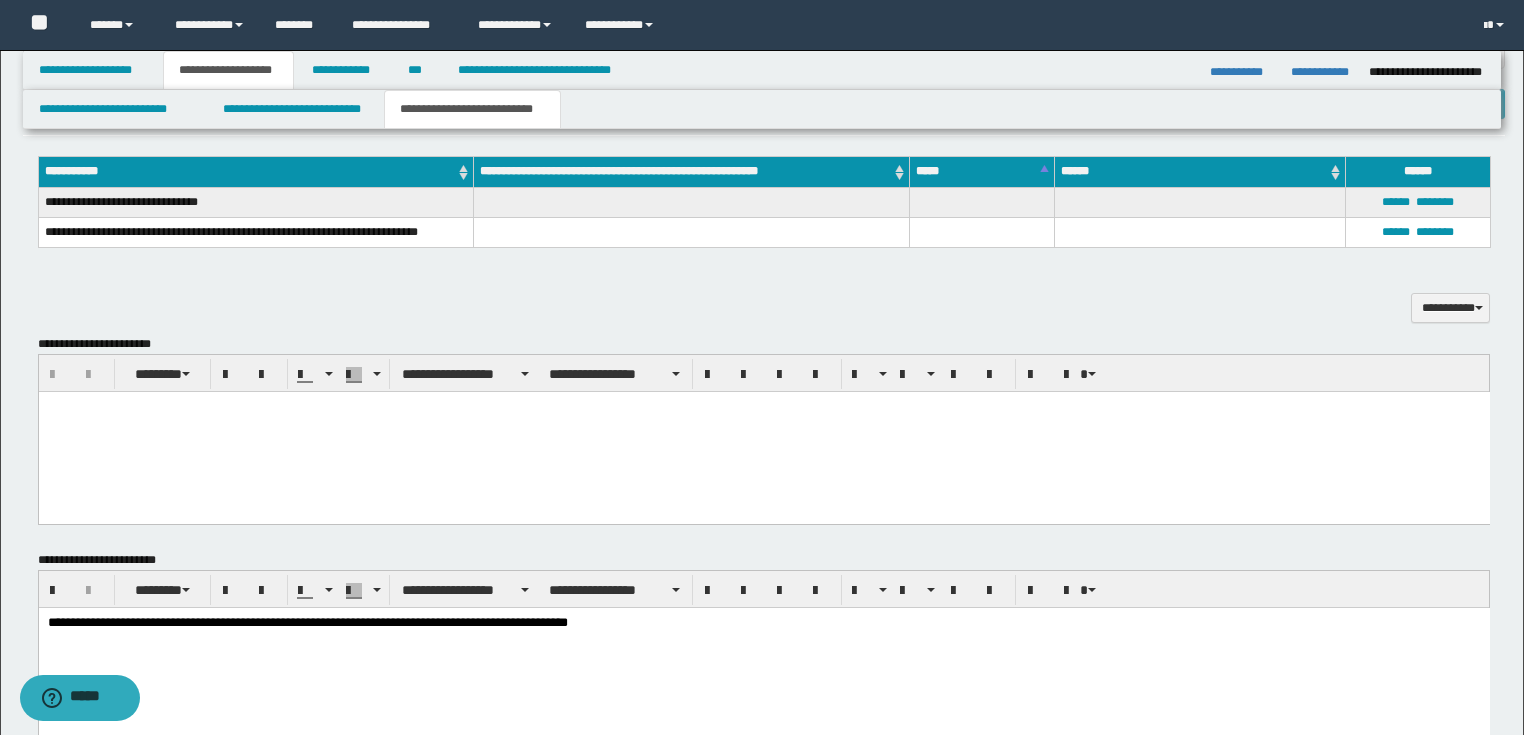 scroll, scrollTop: 640, scrollLeft: 0, axis: vertical 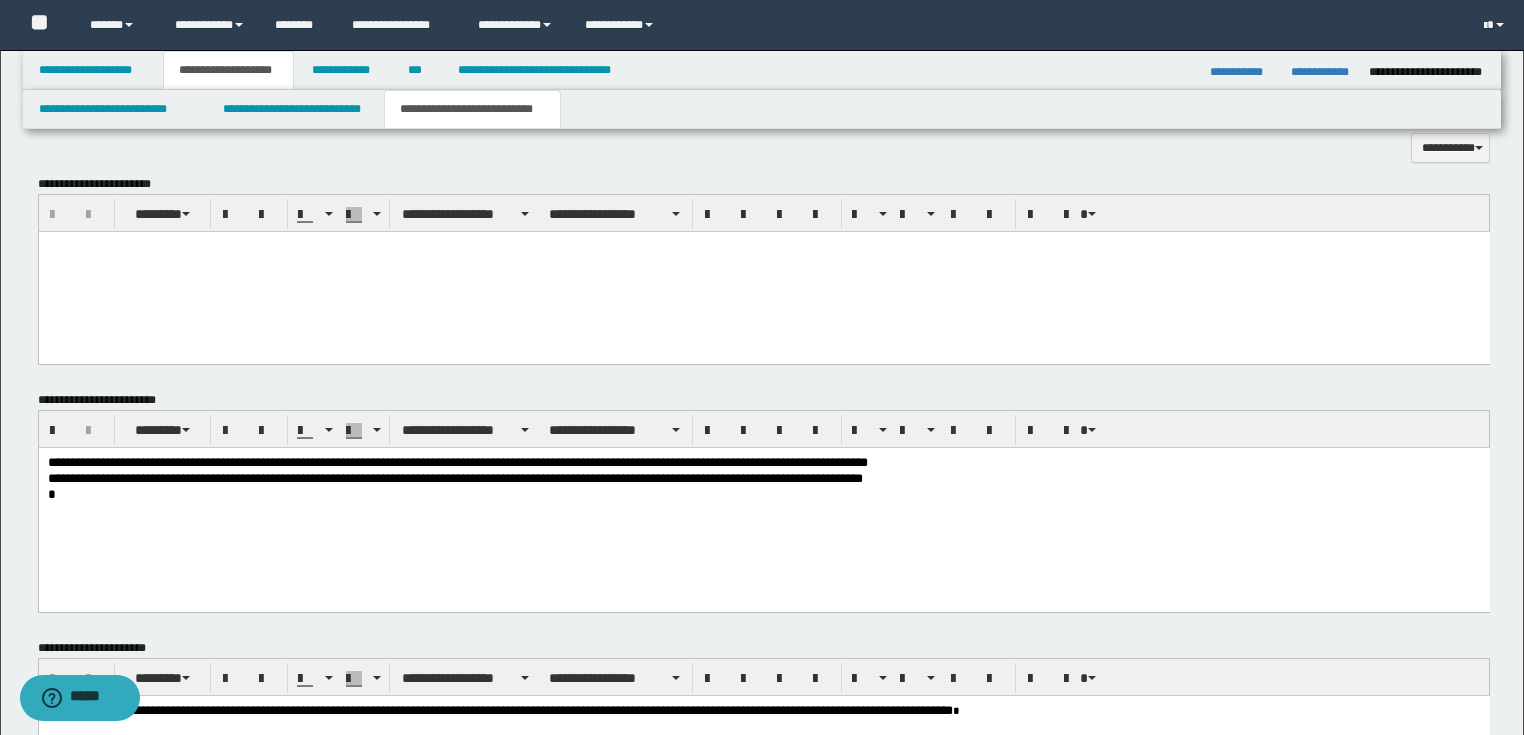 click on "**********" at bounding box center [763, 479] 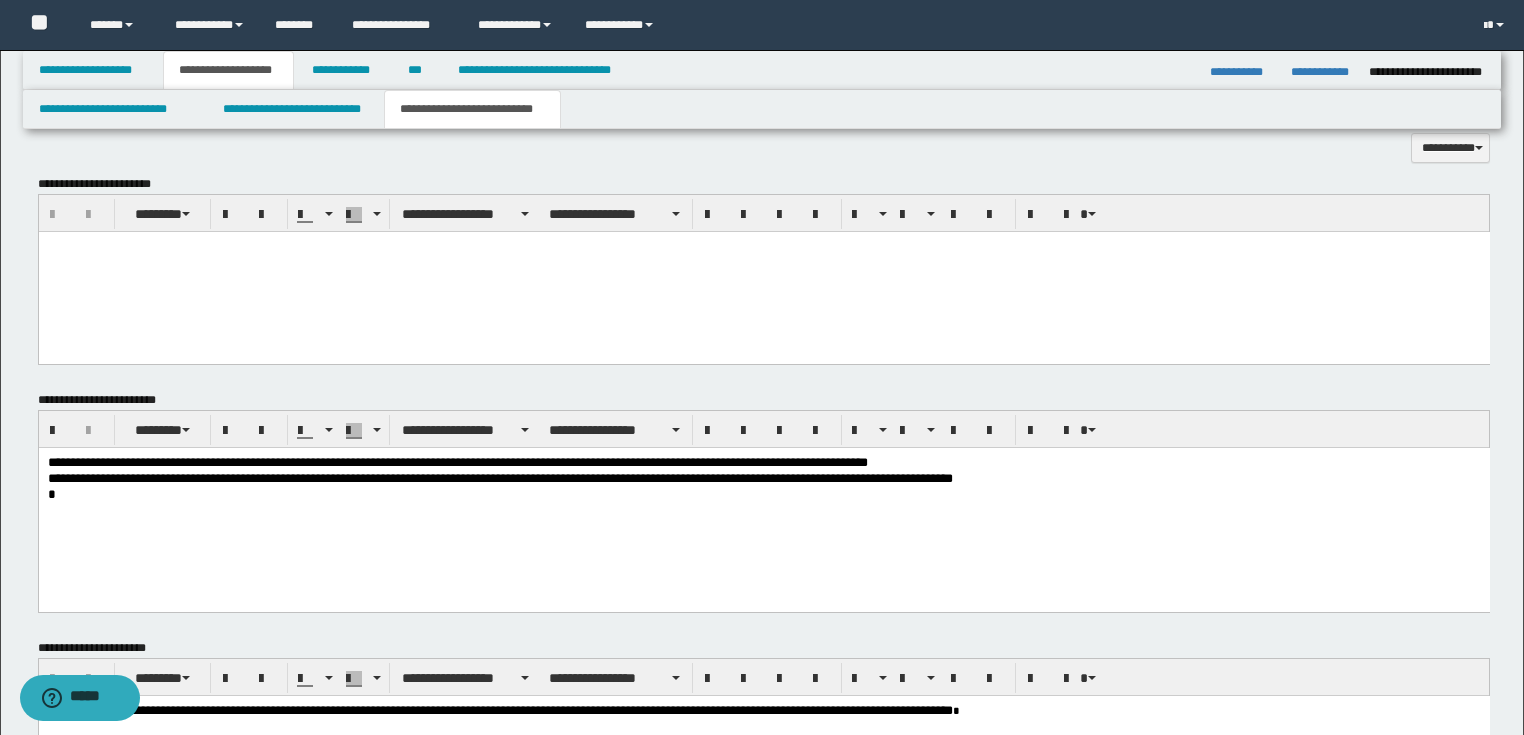 scroll, scrollTop: 160, scrollLeft: 0, axis: vertical 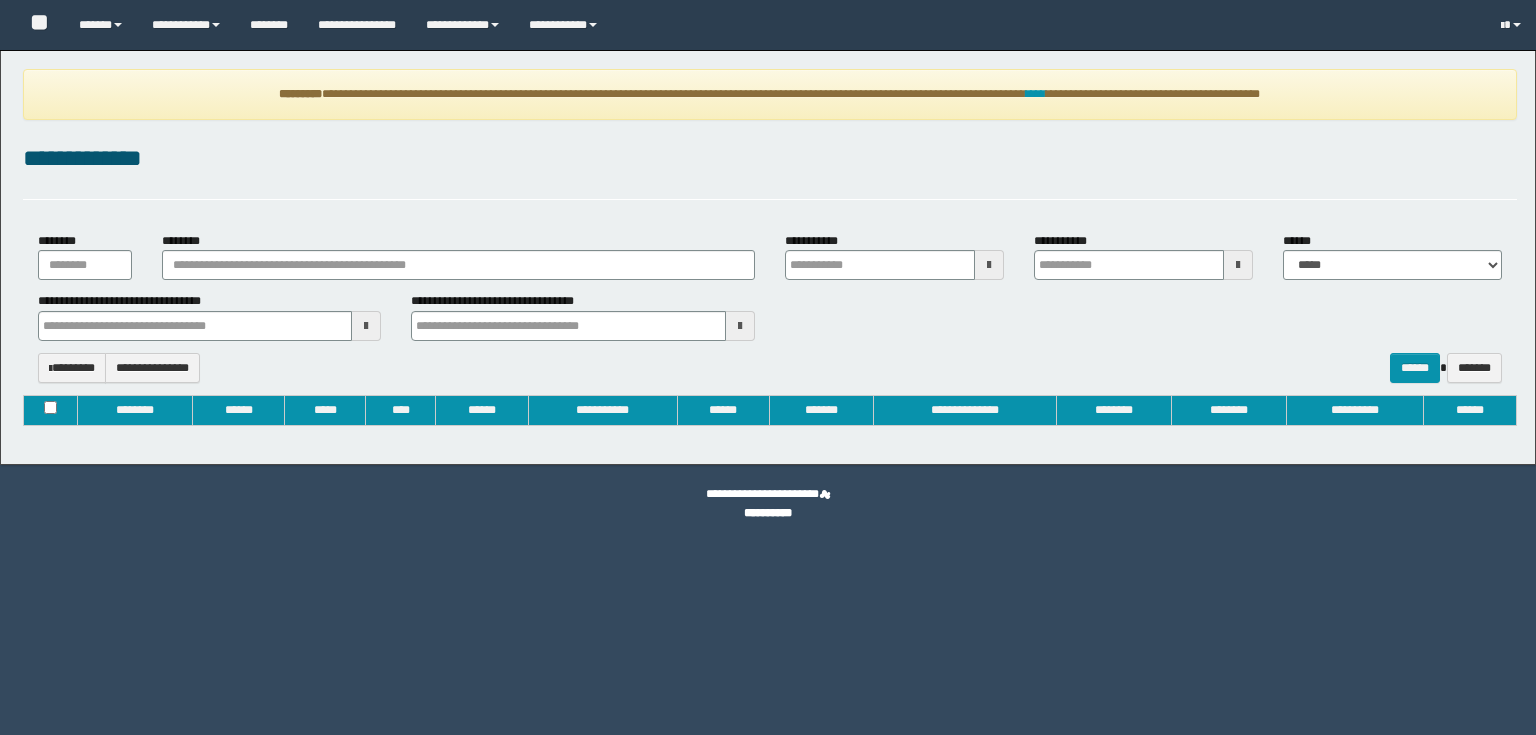 type on "**********" 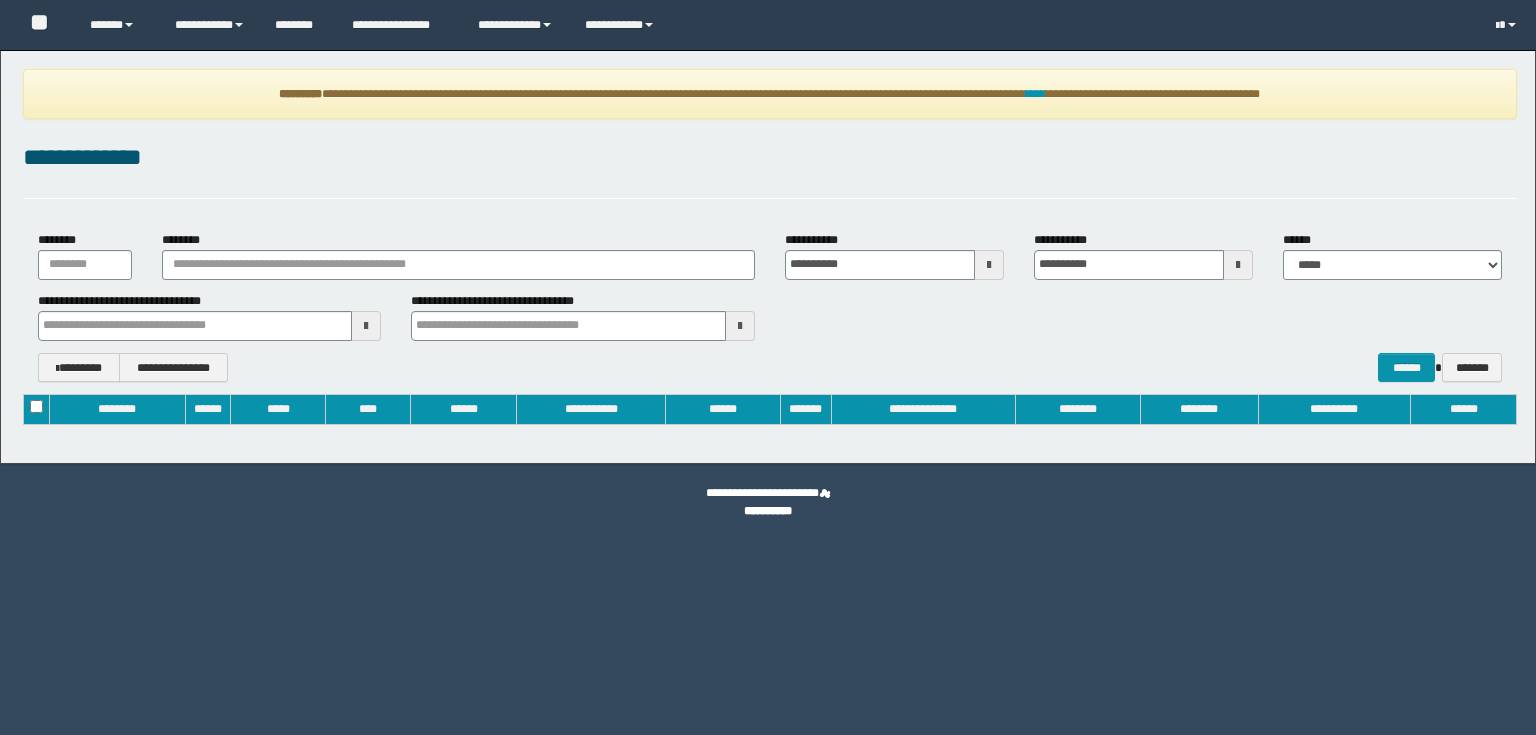scroll, scrollTop: 0, scrollLeft: 0, axis: both 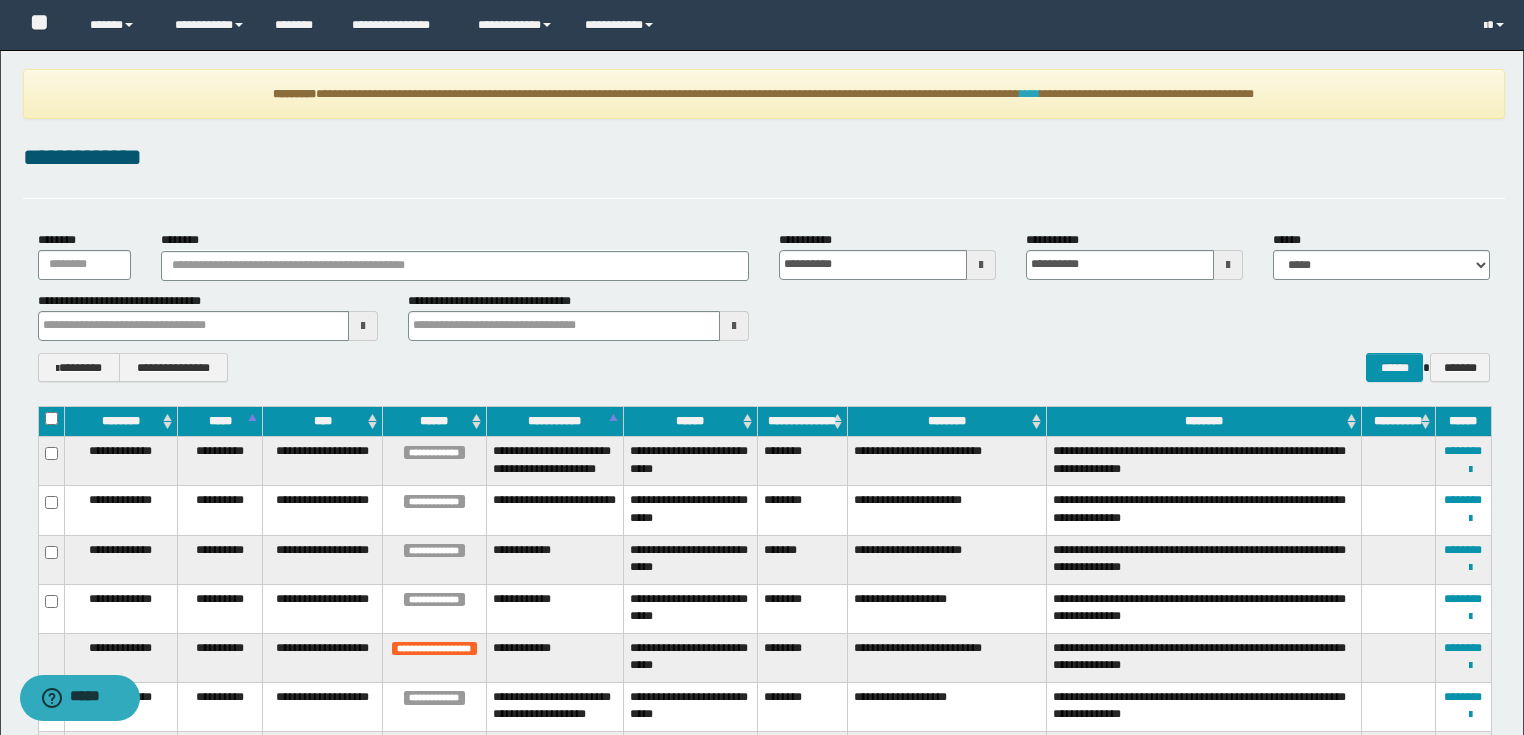click on "****" at bounding box center [1030, 94] 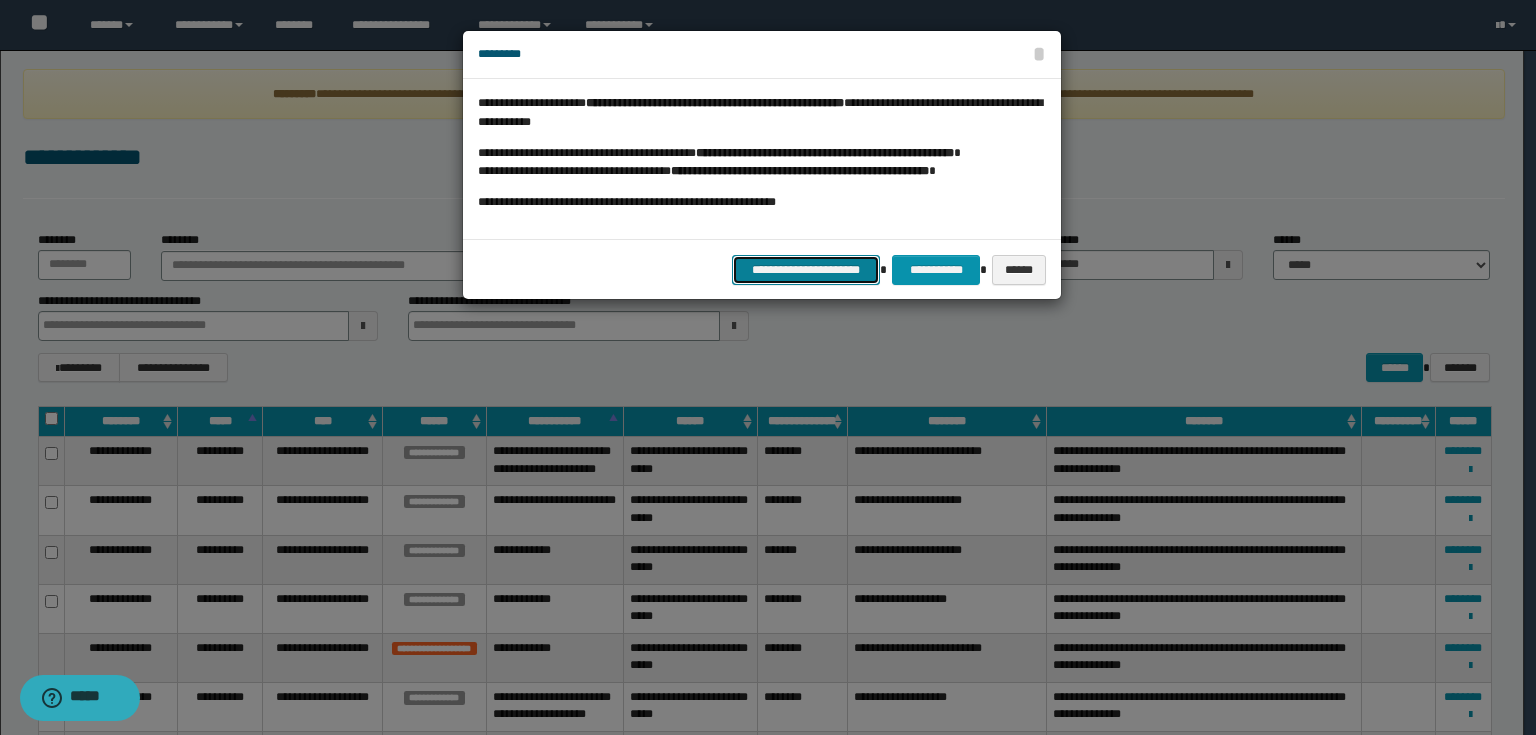 click on "**********" at bounding box center [806, 270] 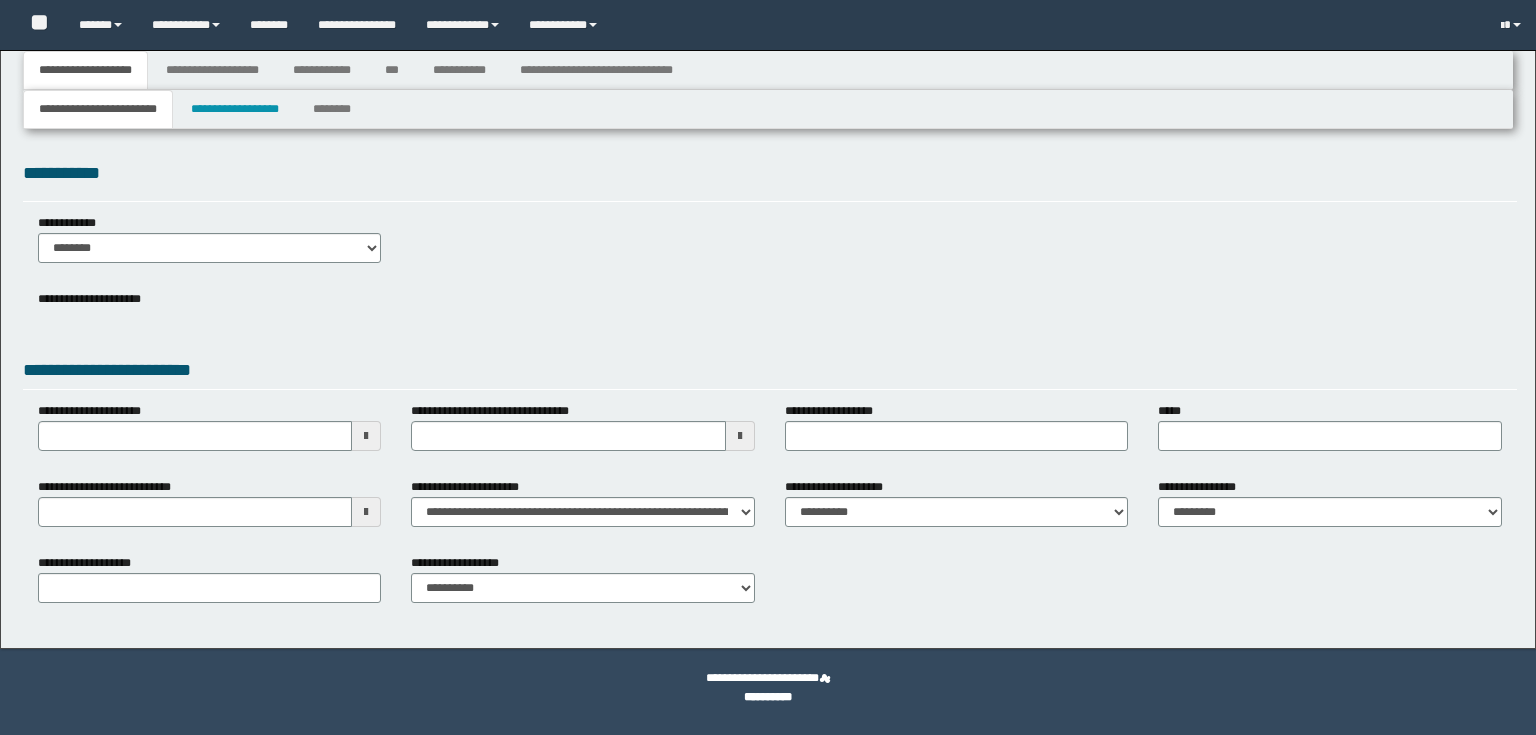 type 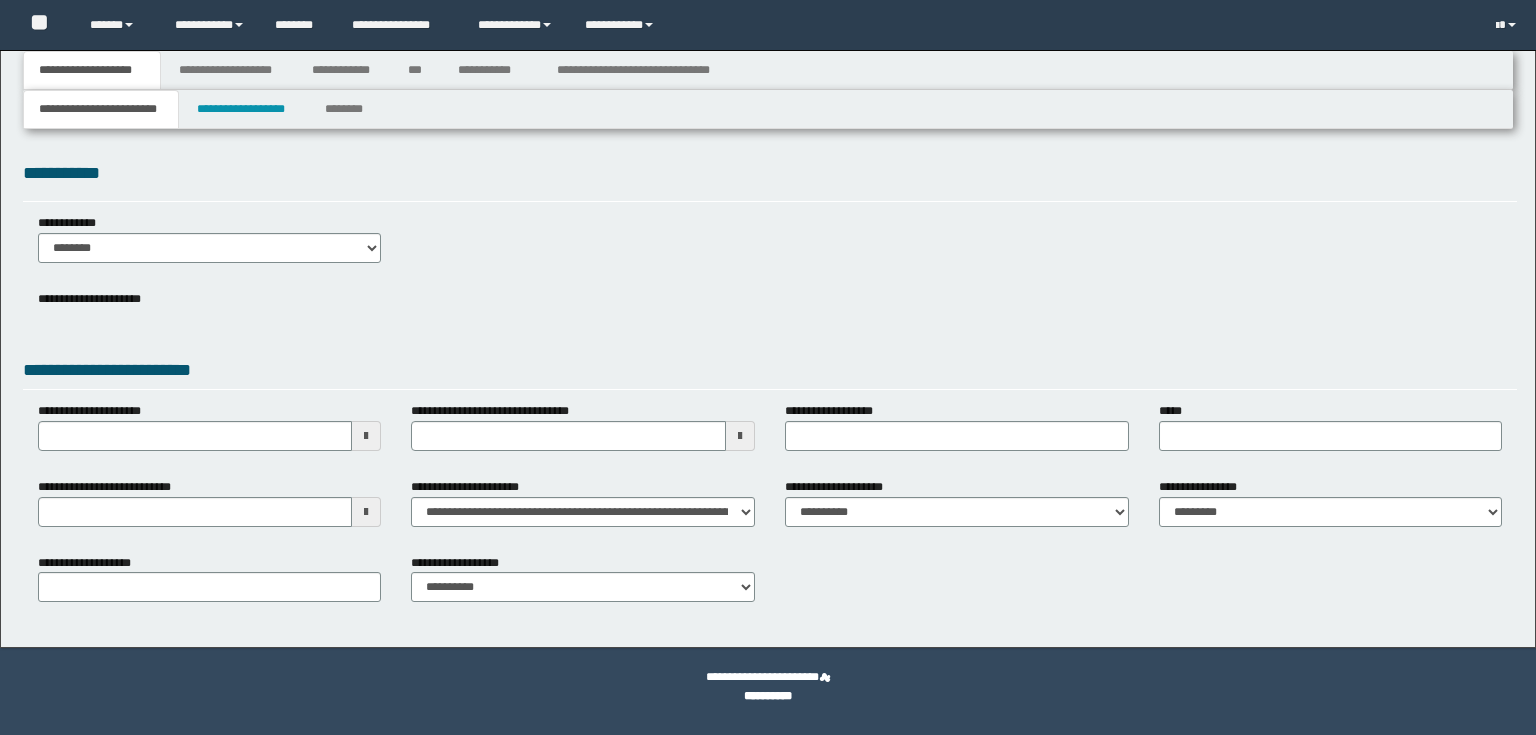 scroll, scrollTop: 0, scrollLeft: 0, axis: both 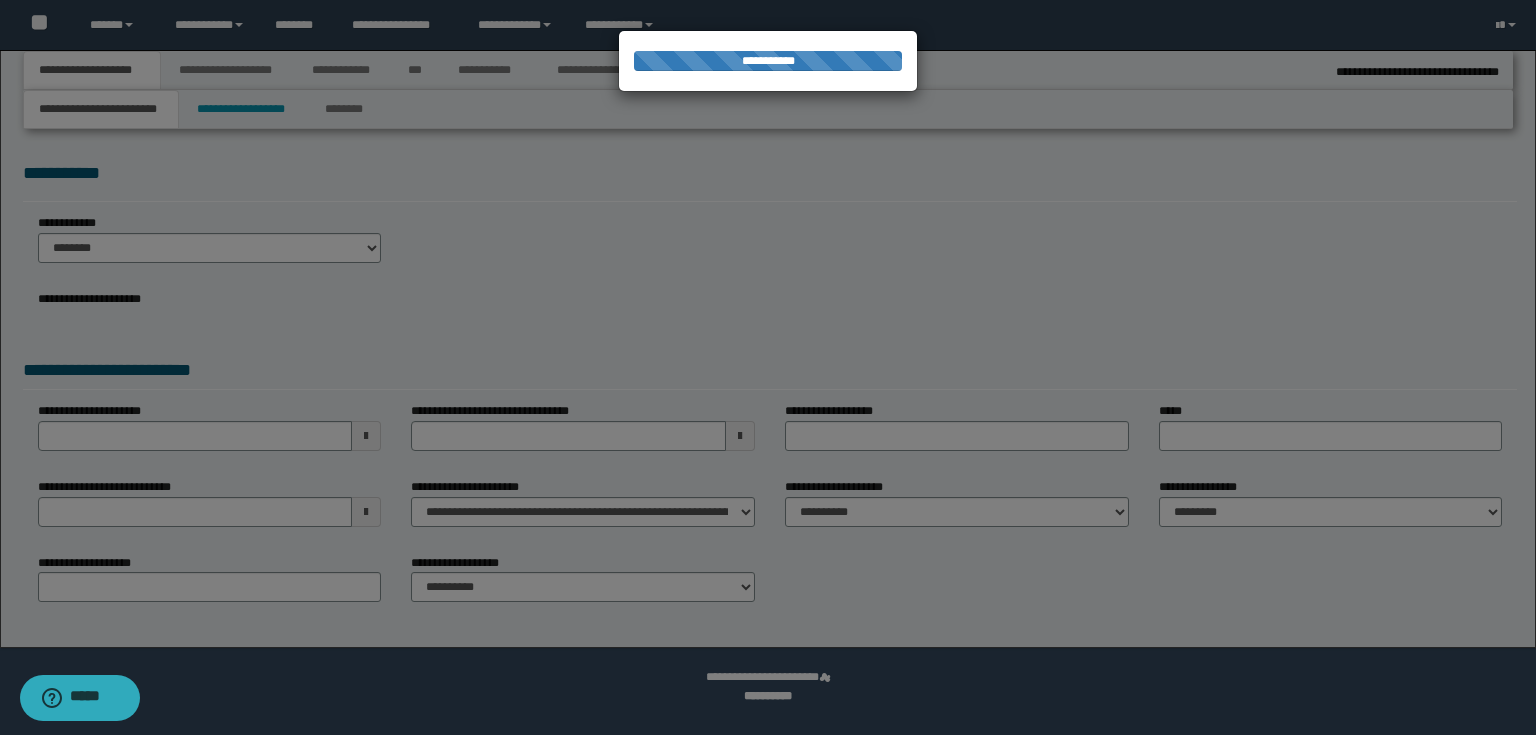 select on "*" 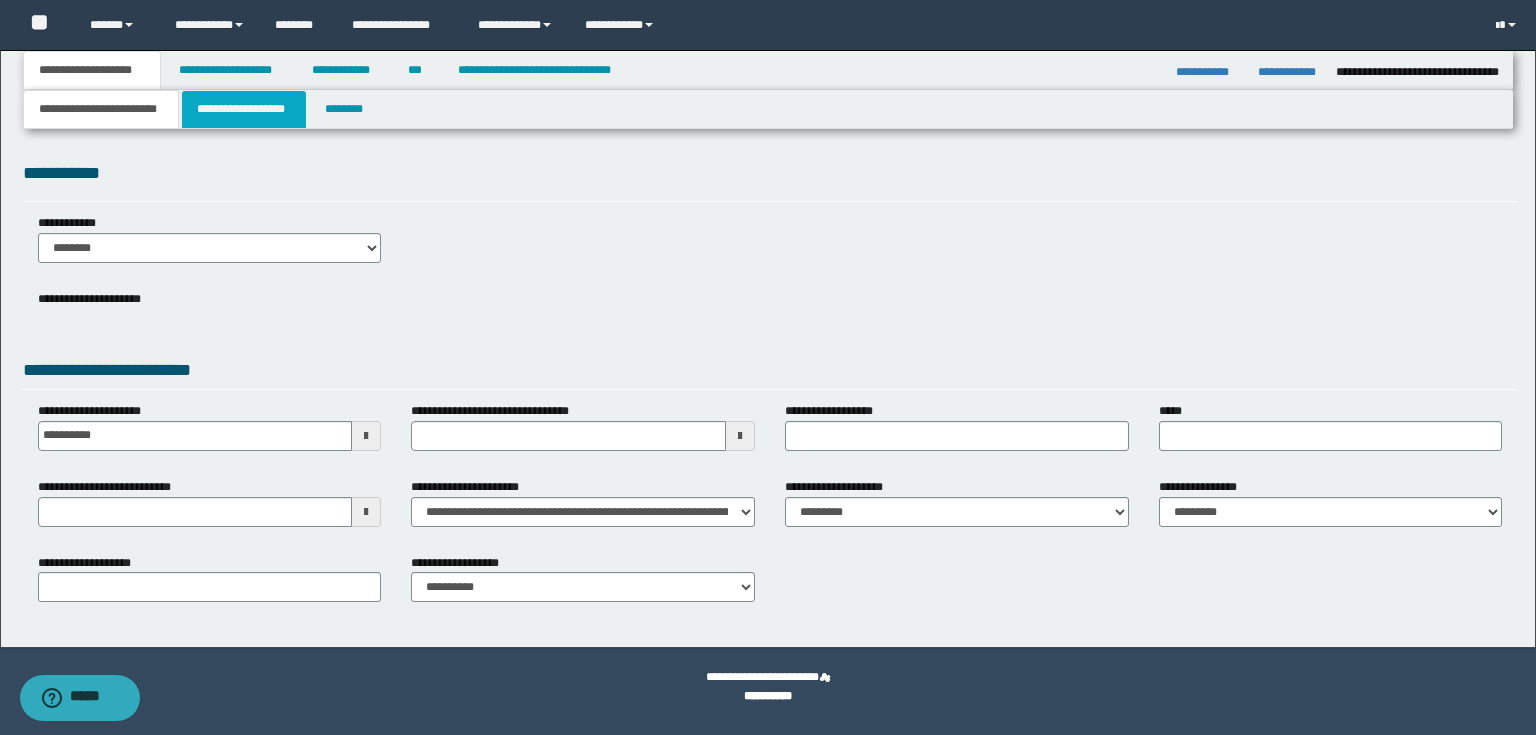click on "**********" at bounding box center (244, 109) 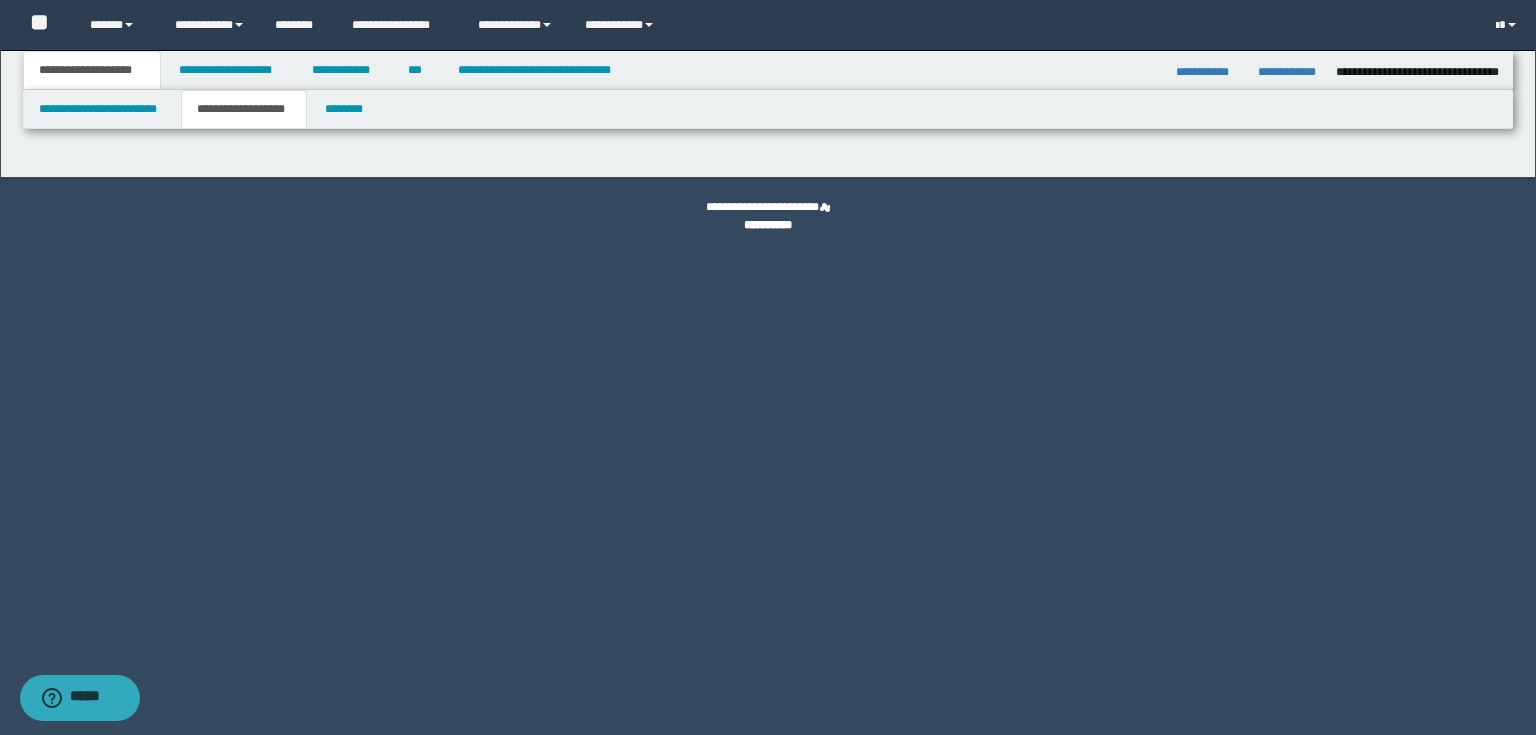 type on "**********" 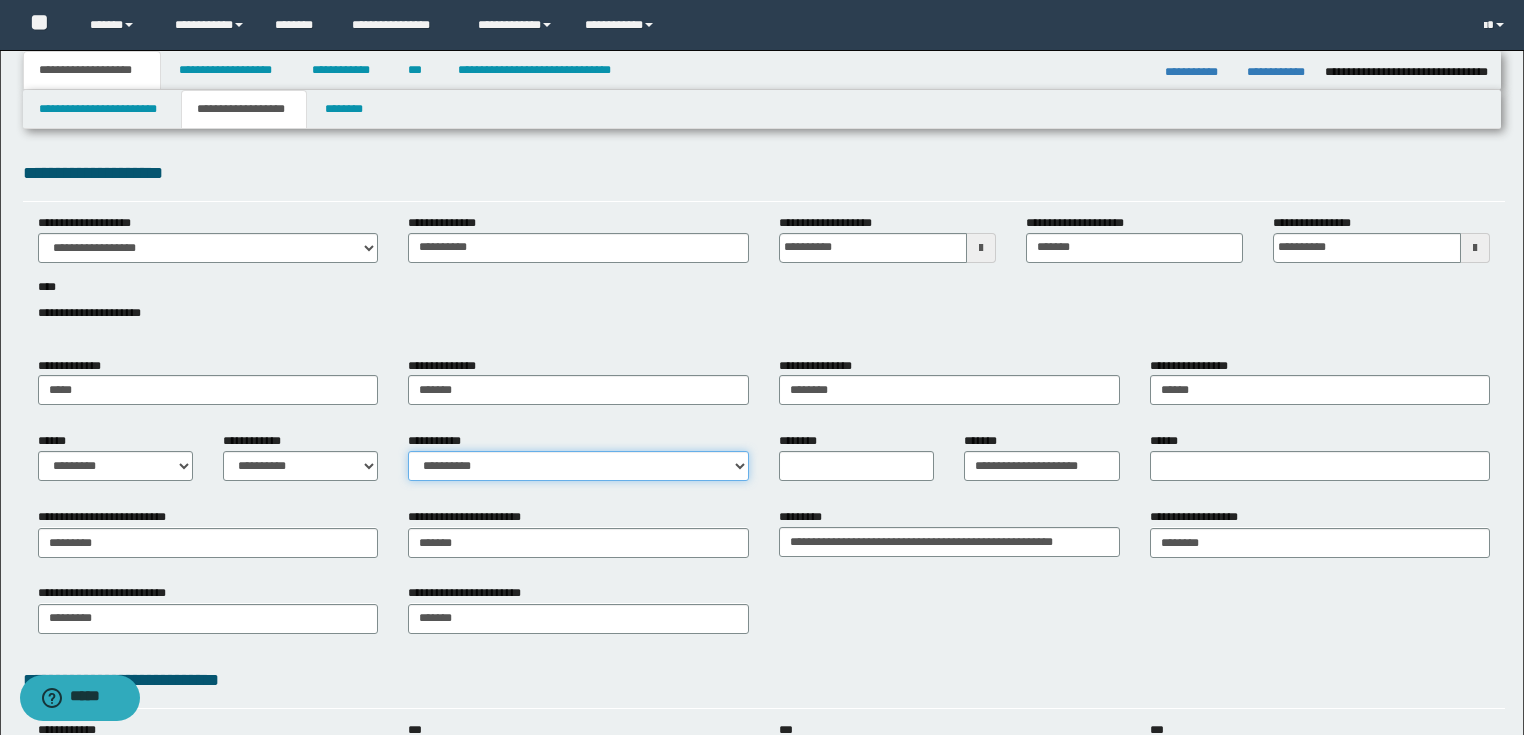 click on "**********" at bounding box center (578, 466) 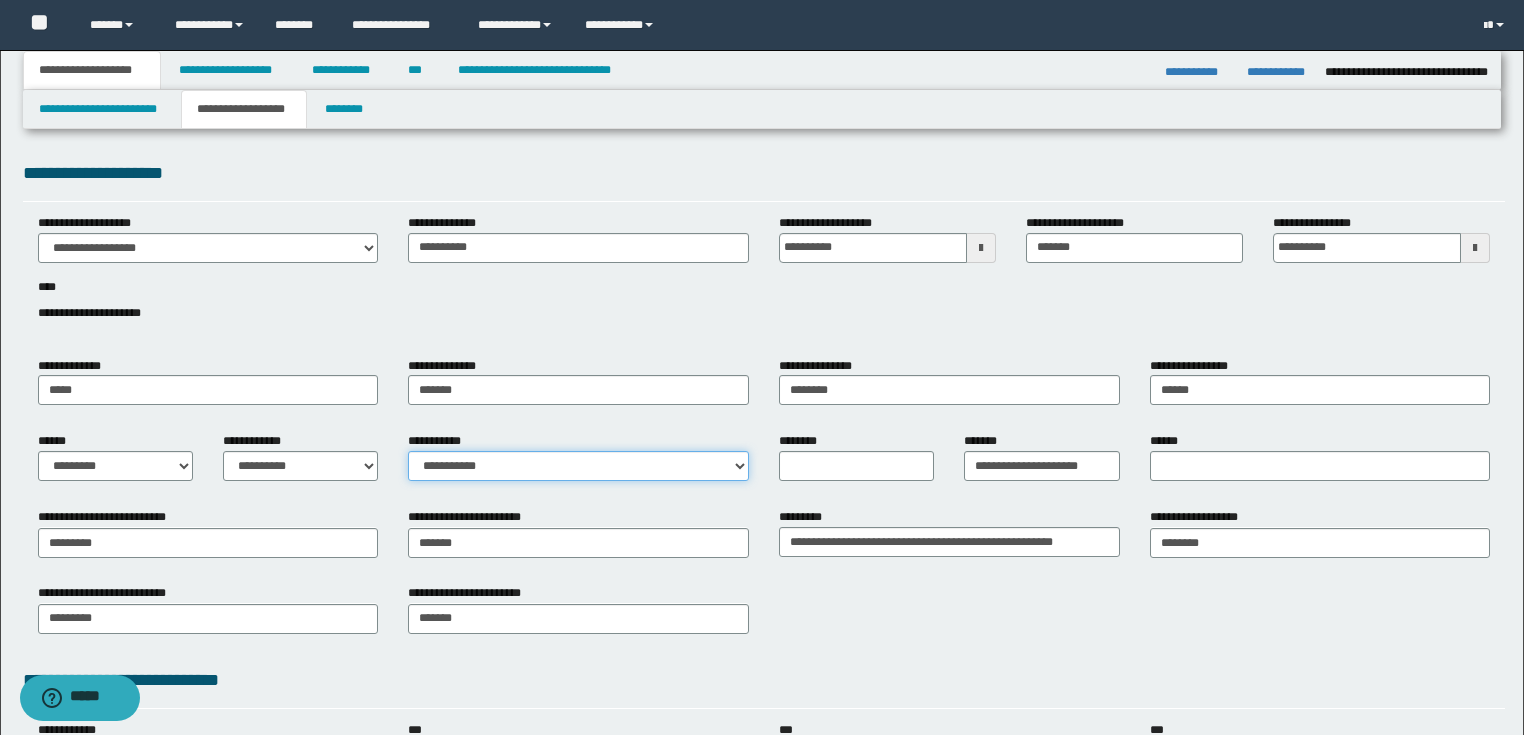 click on "**********" at bounding box center [578, 466] 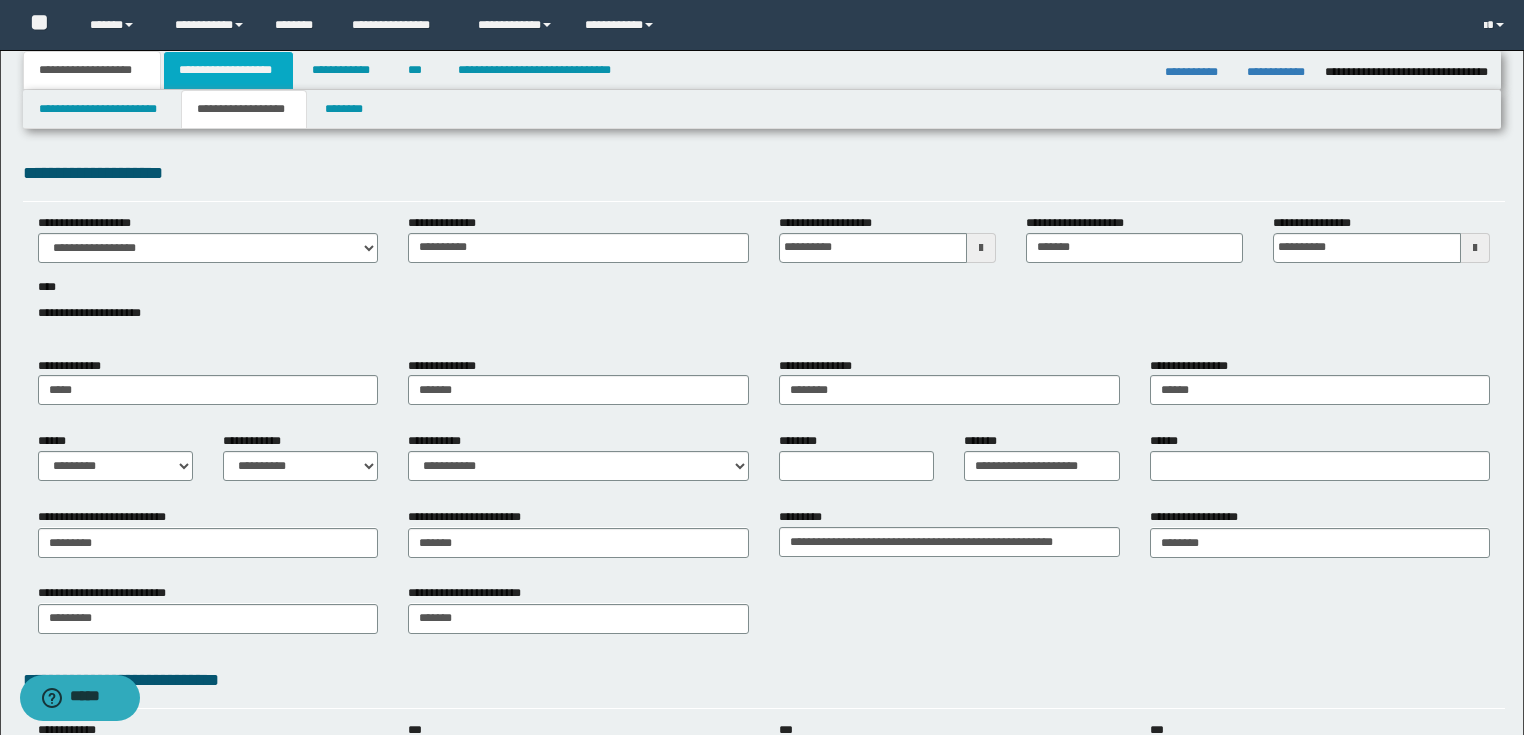 click on "**********" at bounding box center [228, 70] 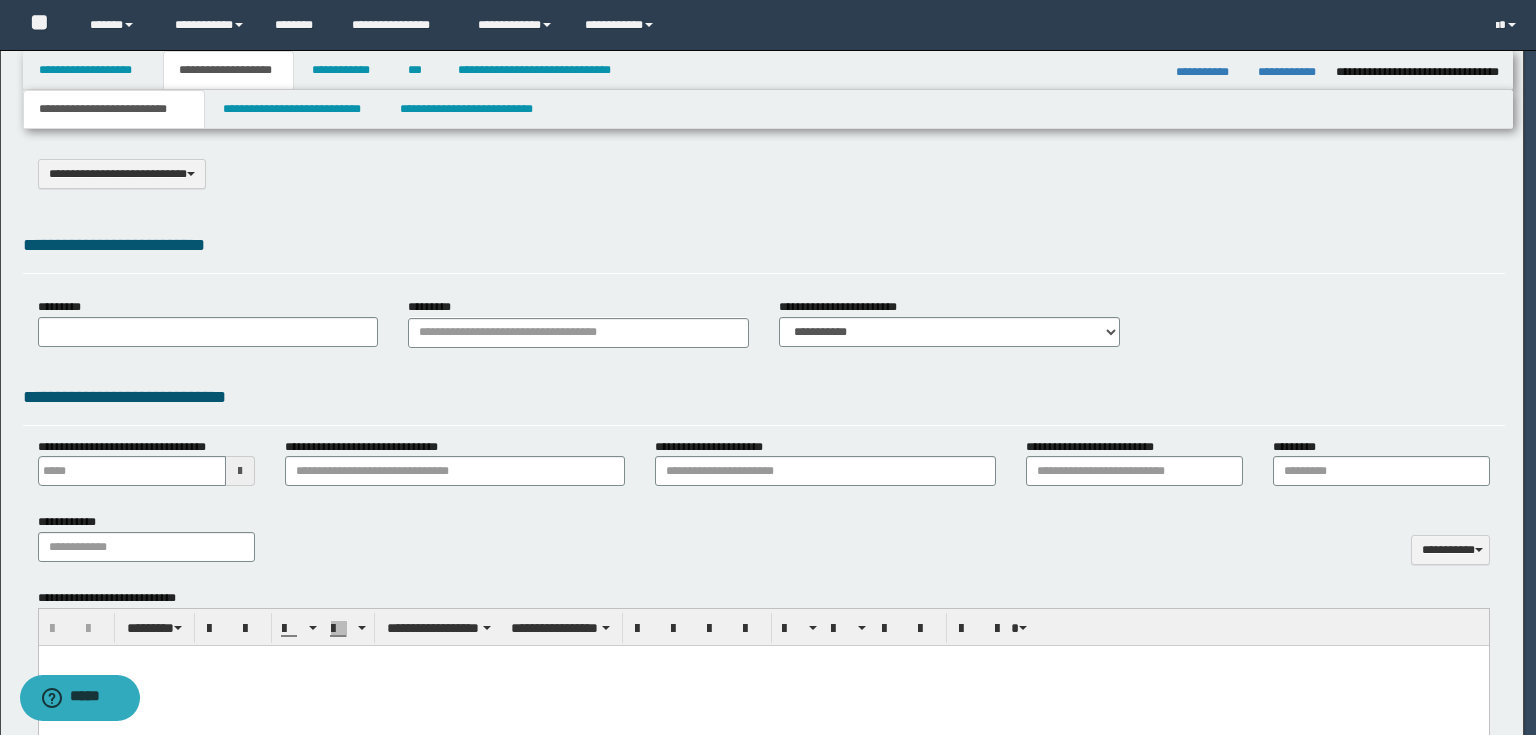 select on "*" 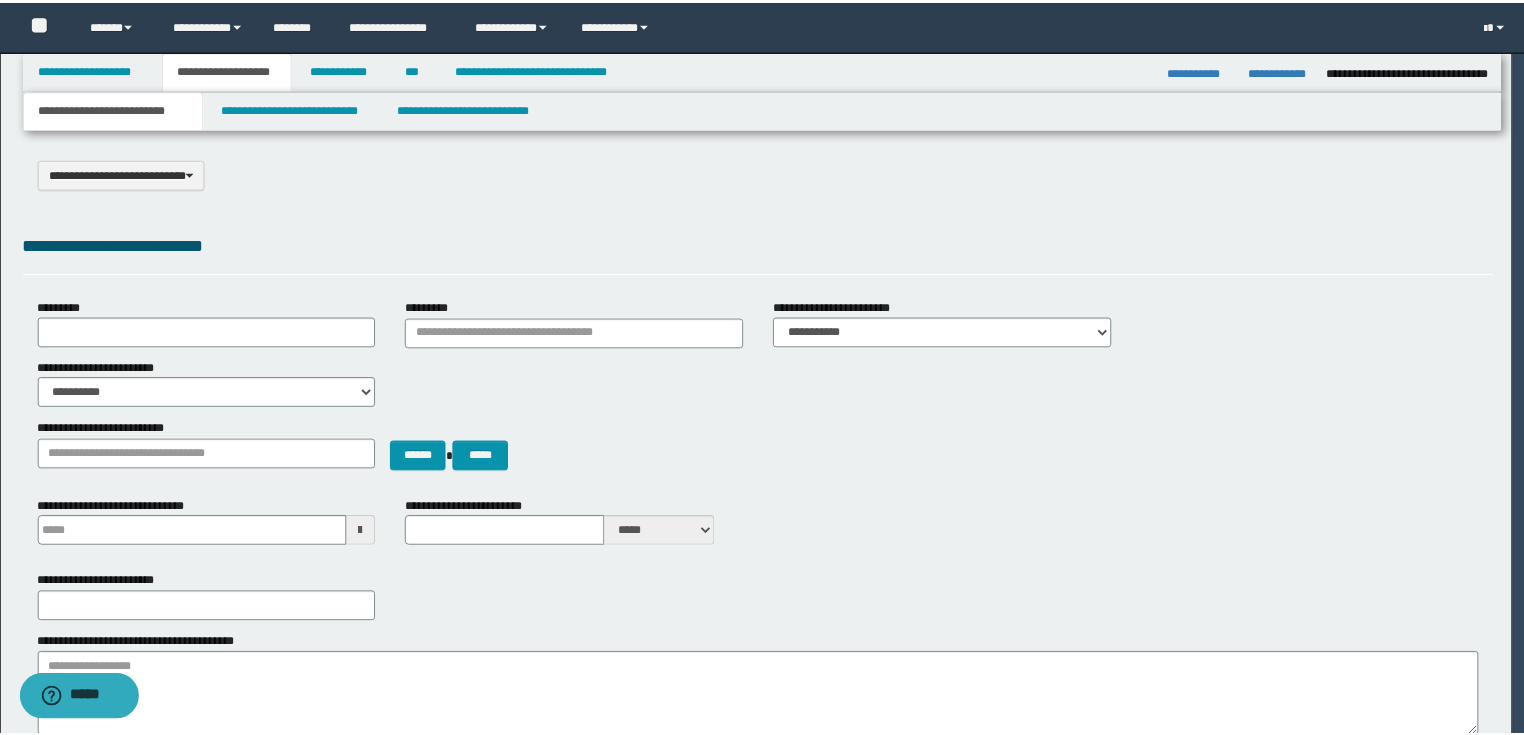 scroll, scrollTop: 0, scrollLeft: 0, axis: both 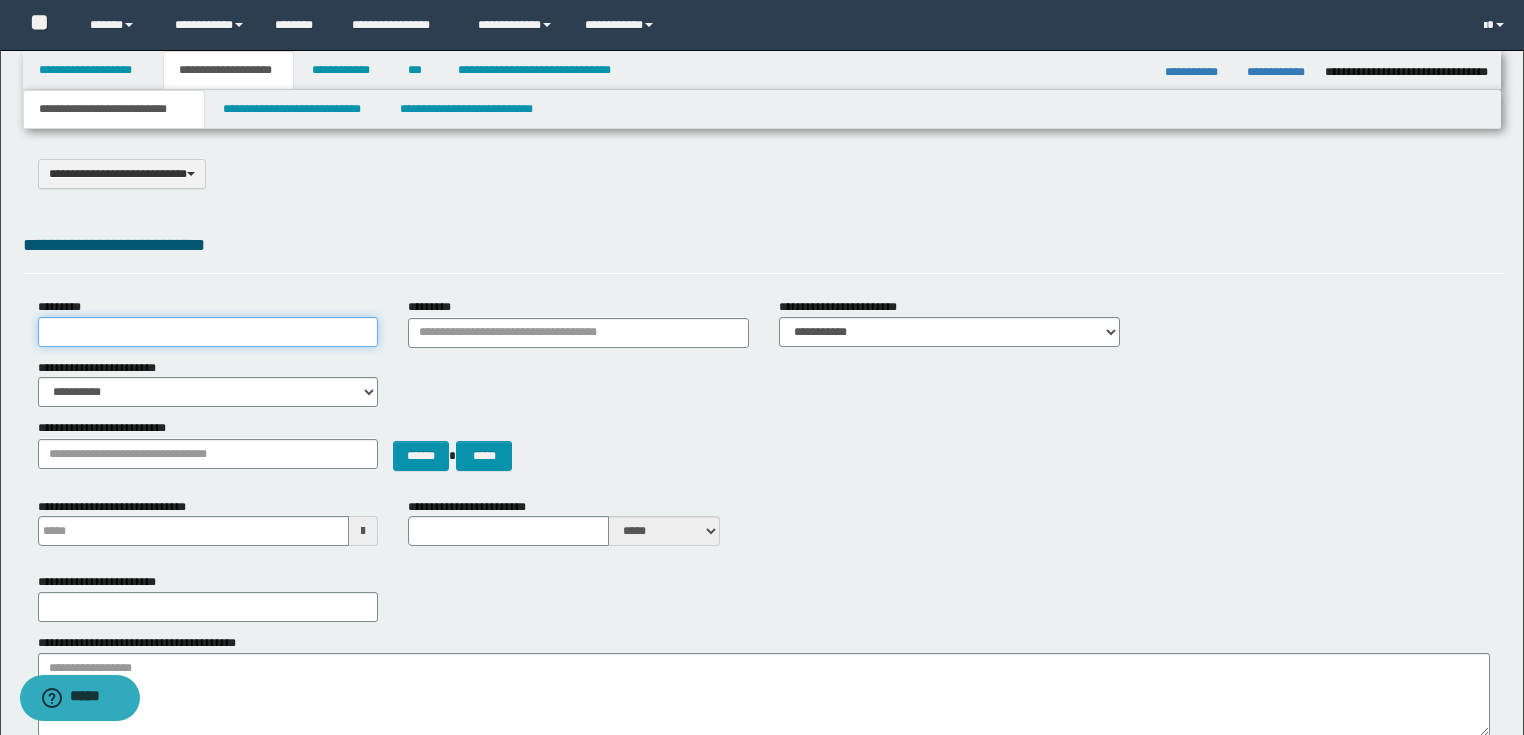 click on "*********" at bounding box center [208, 332] 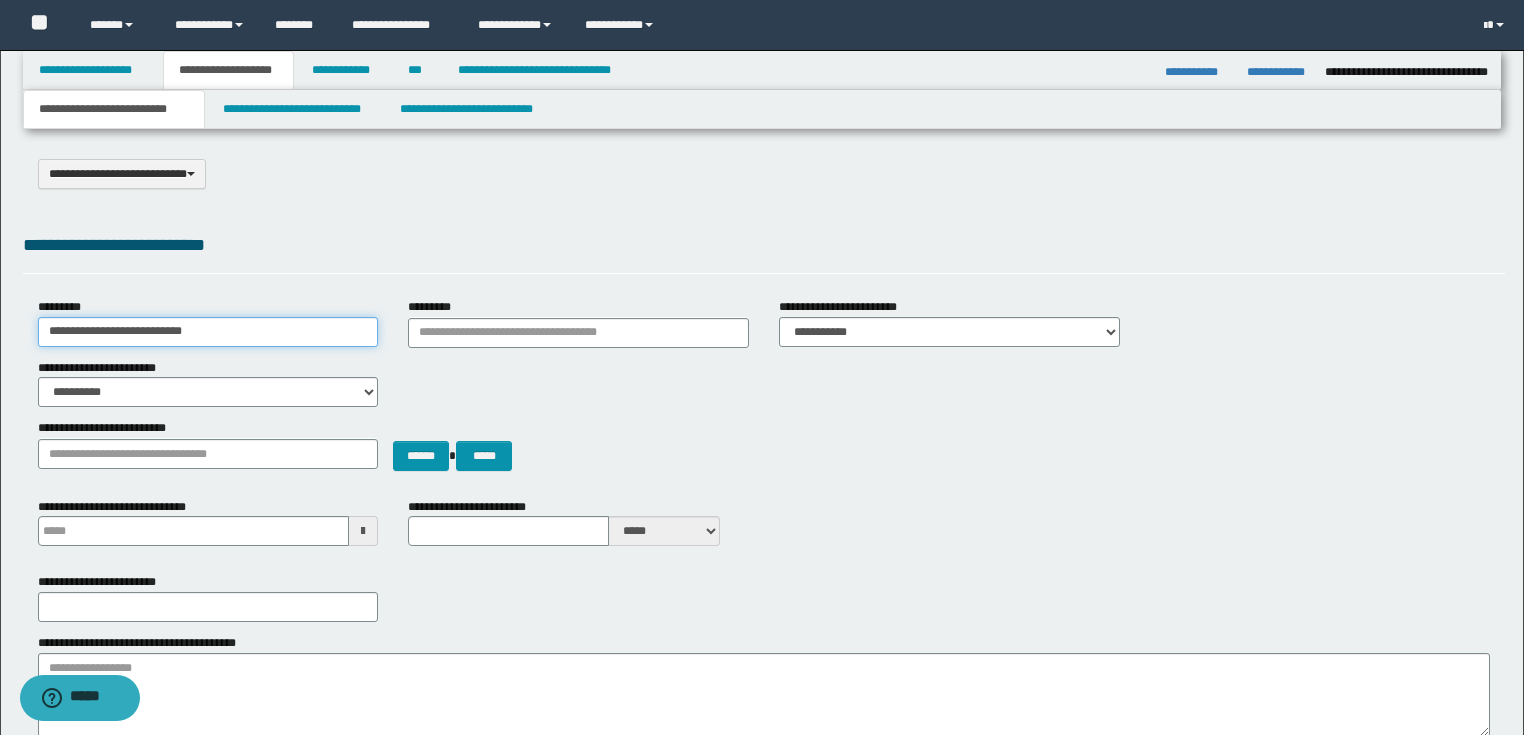 type on "**********" 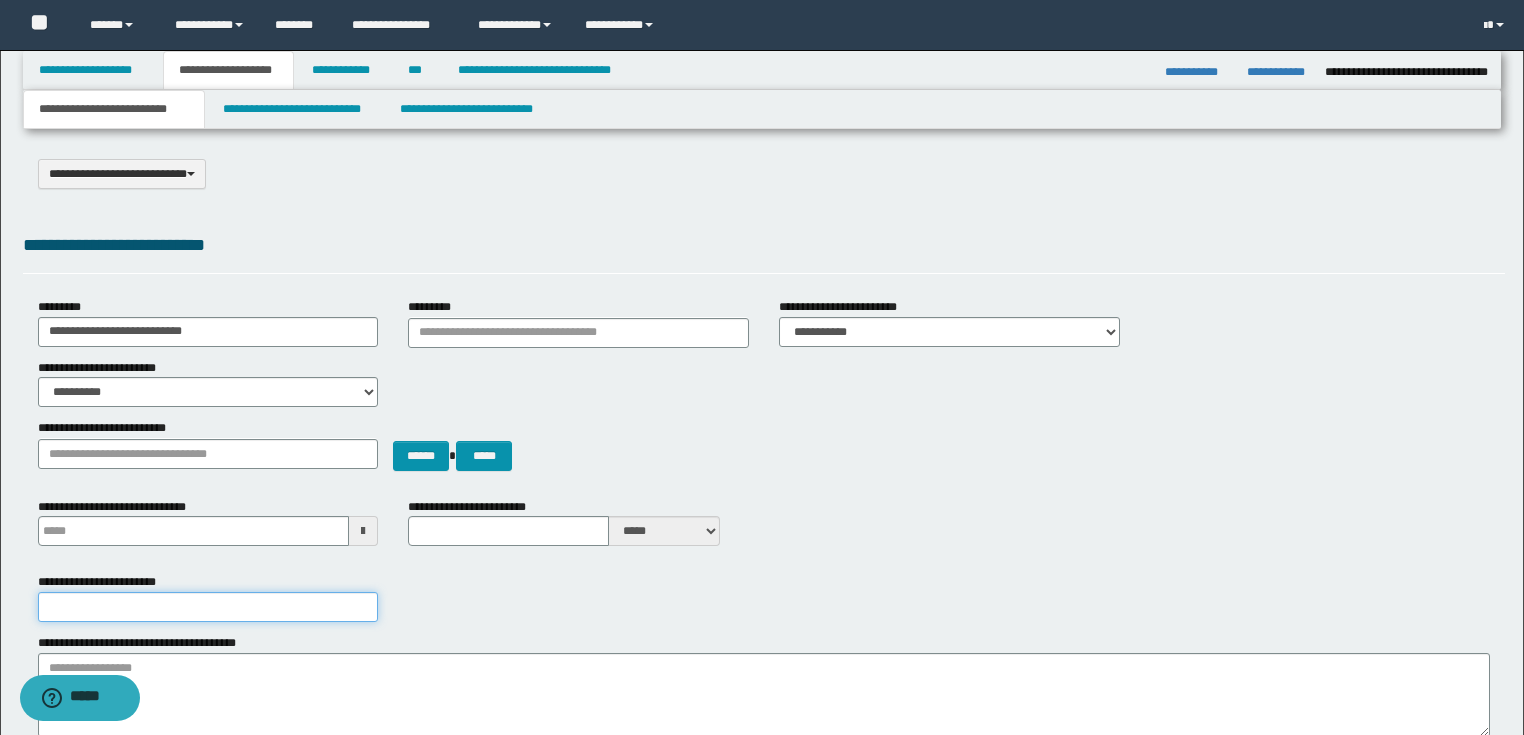 click on "**********" at bounding box center [208, 607] 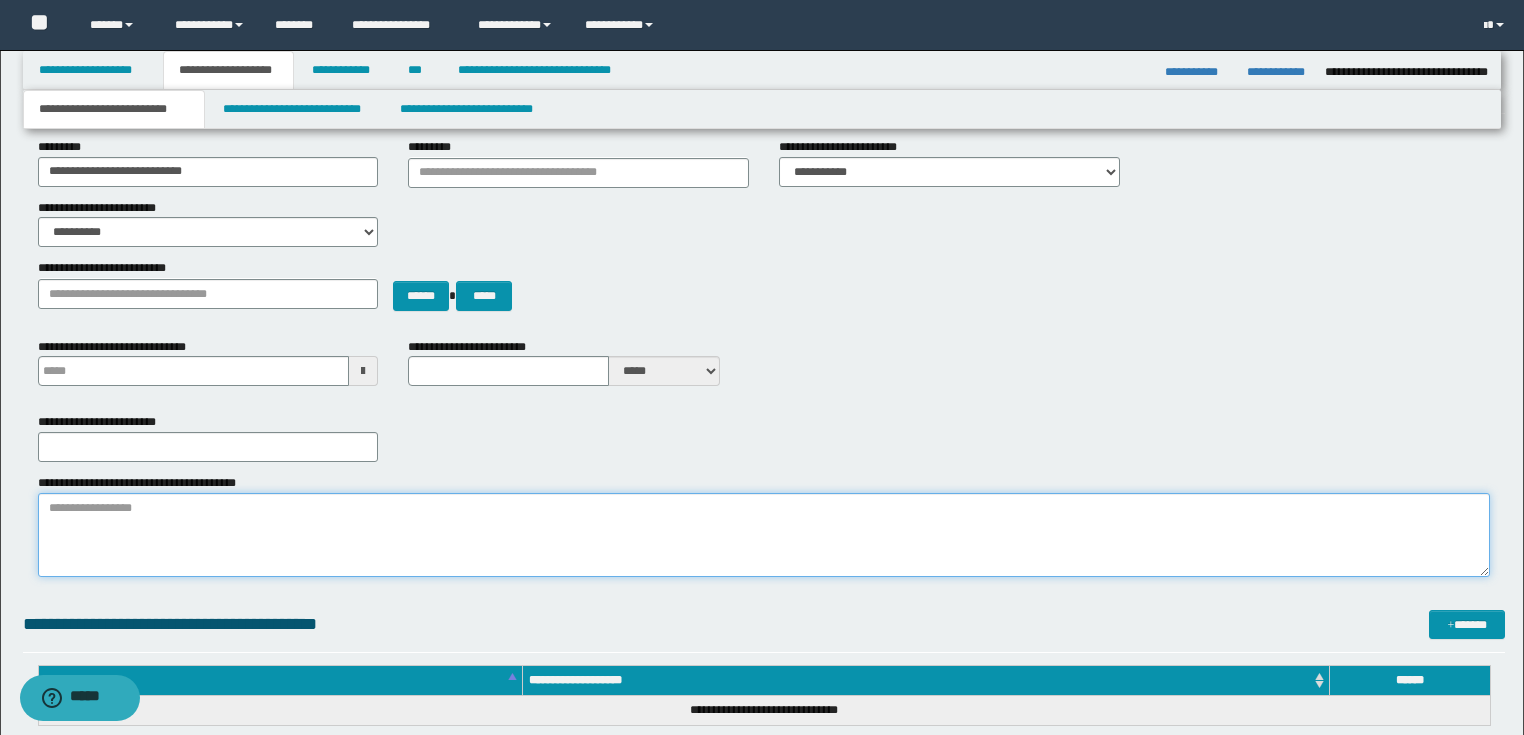 click on "**********" at bounding box center (764, 535) 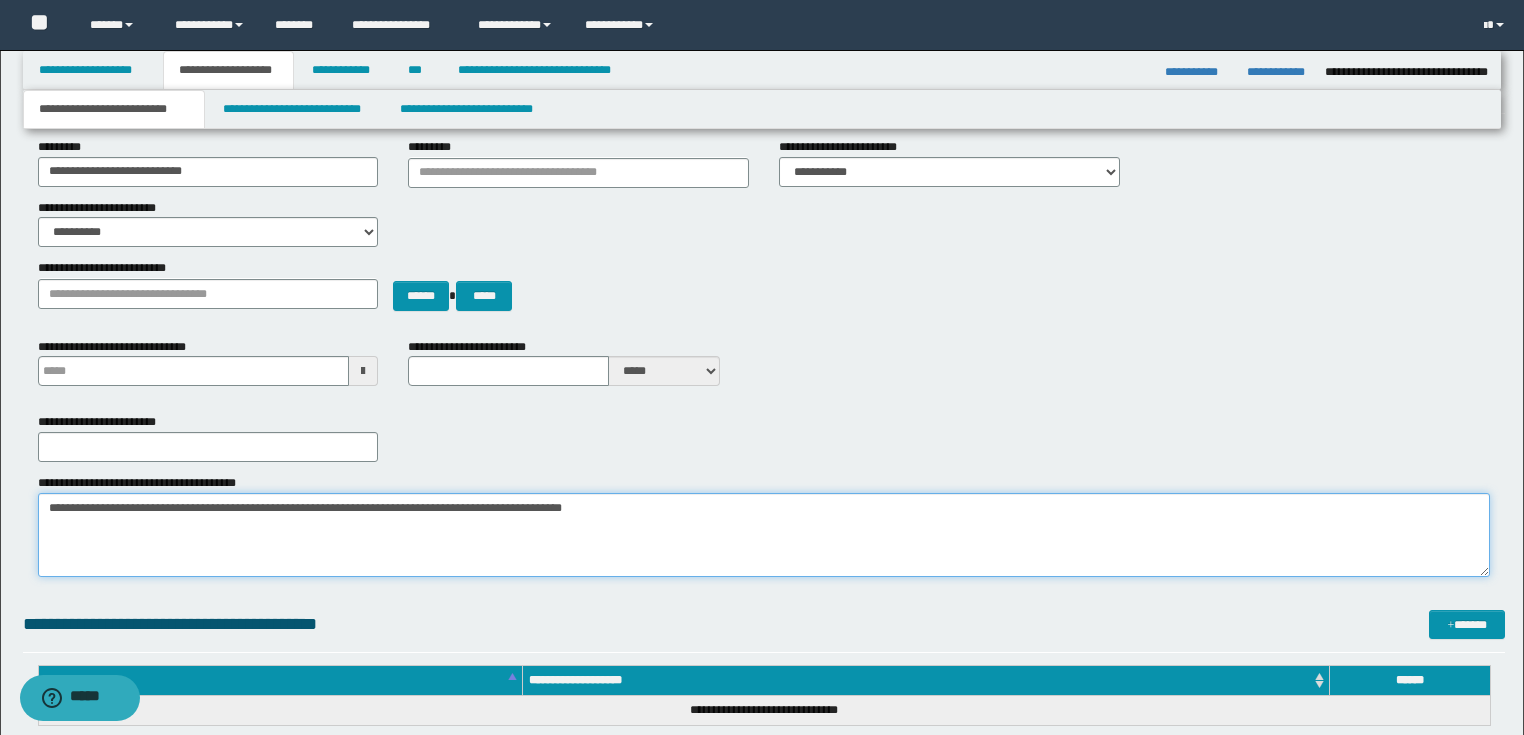 type on "**********" 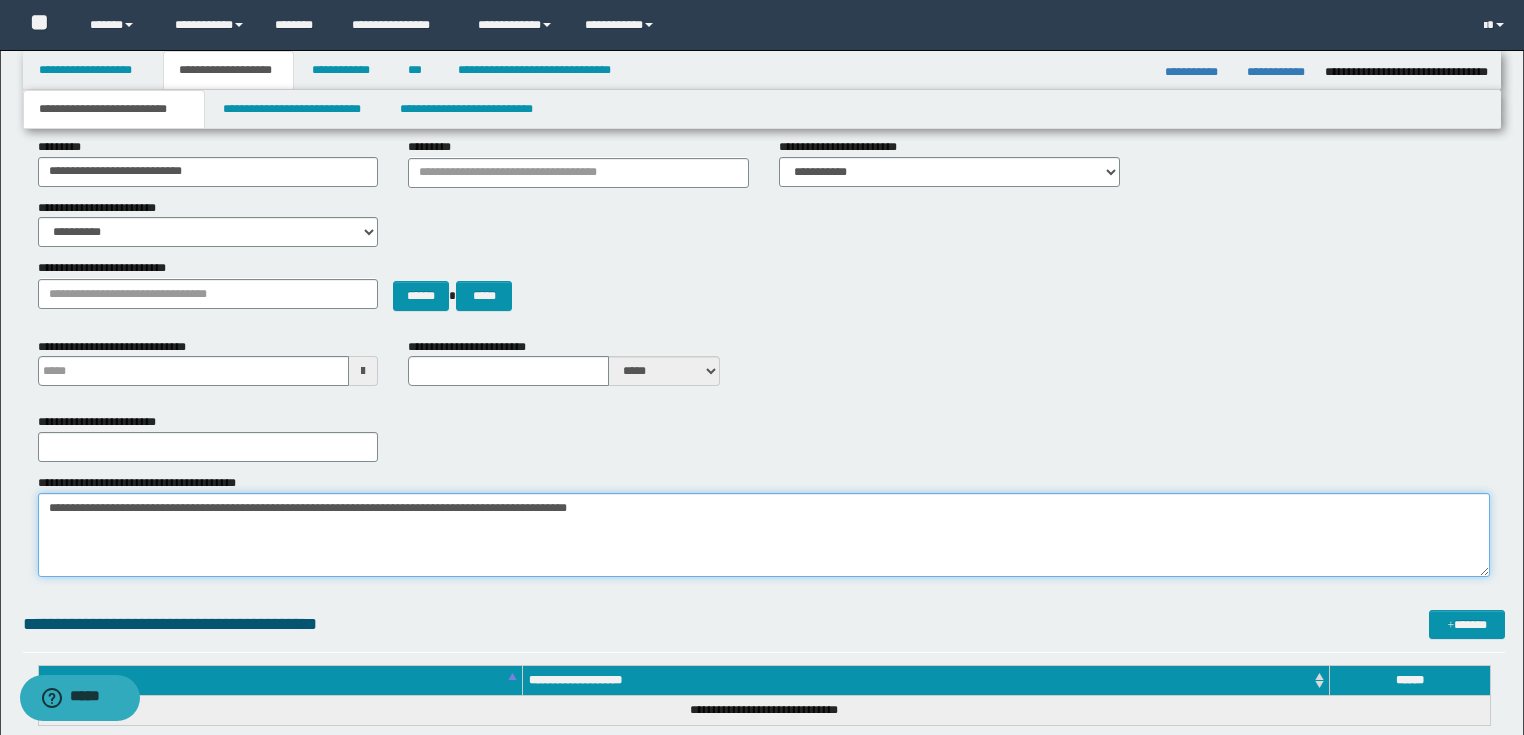 type 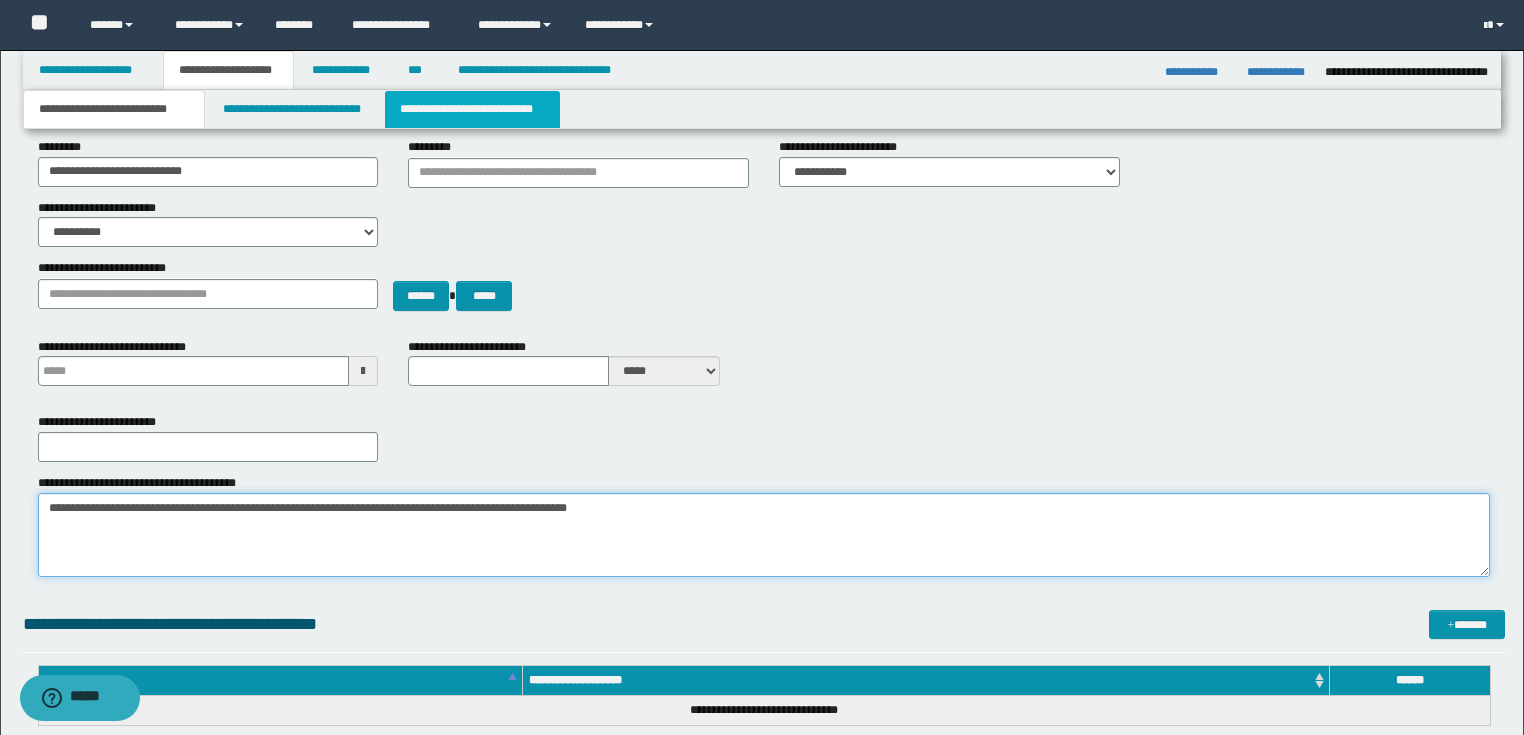 type on "**********" 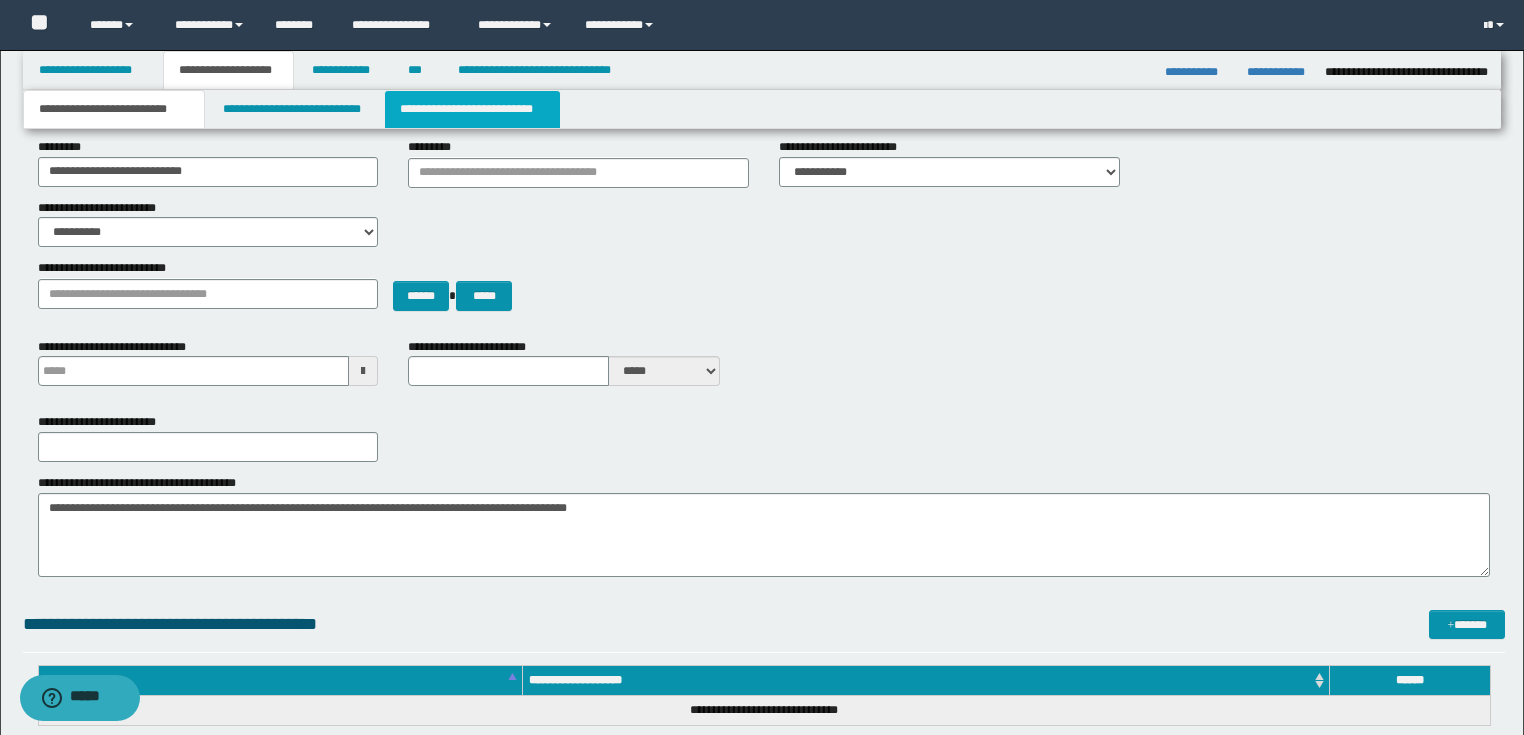 click on "**********" at bounding box center [472, 109] 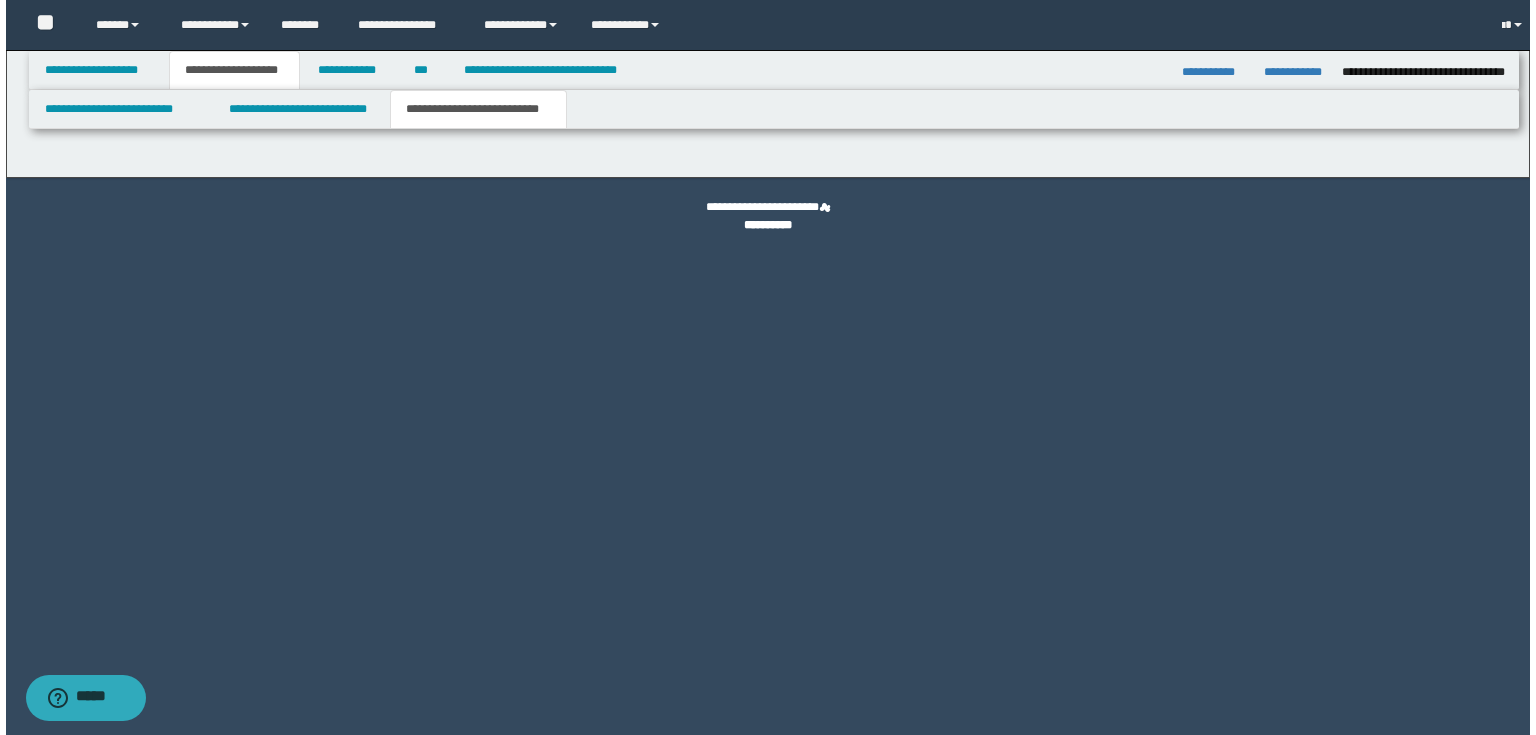 scroll, scrollTop: 0, scrollLeft: 0, axis: both 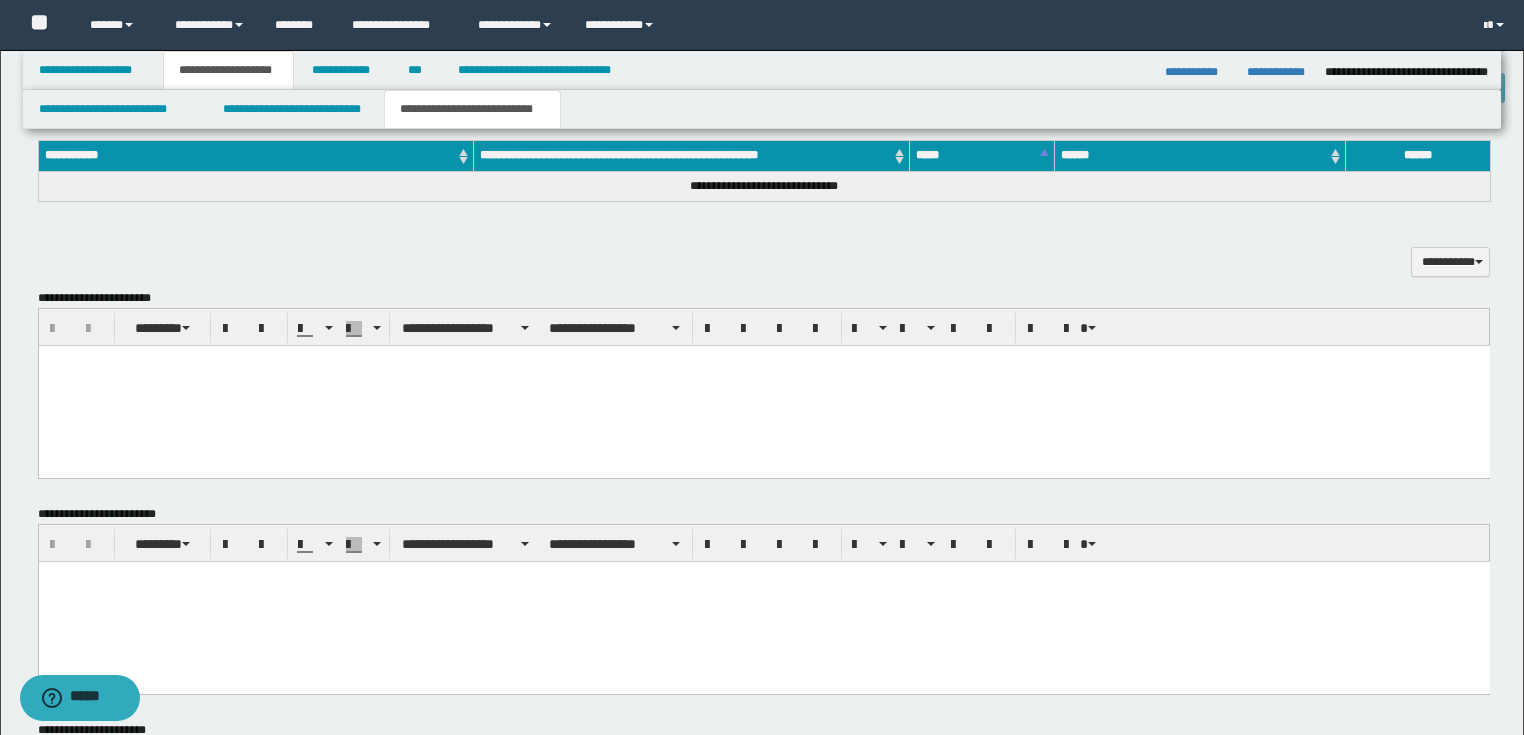 click at bounding box center [763, 601] 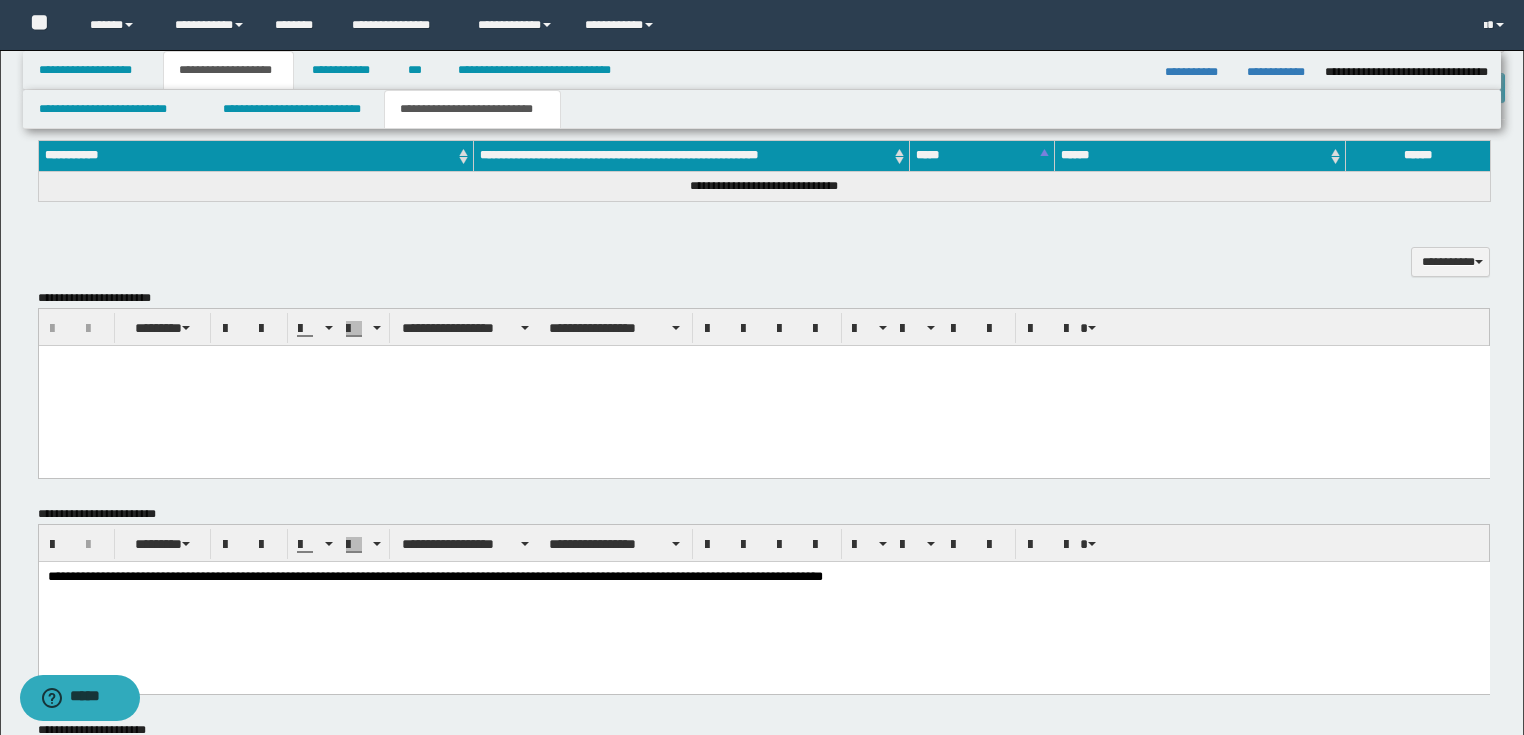 click on "**********" at bounding box center [763, 577] 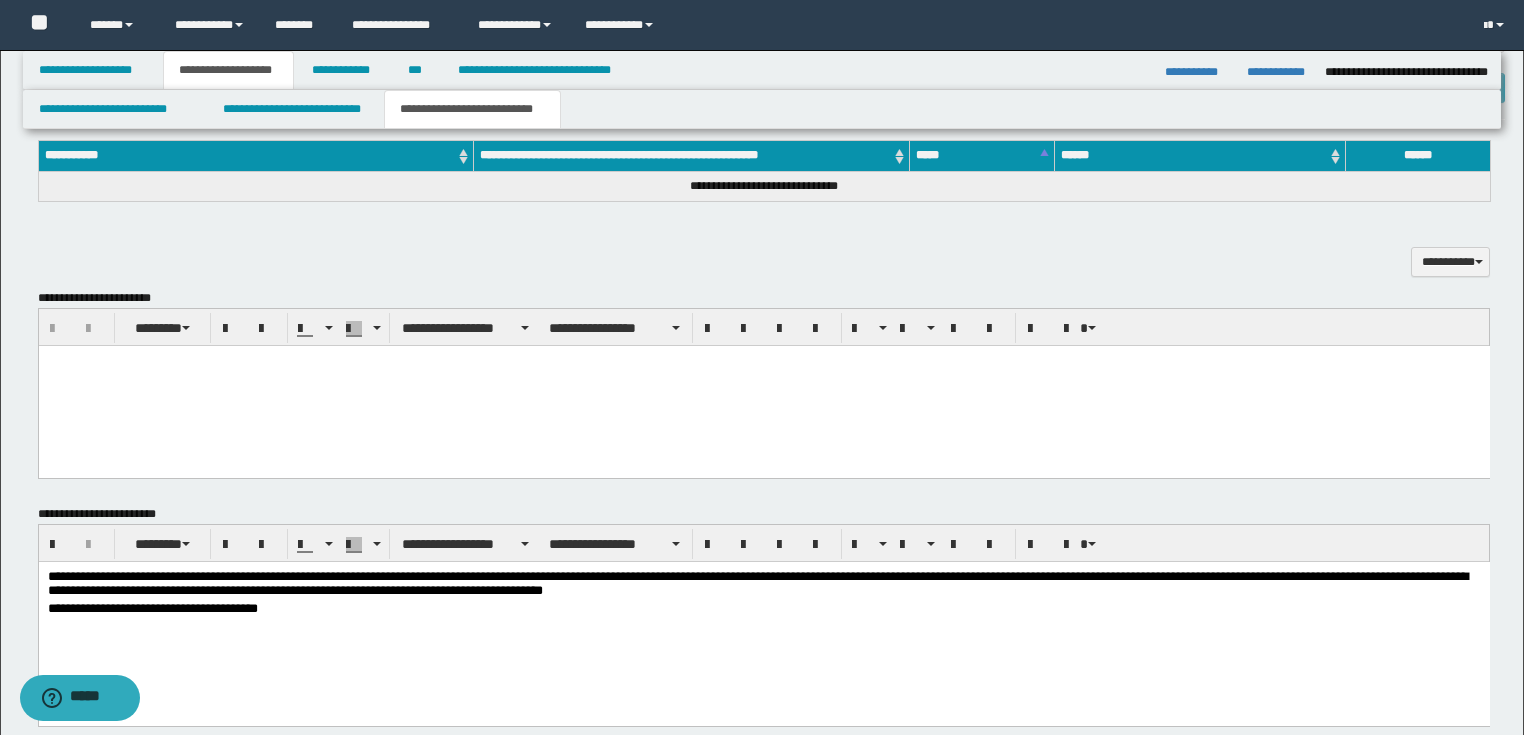 click on "**********" at bounding box center (763, 585) 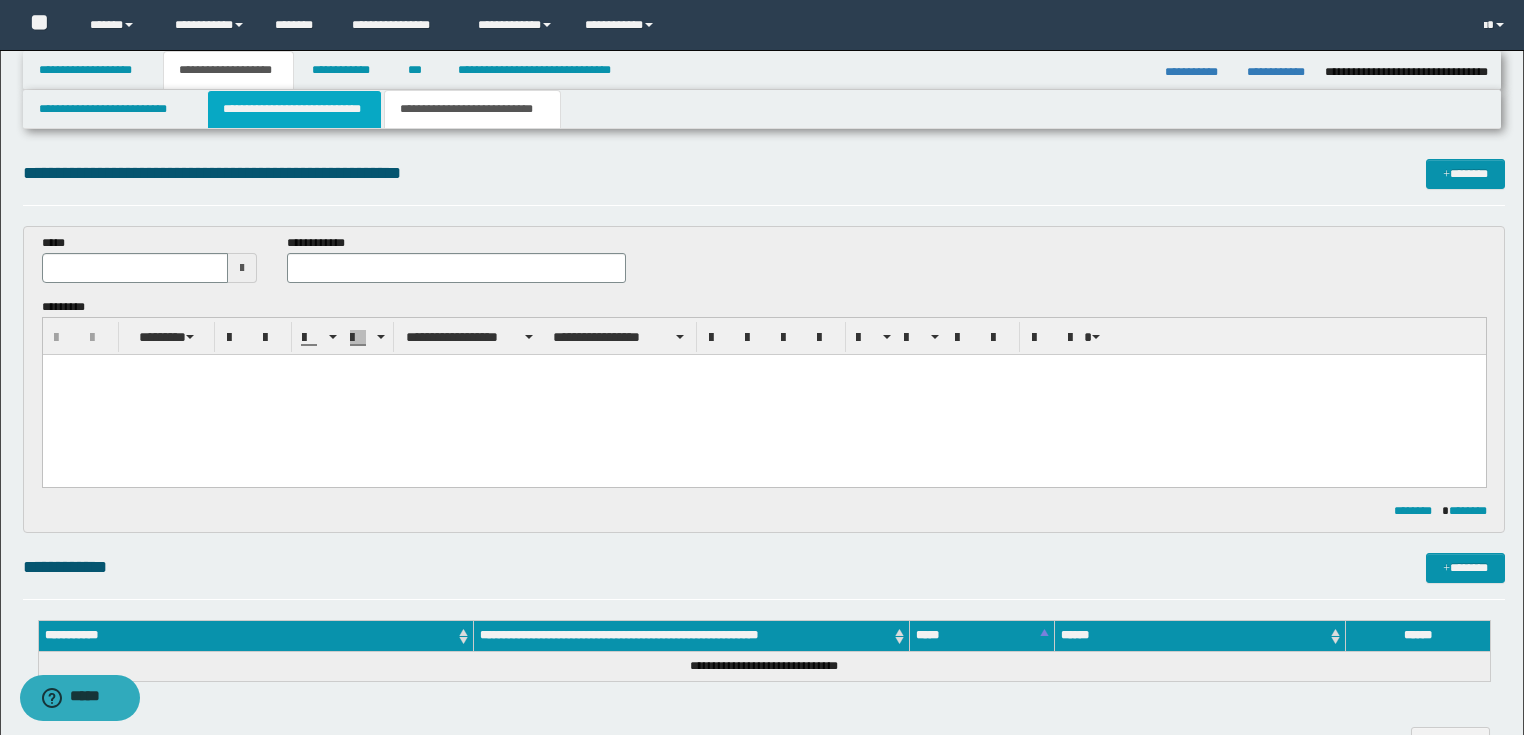 type 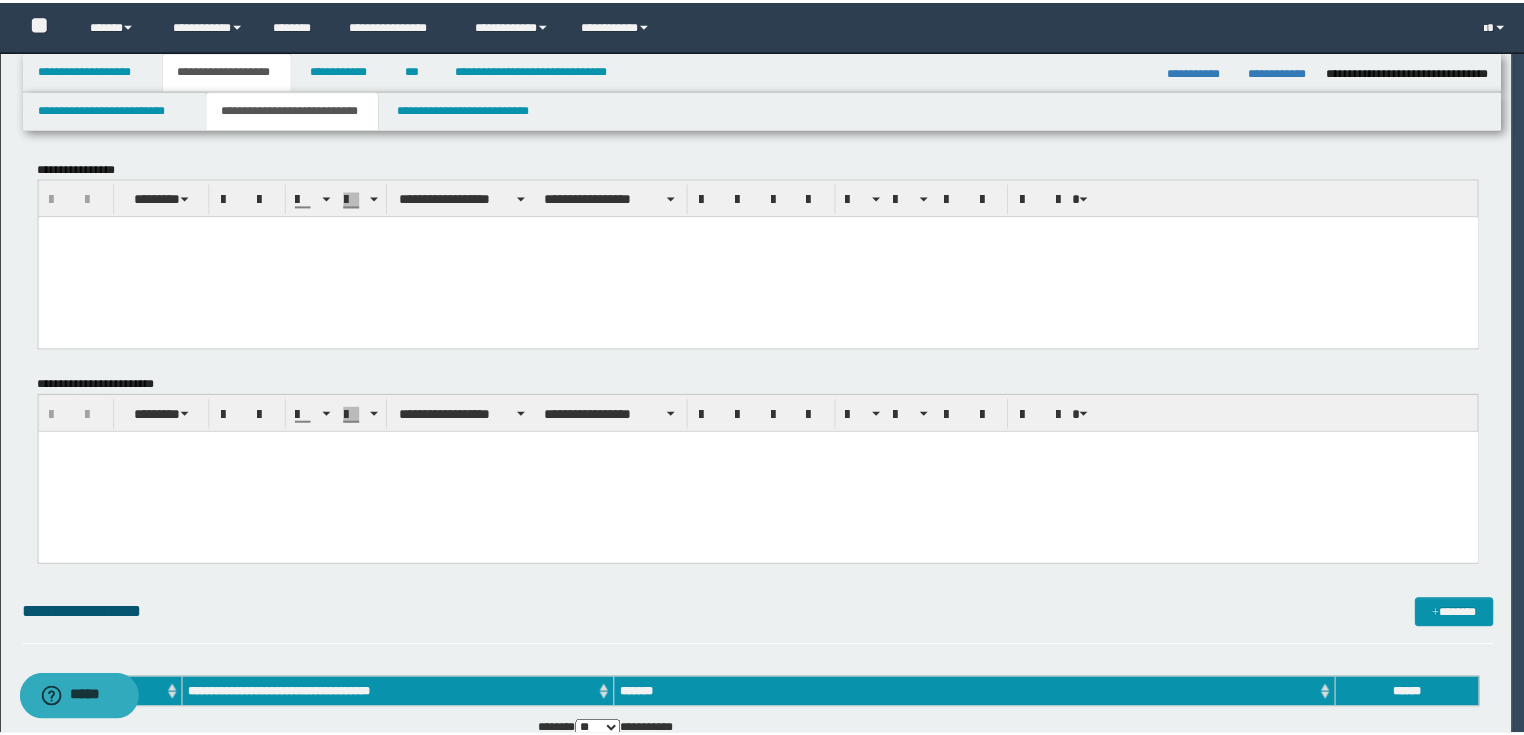 scroll, scrollTop: 0, scrollLeft: 0, axis: both 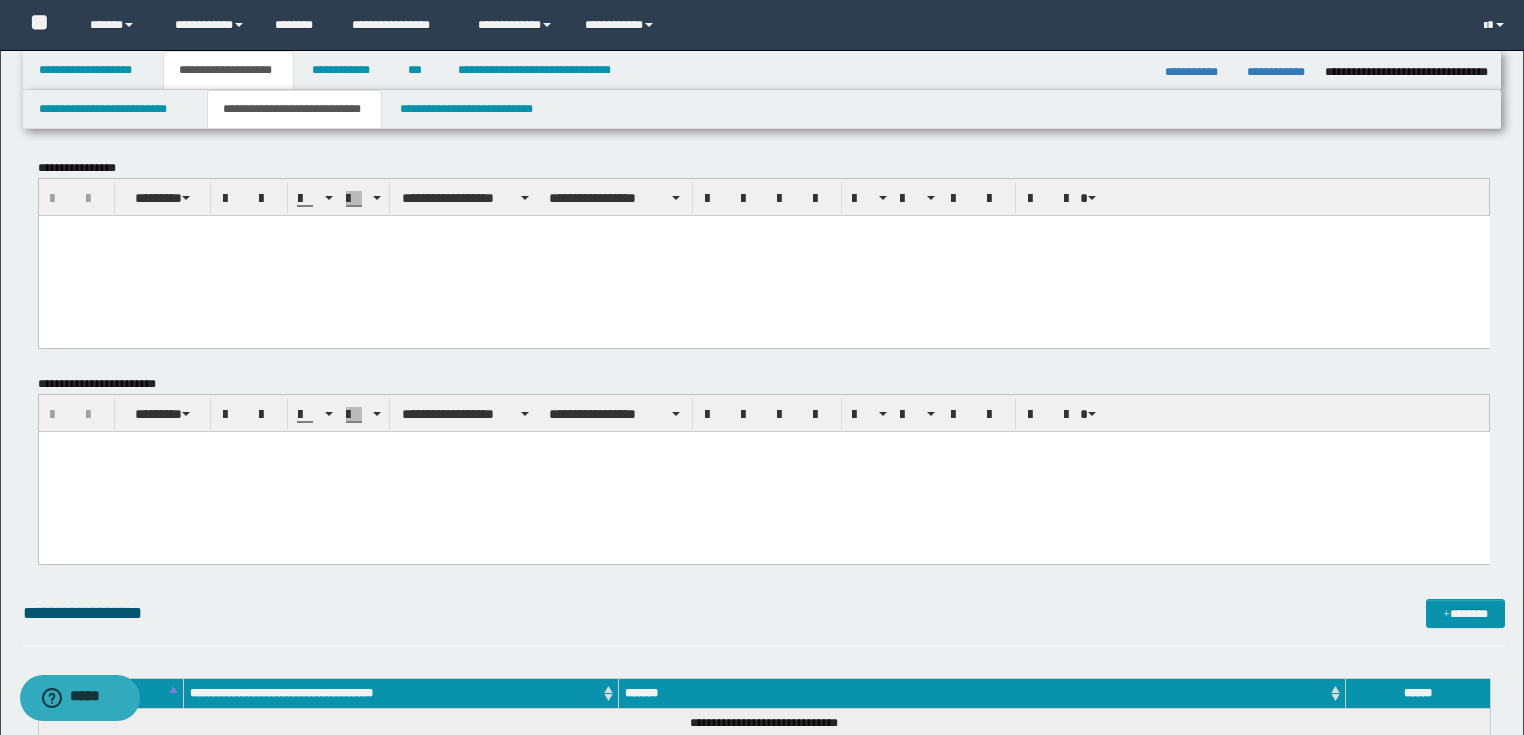 click at bounding box center [763, 471] 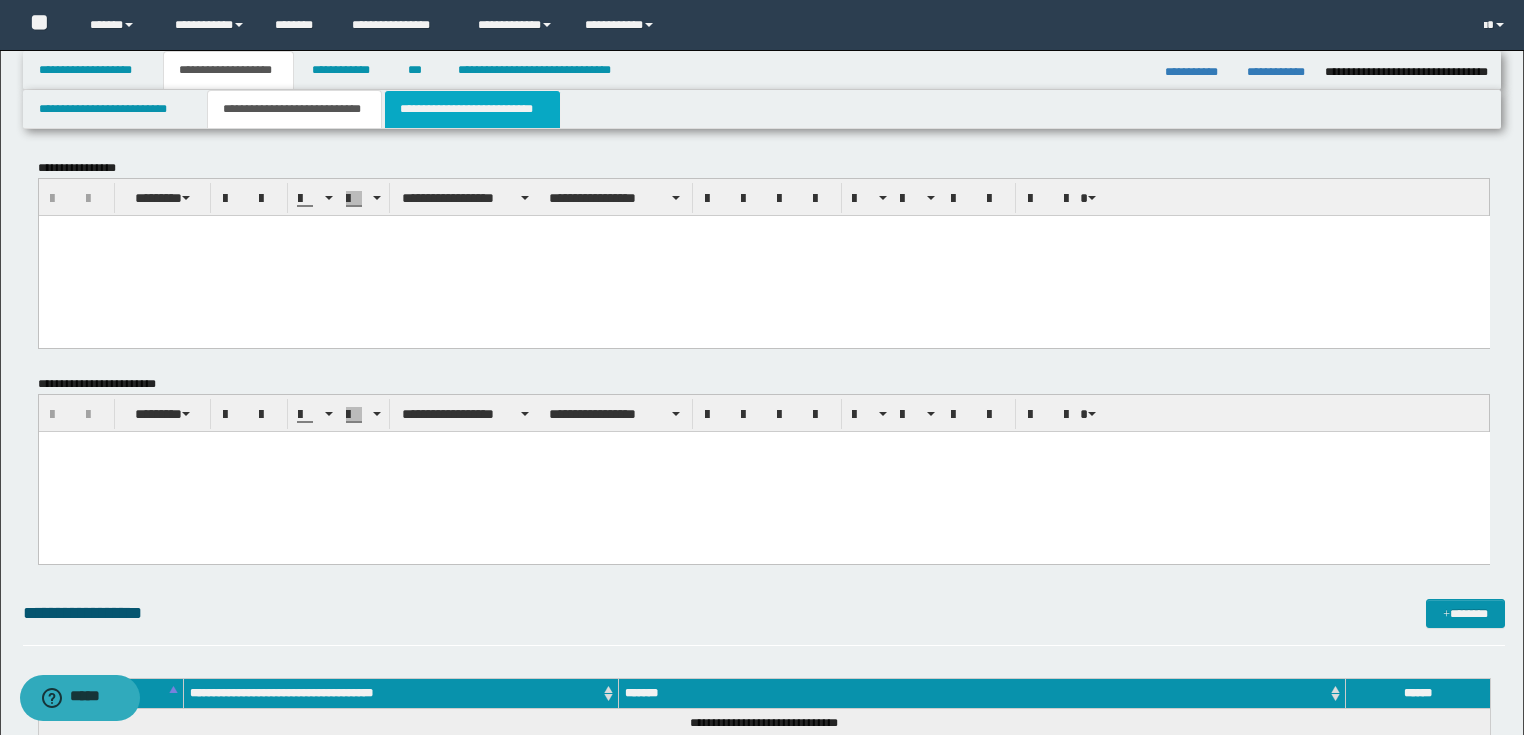 click on "**********" at bounding box center [472, 109] 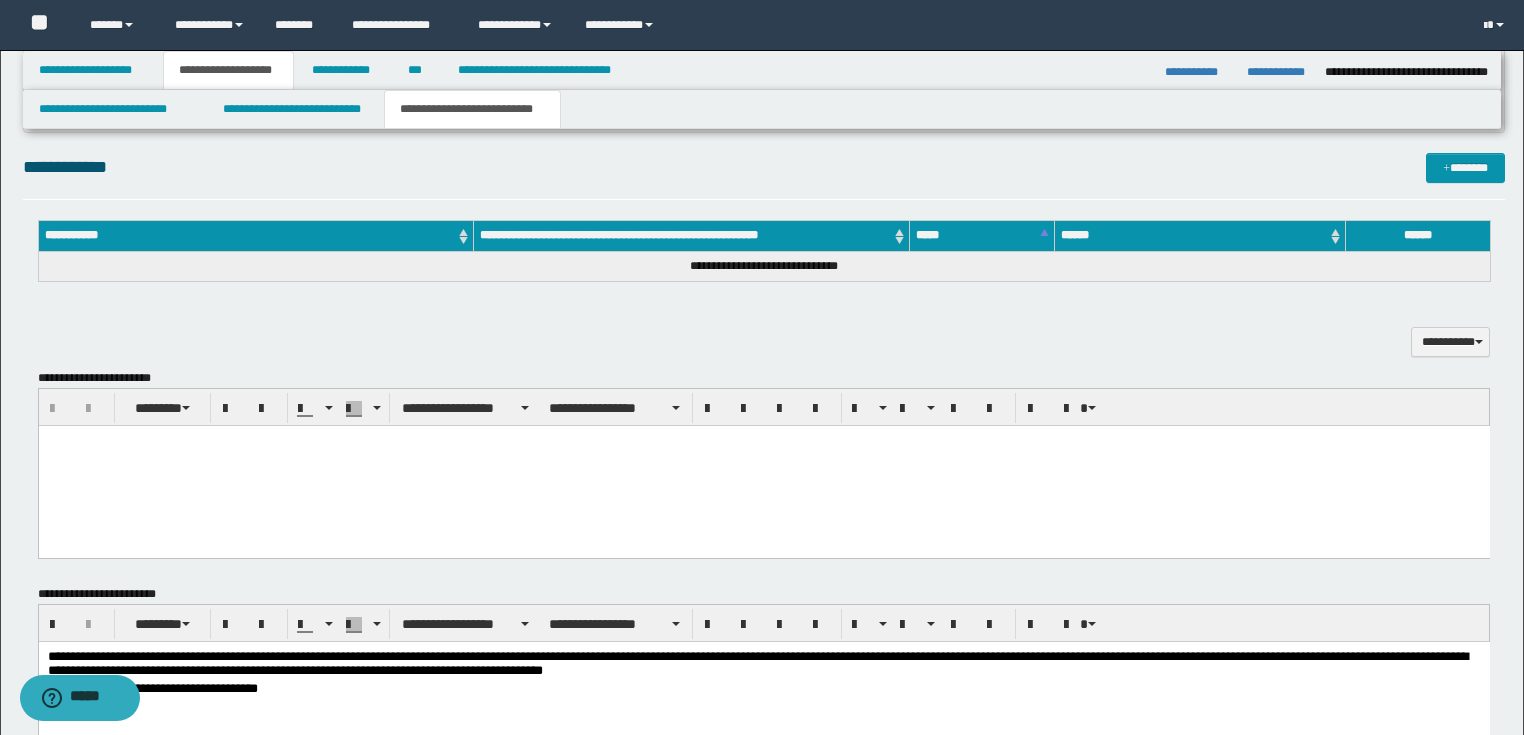 scroll, scrollTop: 640, scrollLeft: 0, axis: vertical 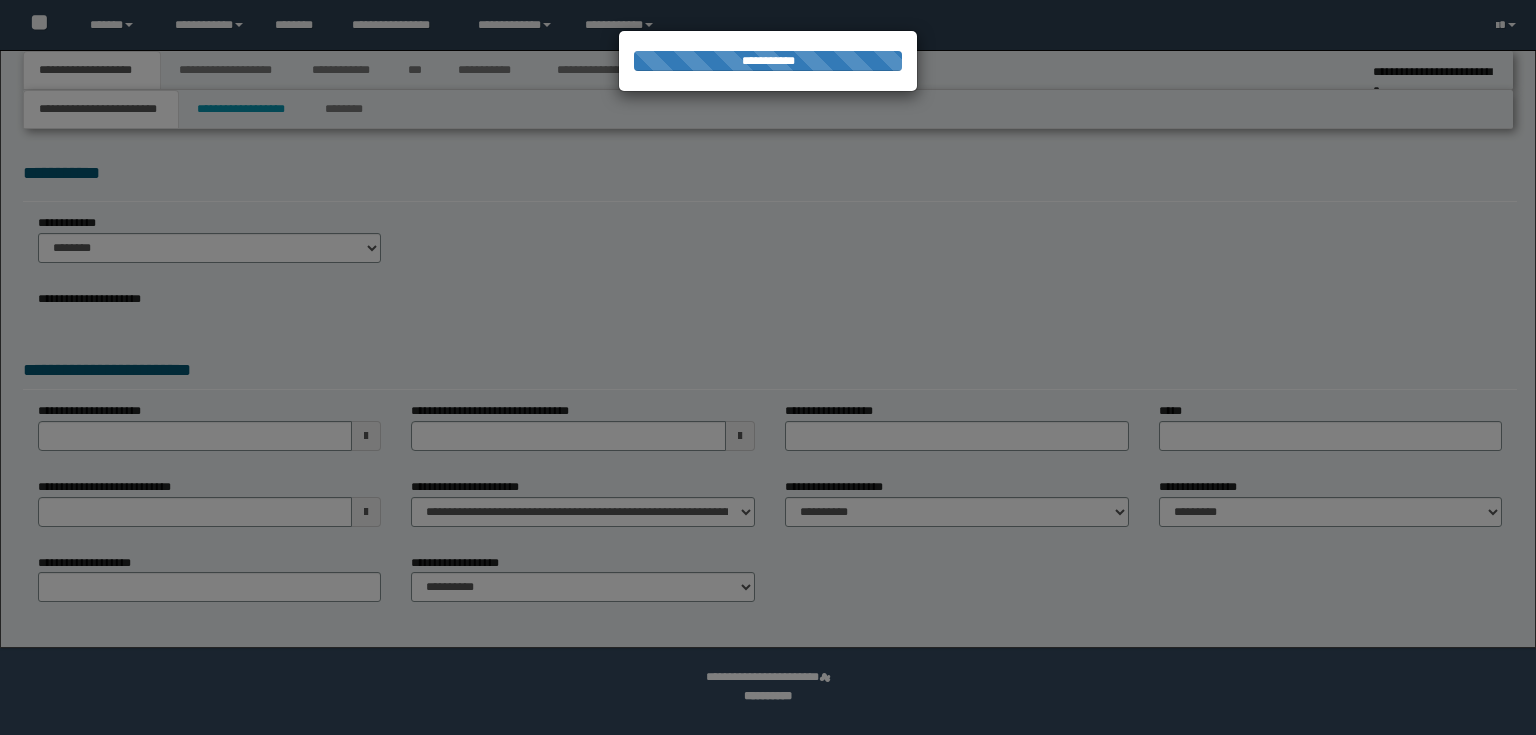 select on "*" 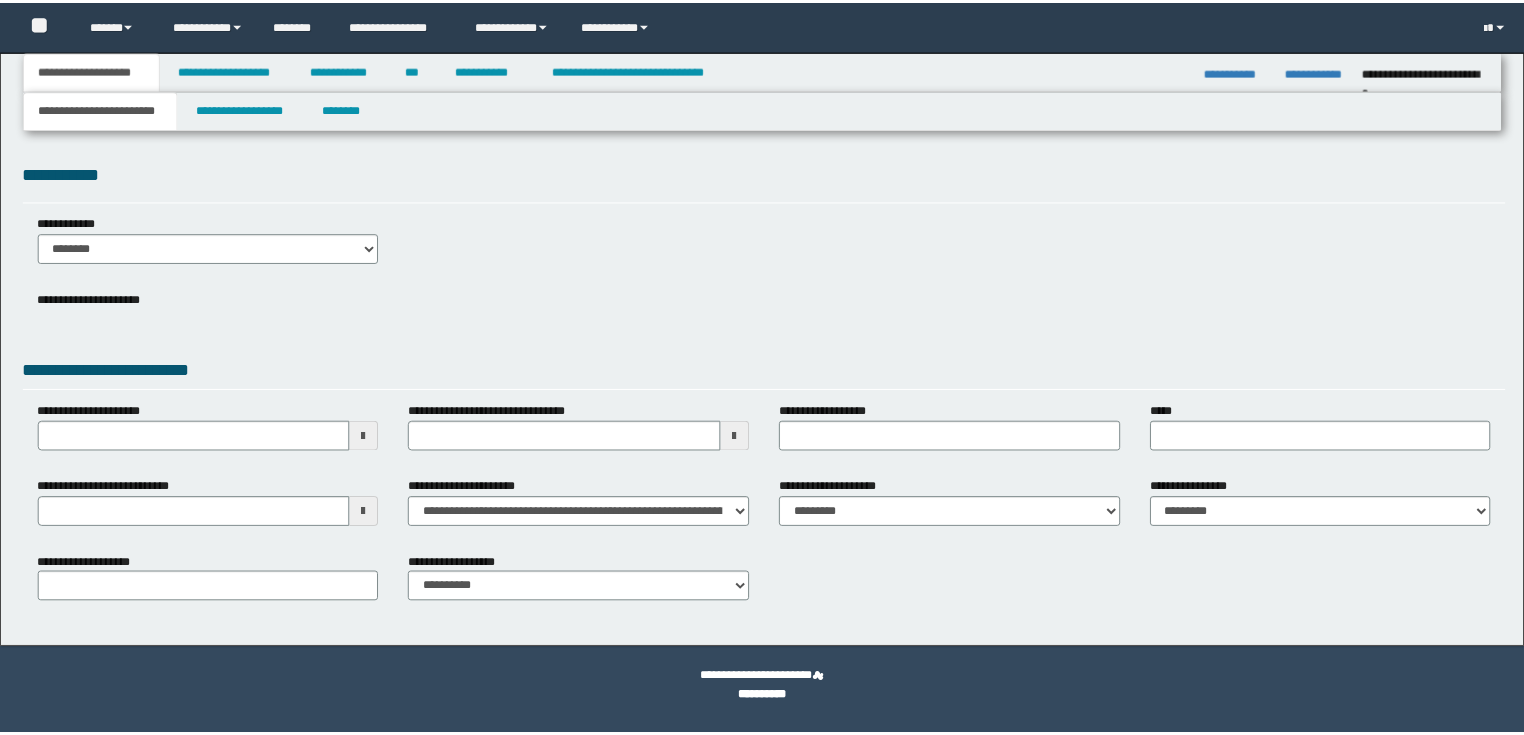 scroll, scrollTop: 0, scrollLeft: 0, axis: both 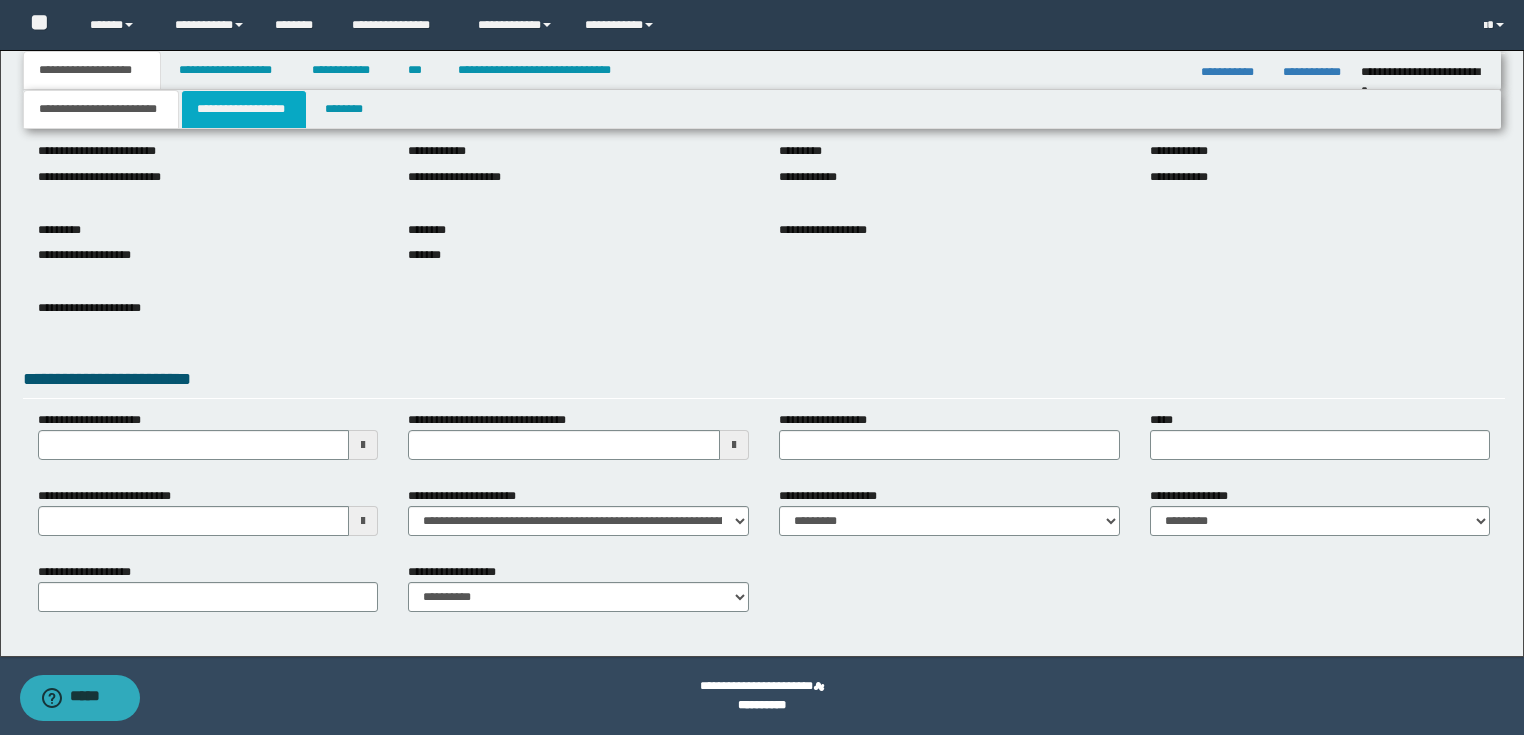 click on "**********" at bounding box center [244, 109] 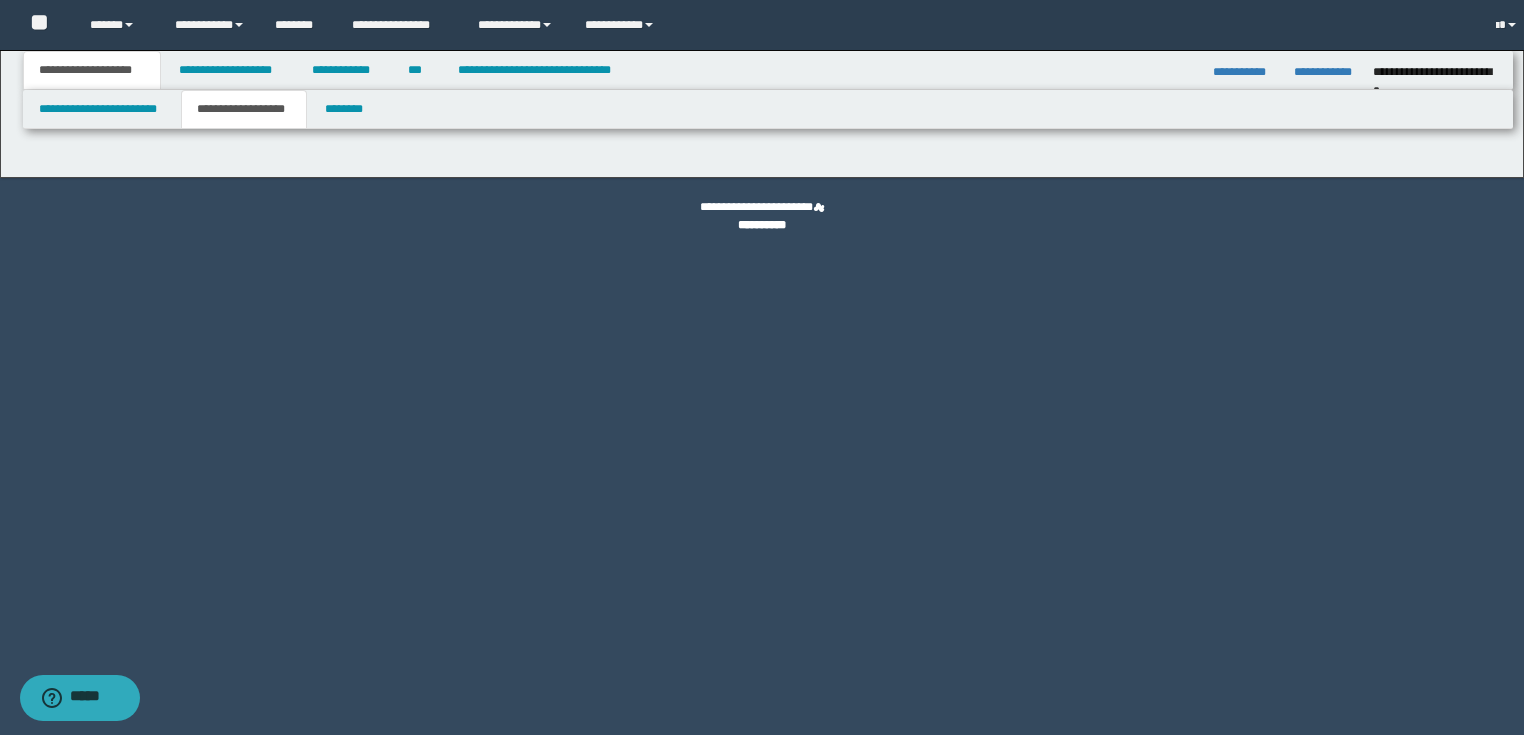 scroll, scrollTop: 0, scrollLeft: 0, axis: both 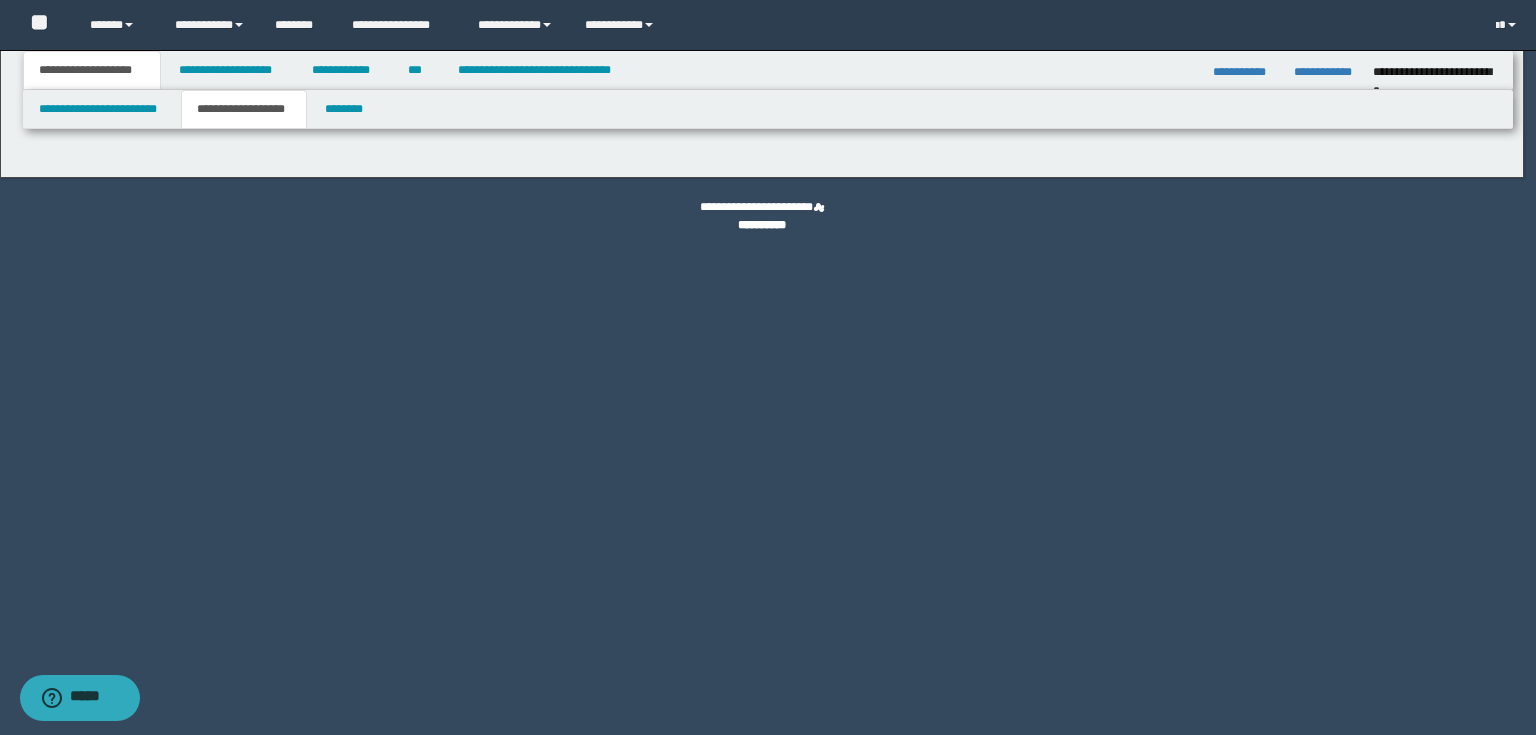 type on "********" 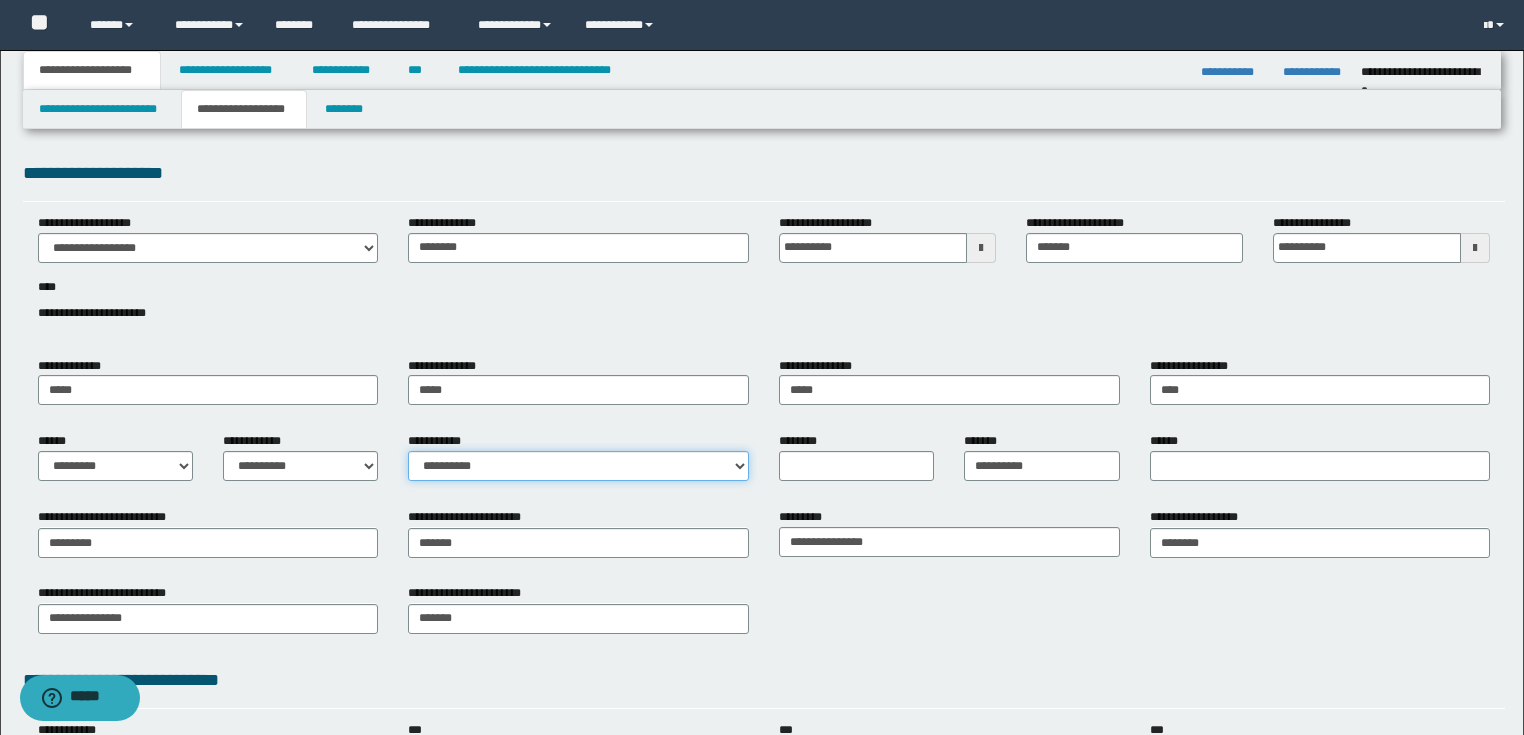 click on "**********" at bounding box center (578, 466) 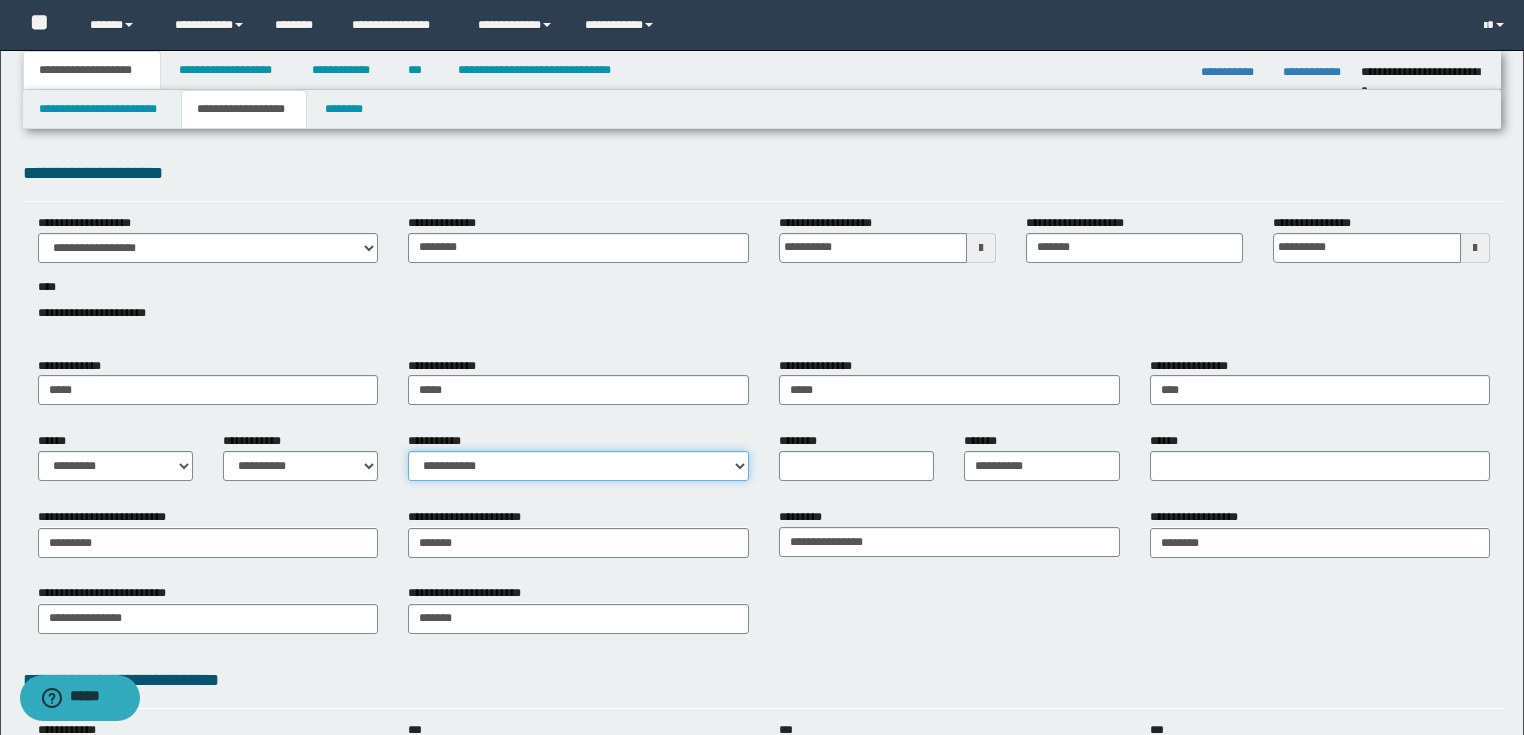 click on "**********" at bounding box center (578, 466) 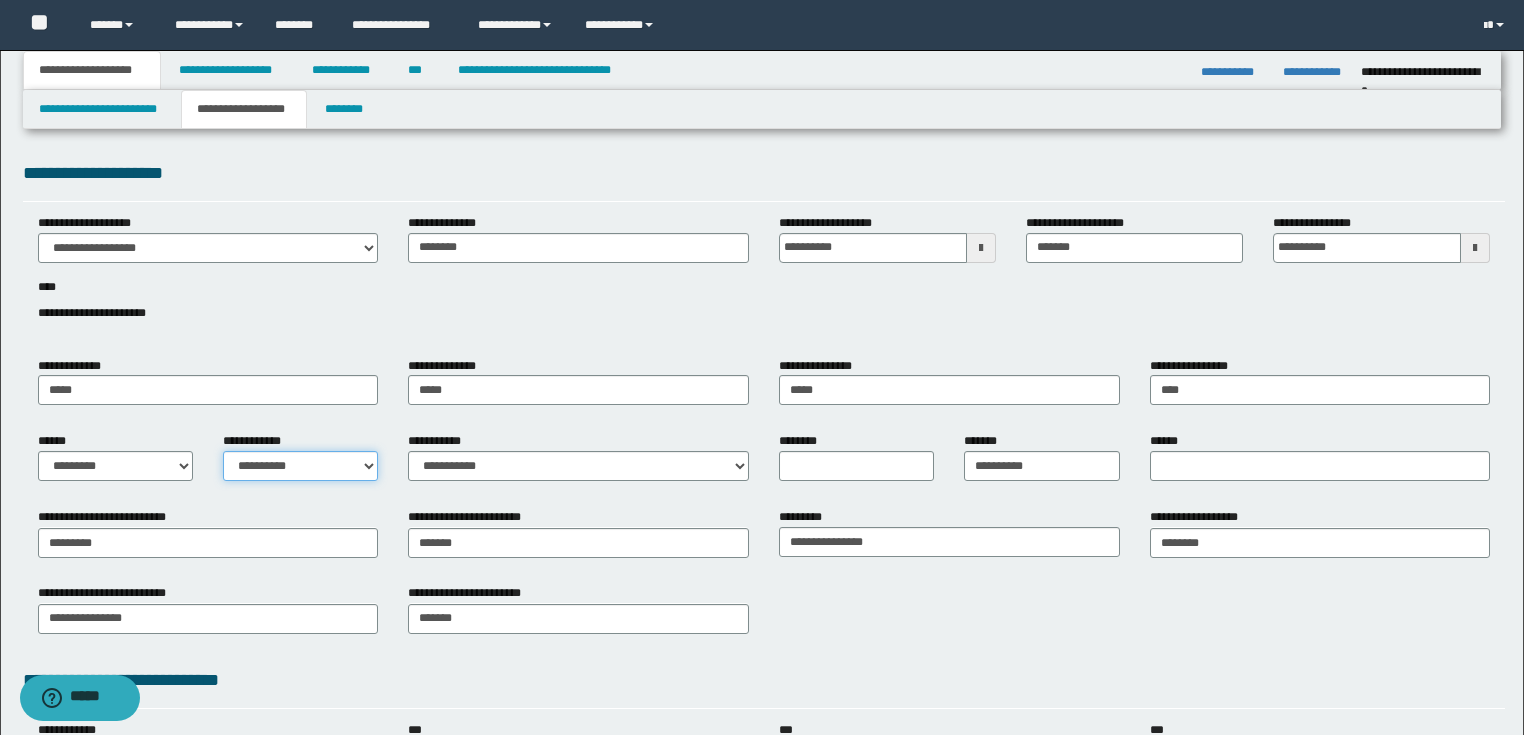 click on "**********" at bounding box center (300, 466) 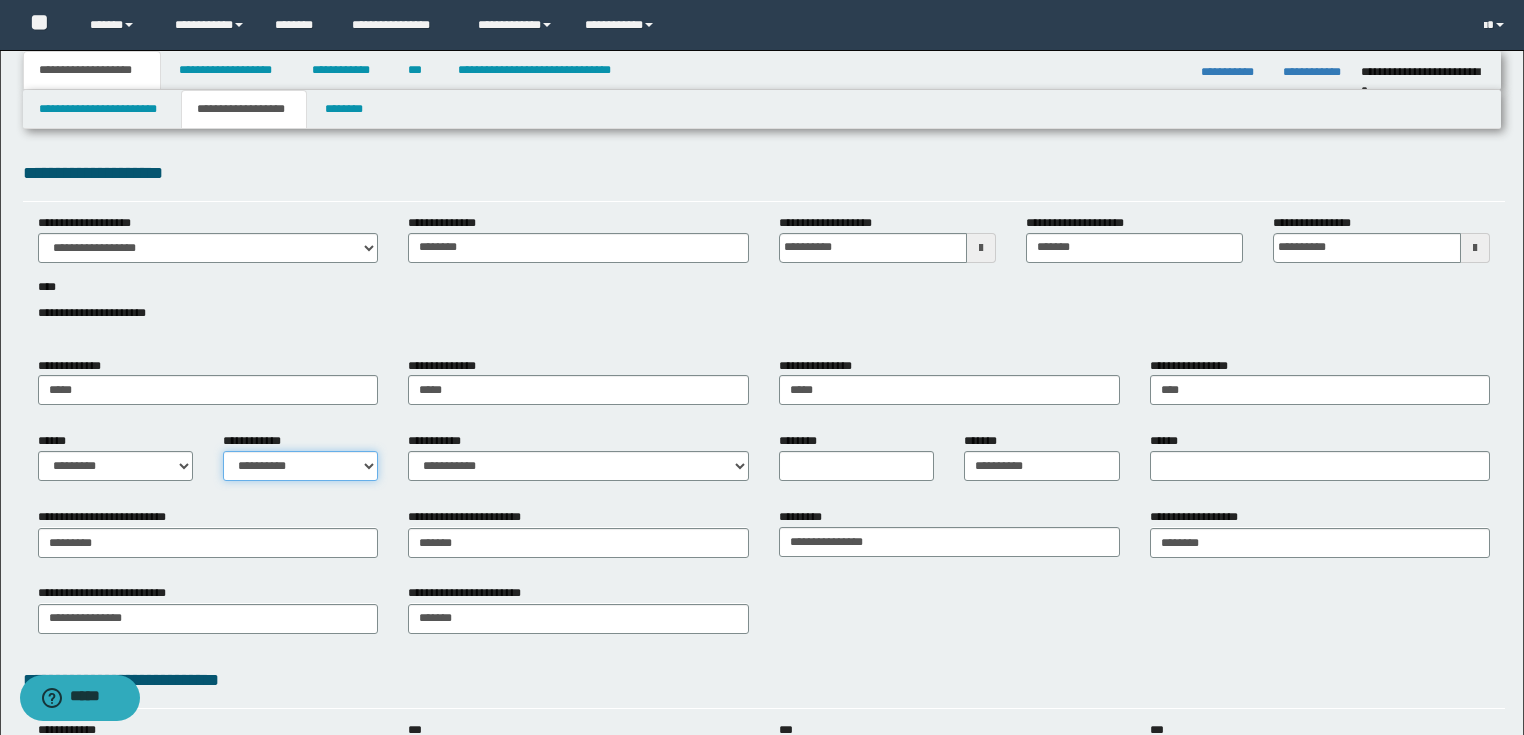 select on "*" 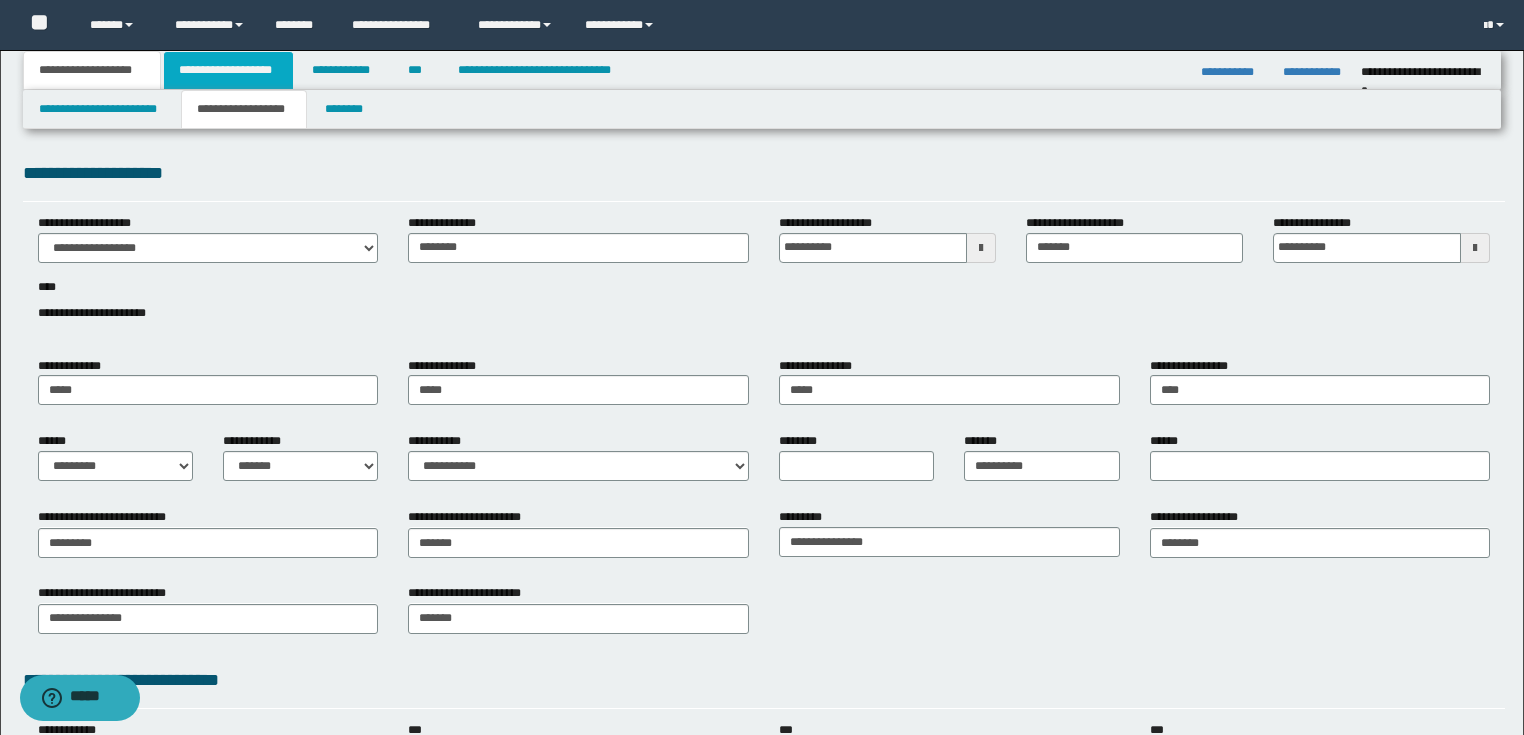 click on "**********" at bounding box center (228, 70) 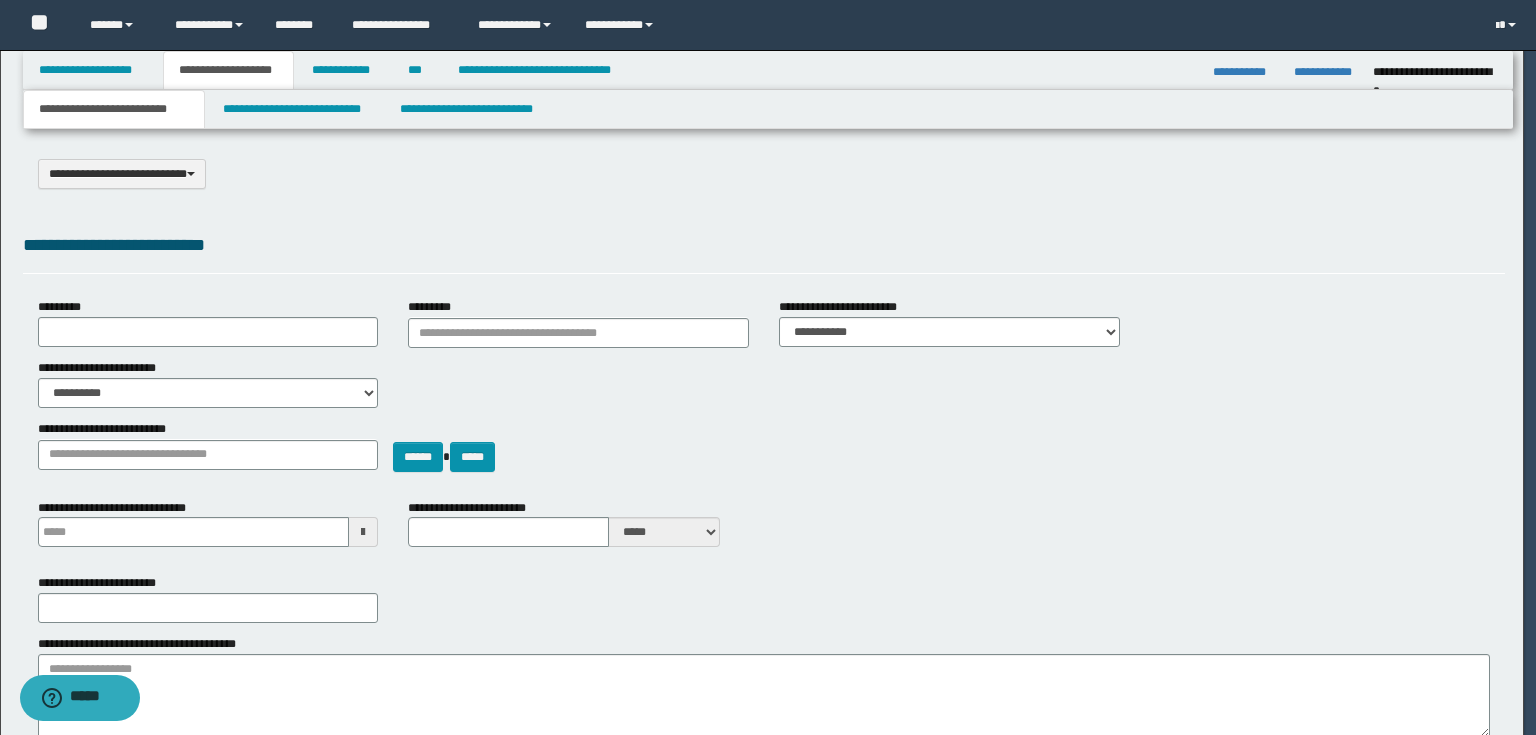 select on "*" 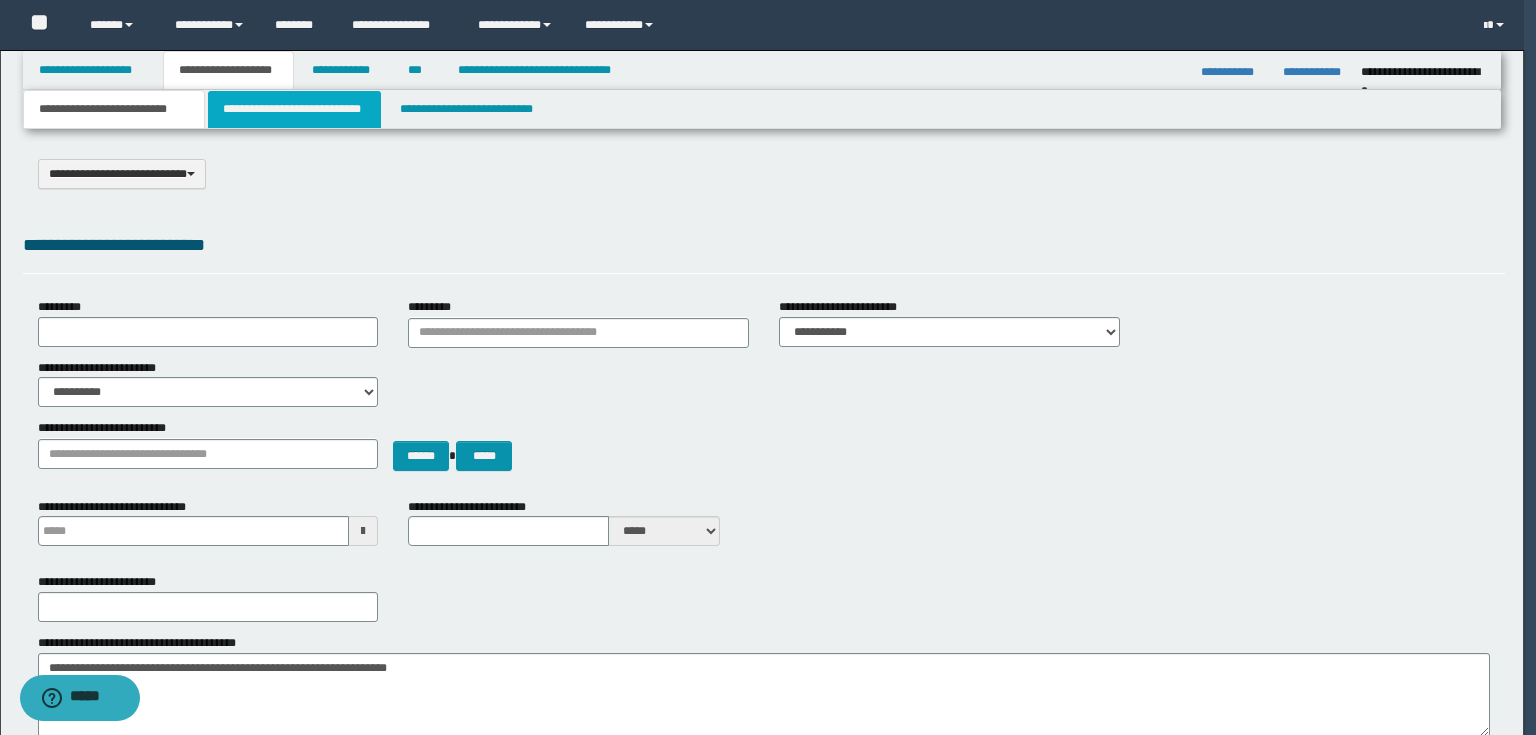 scroll, scrollTop: 0, scrollLeft: 0, axis: both 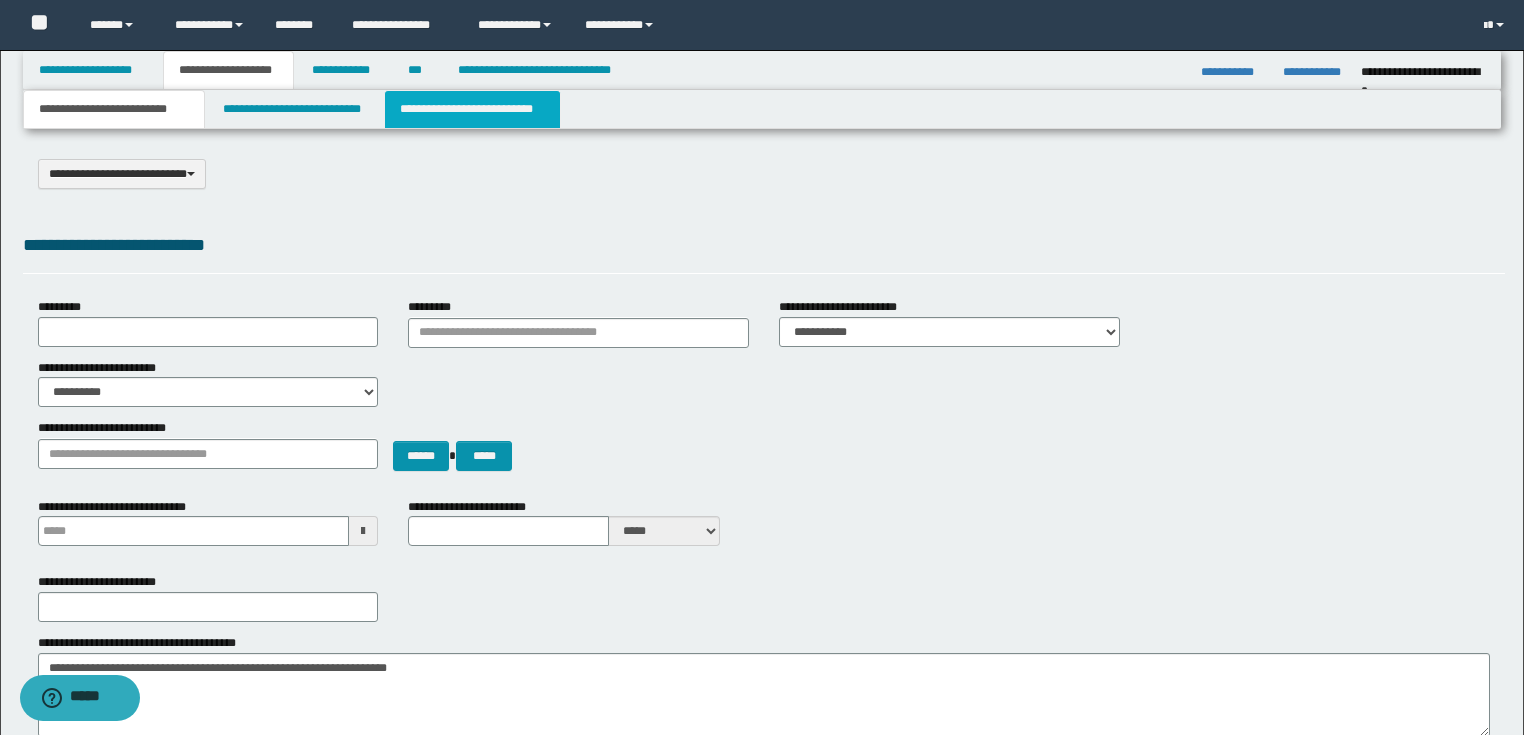 click on "**********" at bounding box center (472, 109) 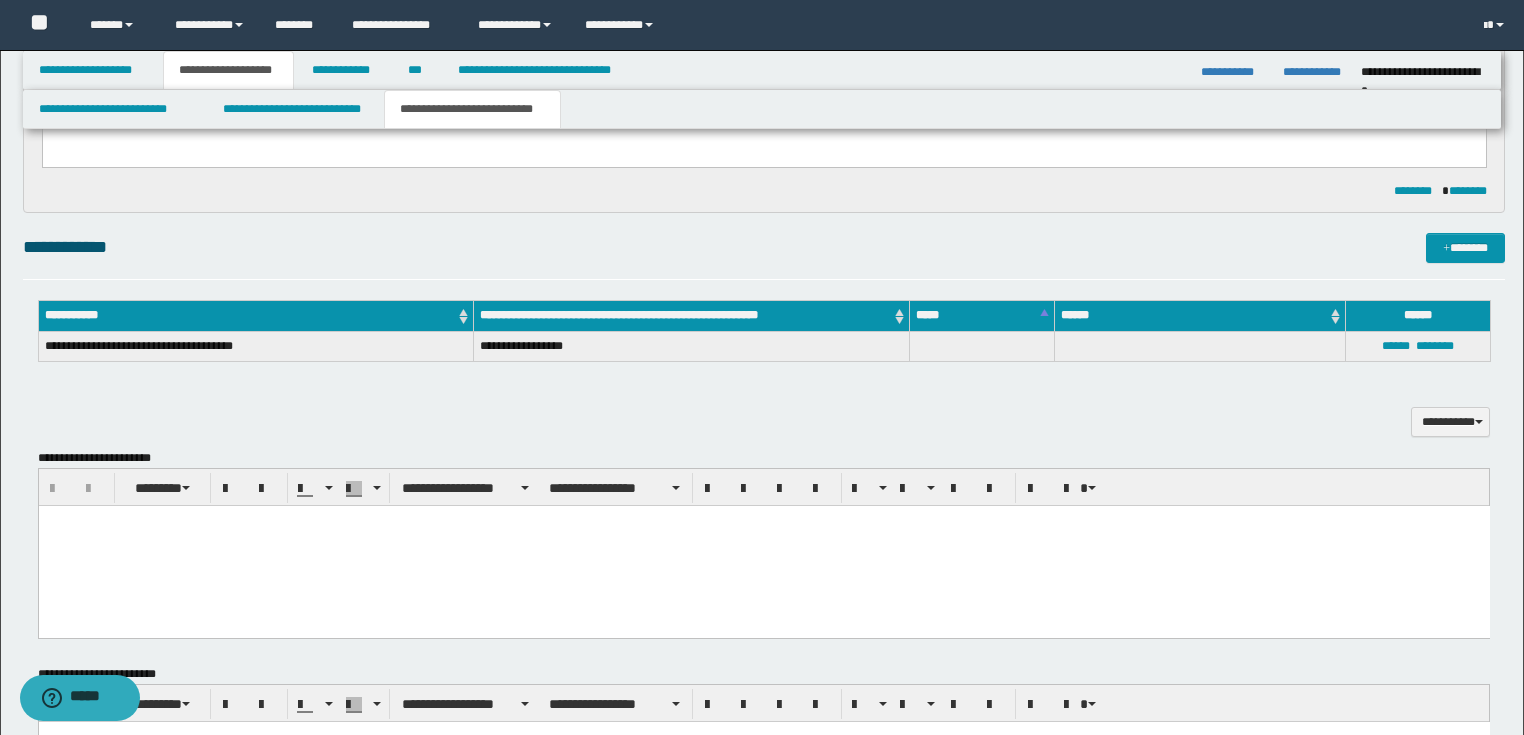 scroll, scrollTop: 640, scrollLeft: 0, axis: vertical 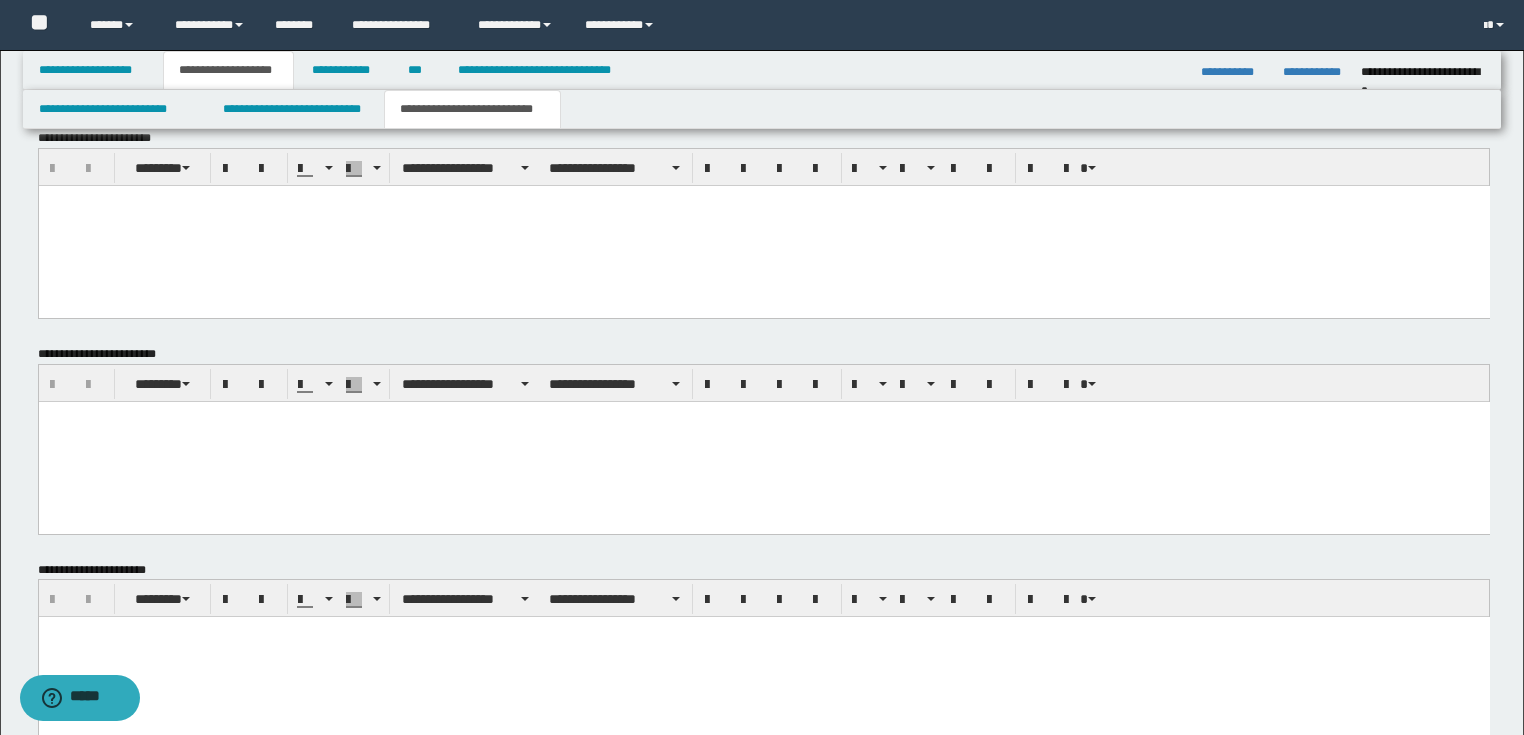 click at bounding box center [763, 441] 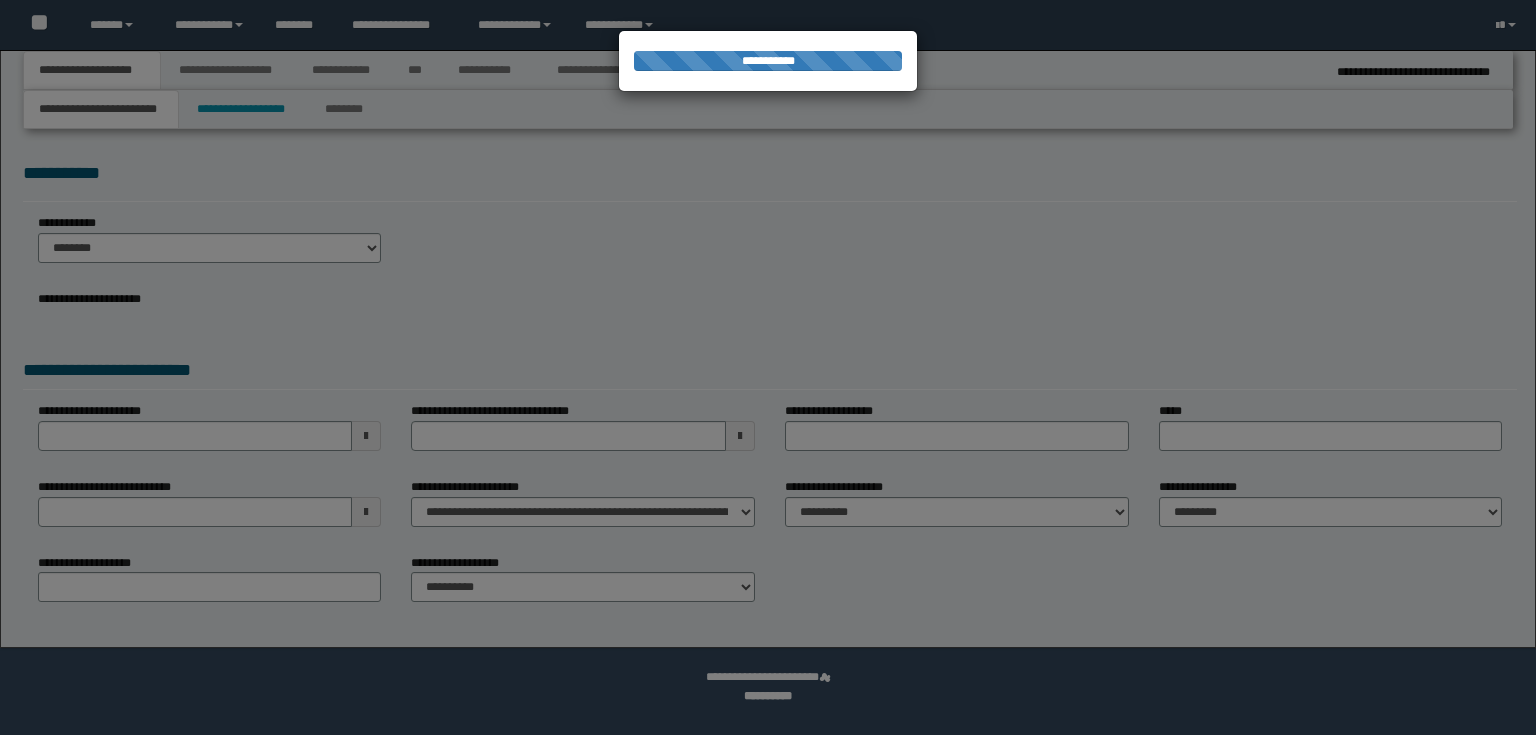 scroll, scrollTop: 0, scrollLeft: 0, axis: both 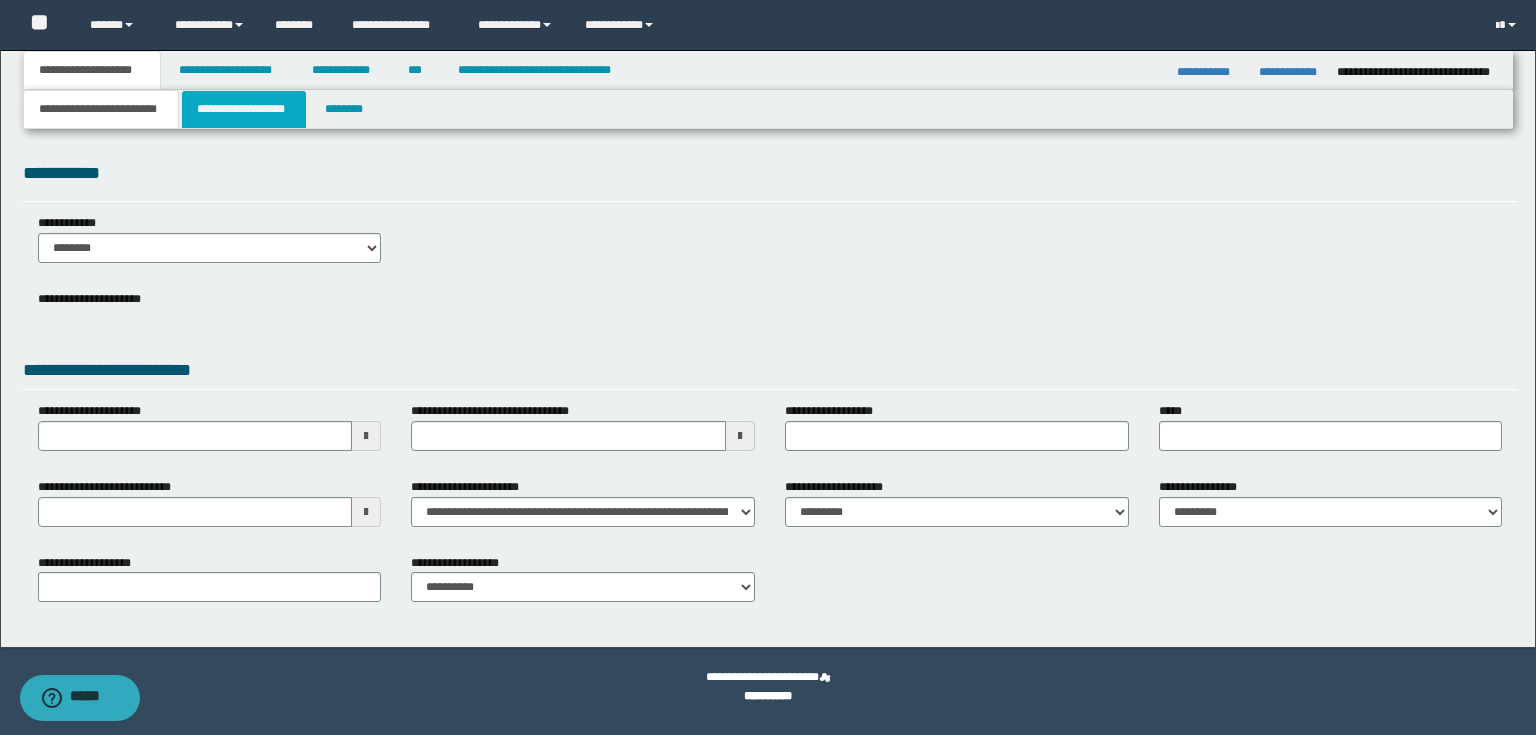 click on "**********" at bounding box center [244, 109] 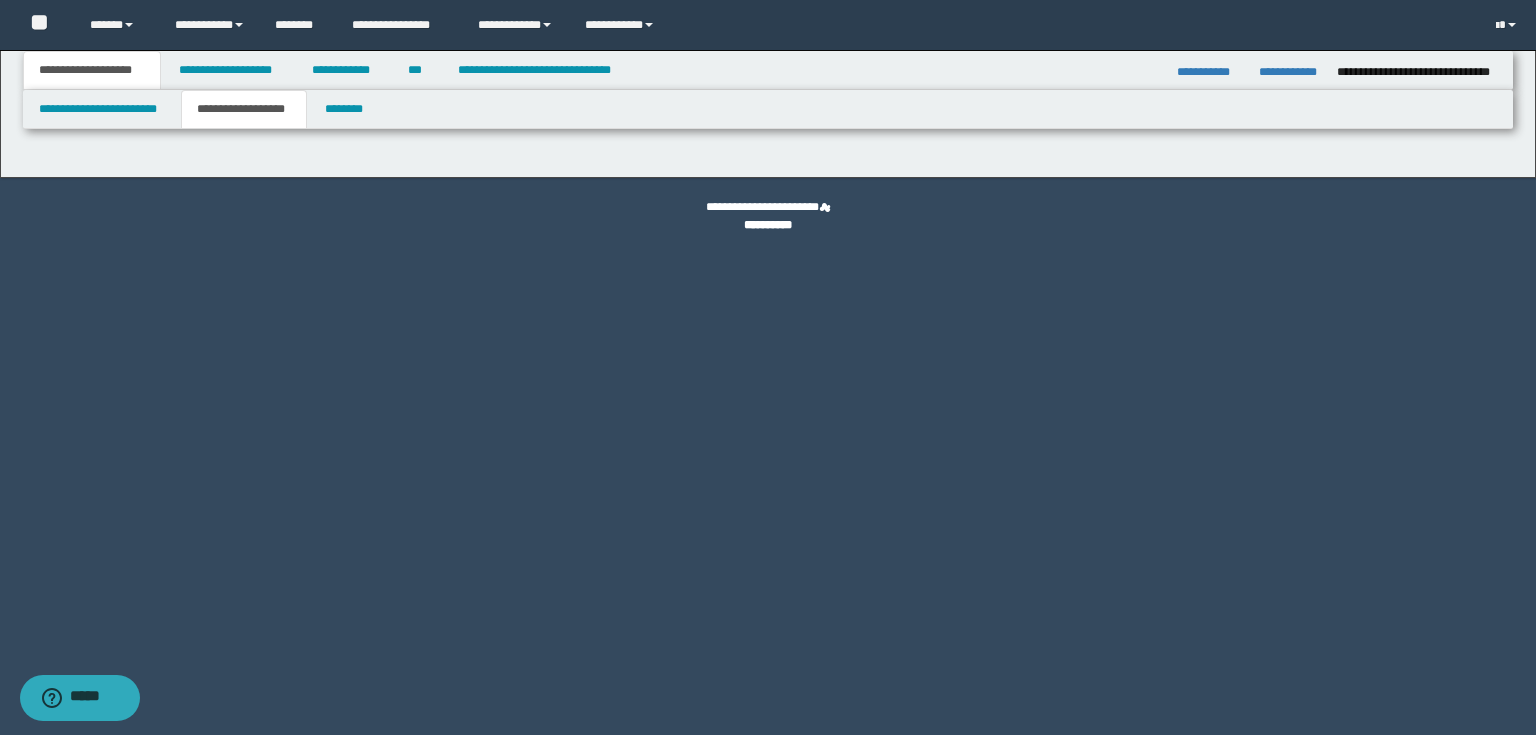 type on "********" 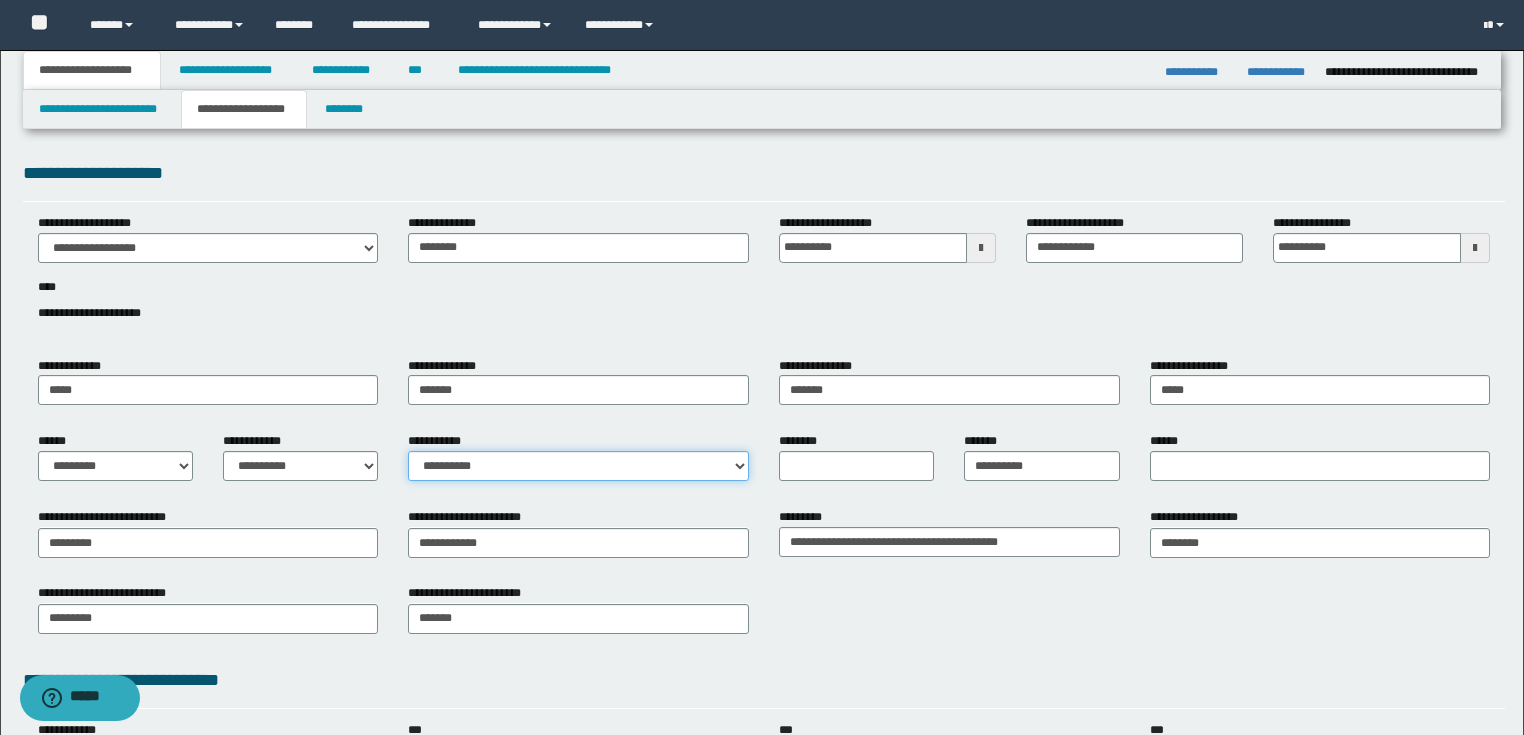 click on "**********" at bounding box center [578, 466] 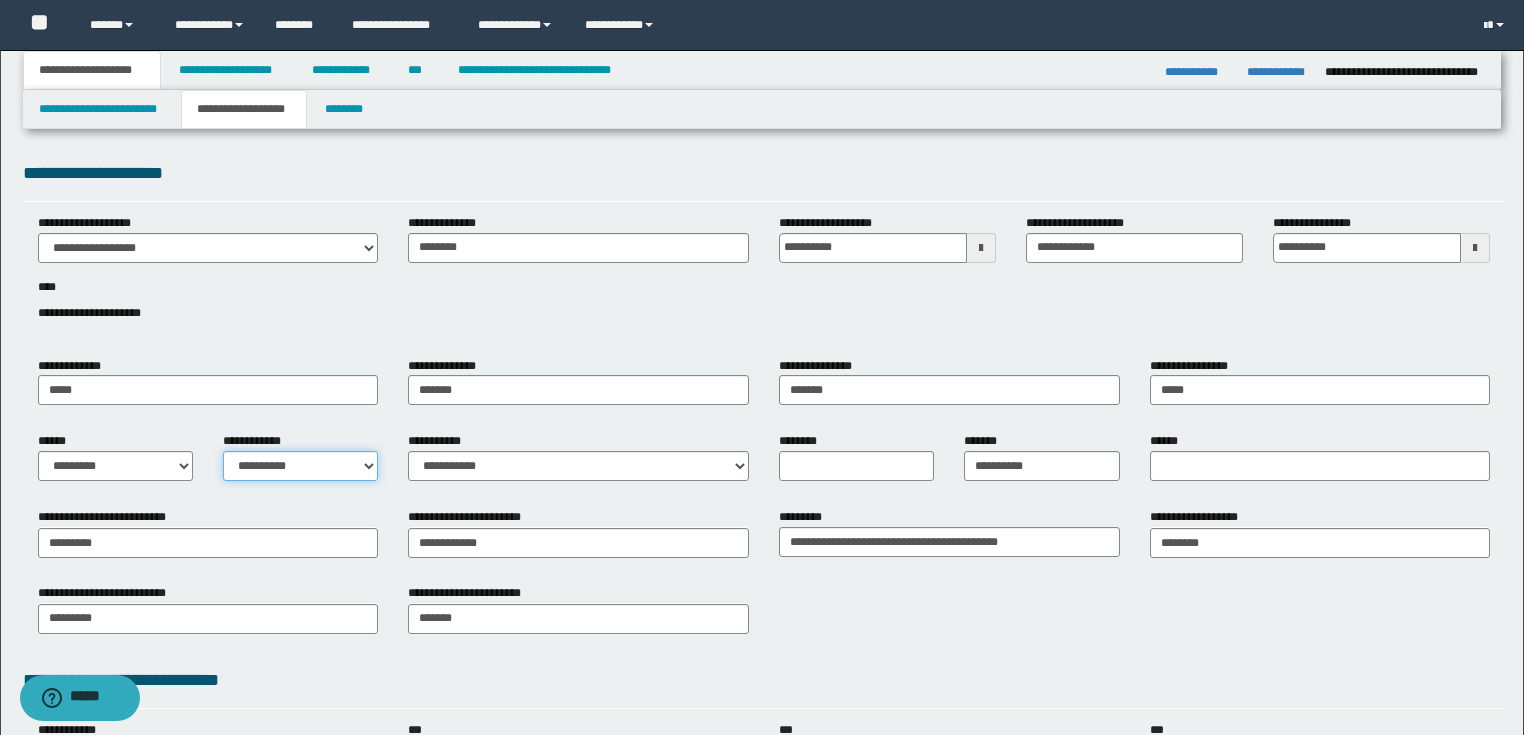 click on "**********" at bounding box center (300, 466) 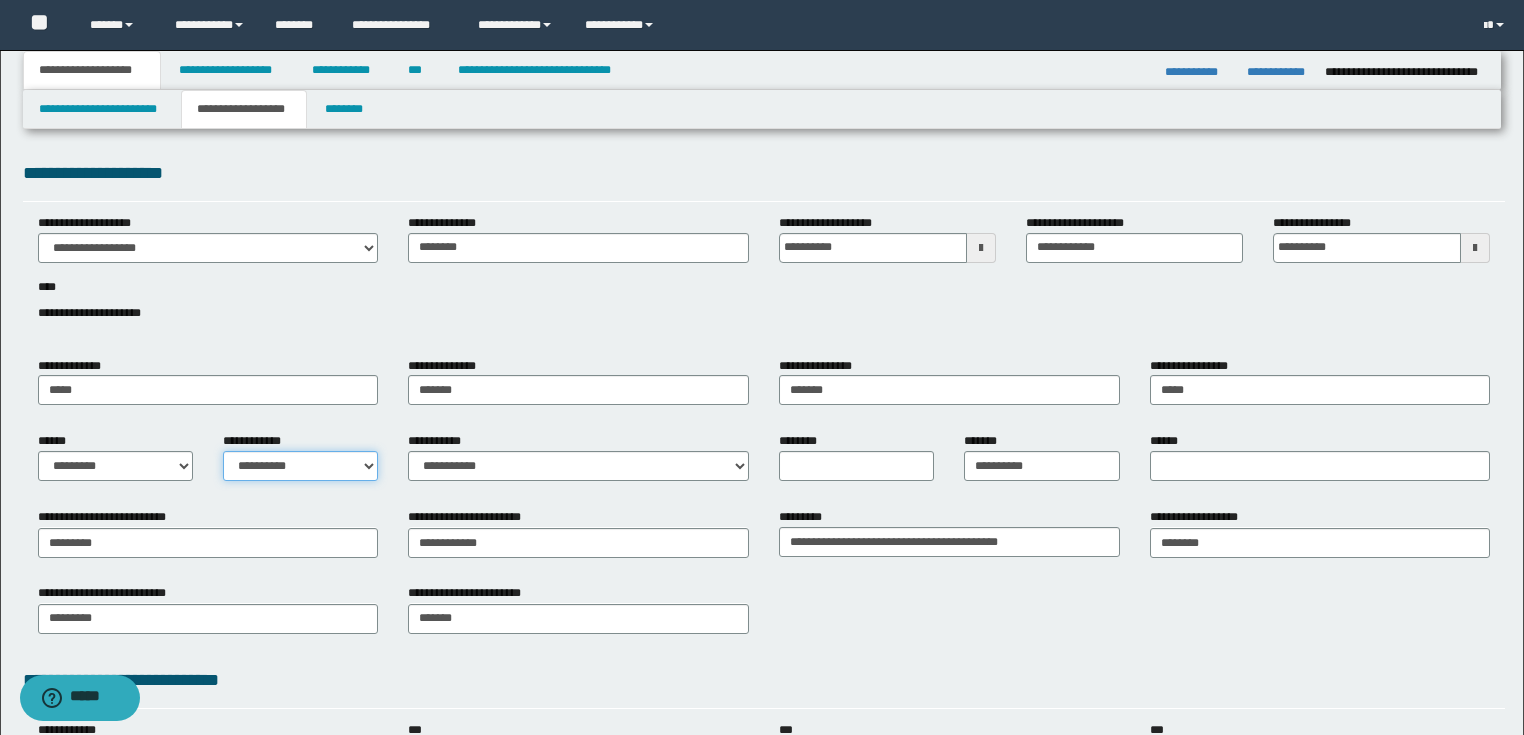 select on "*" 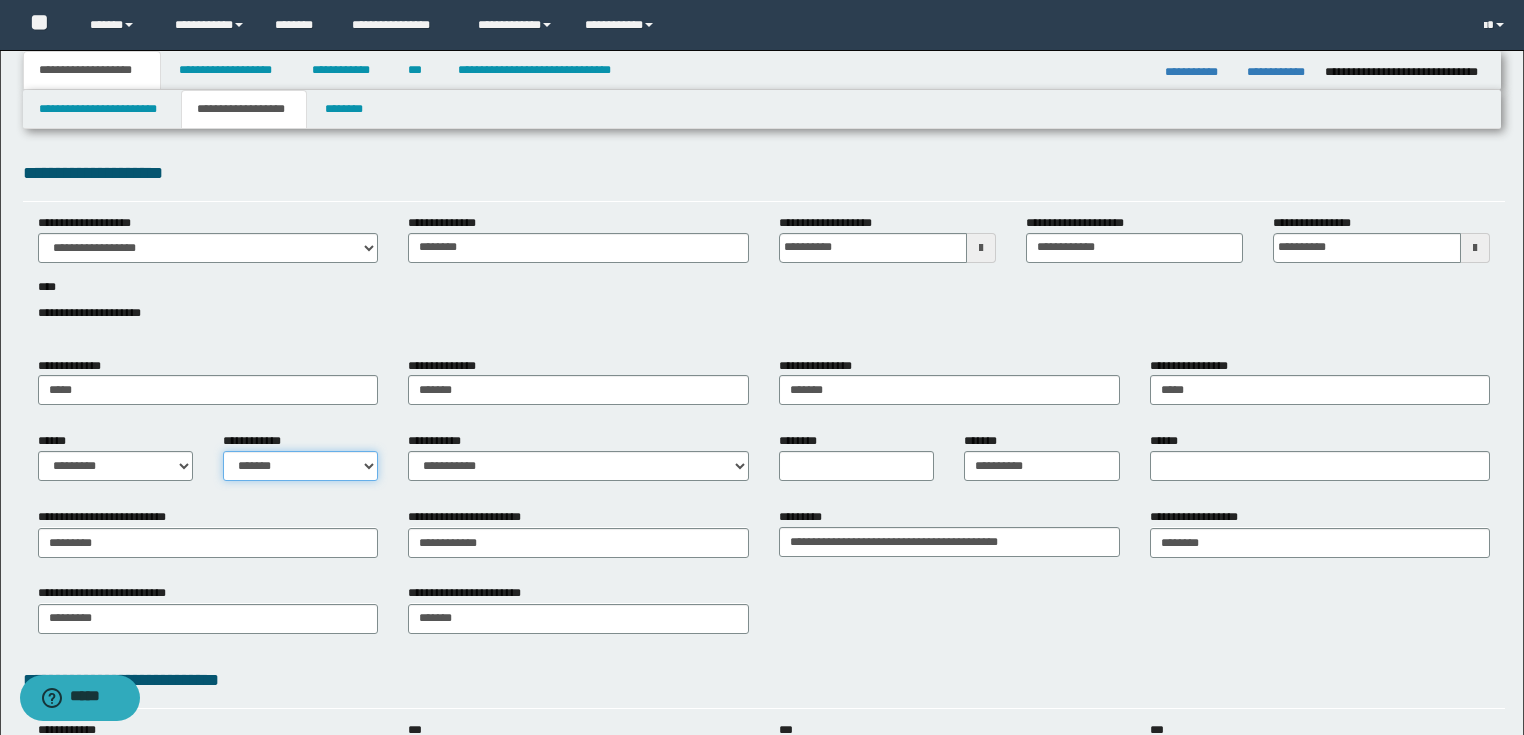 click on "**********" at bounding box center (300, 466) 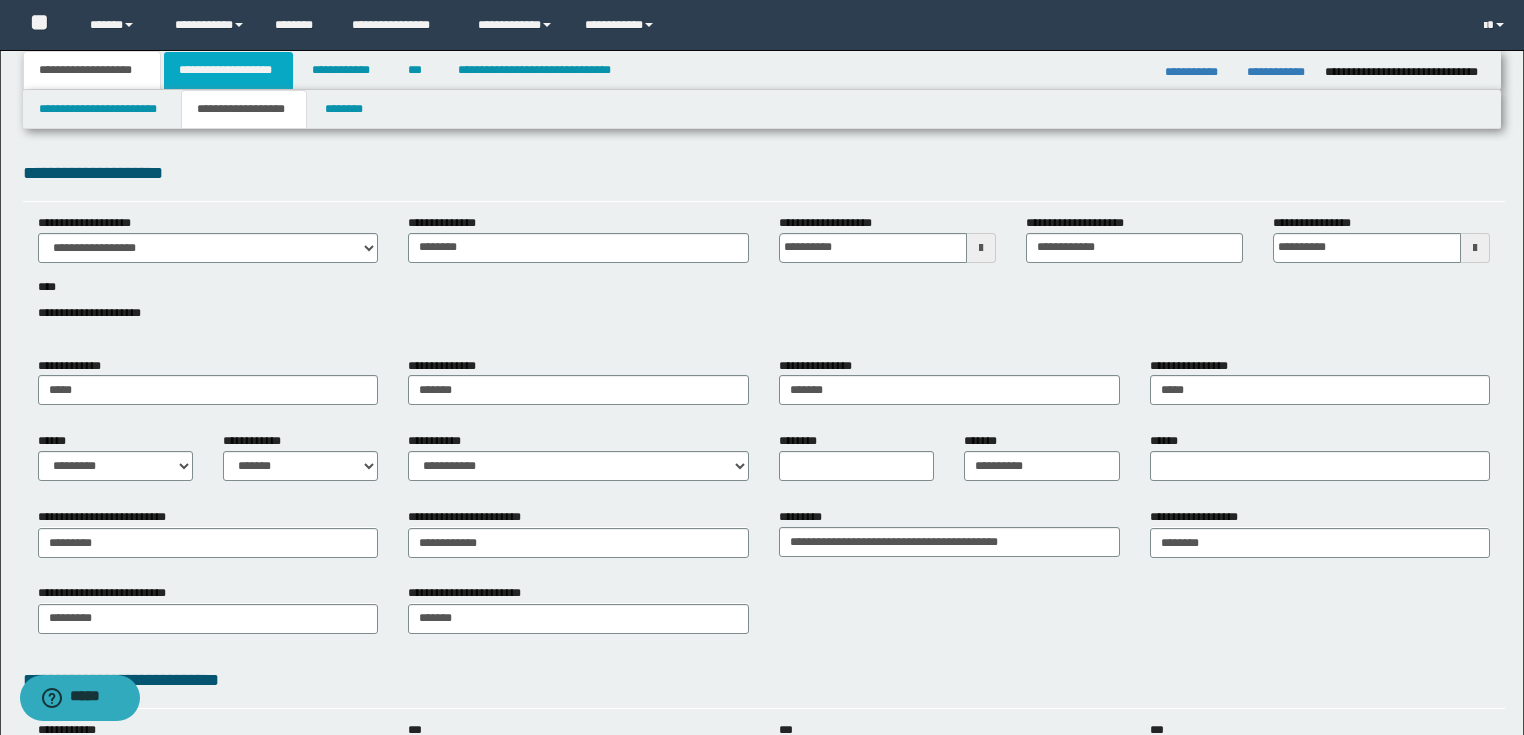 click on "**********" at bounding box center (228, 70) 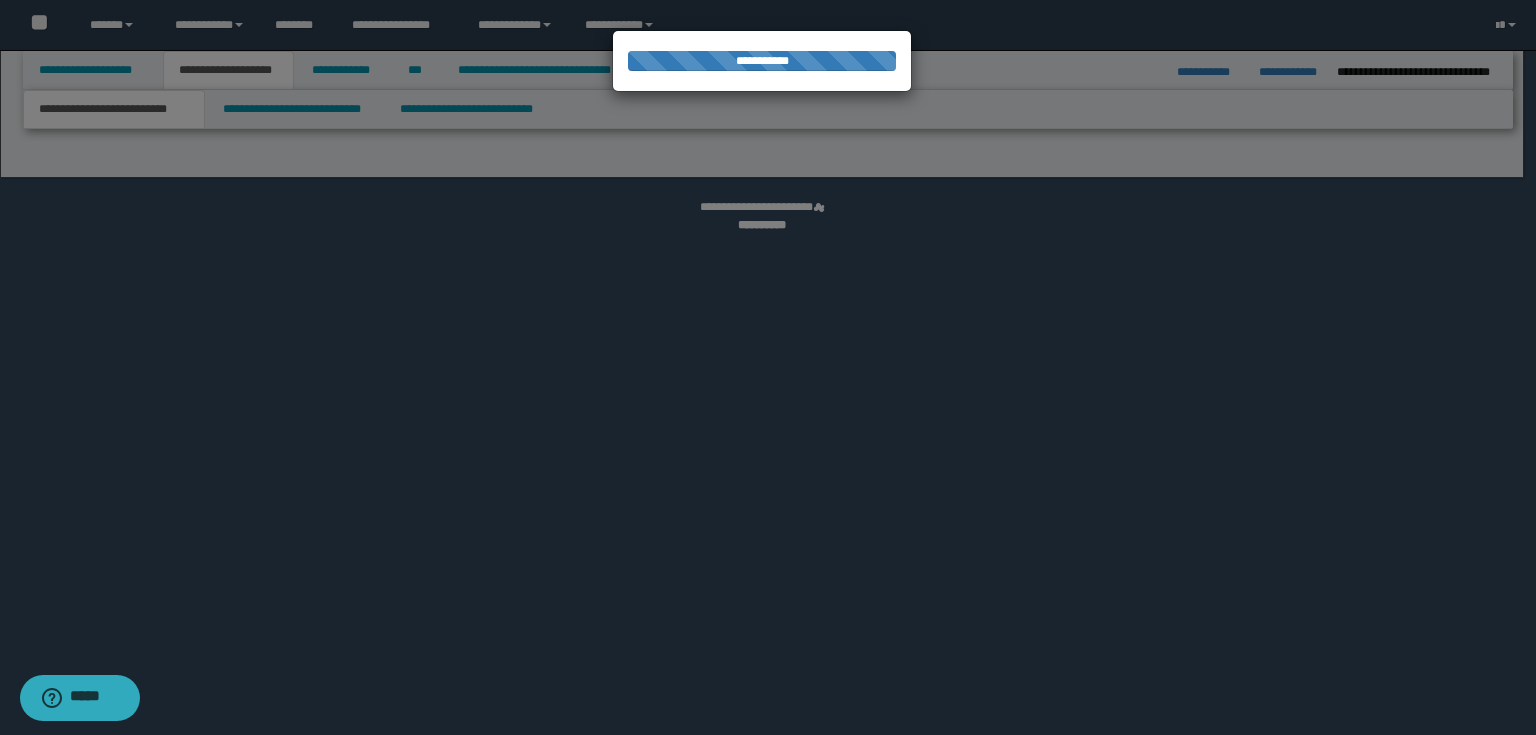 select on "*" 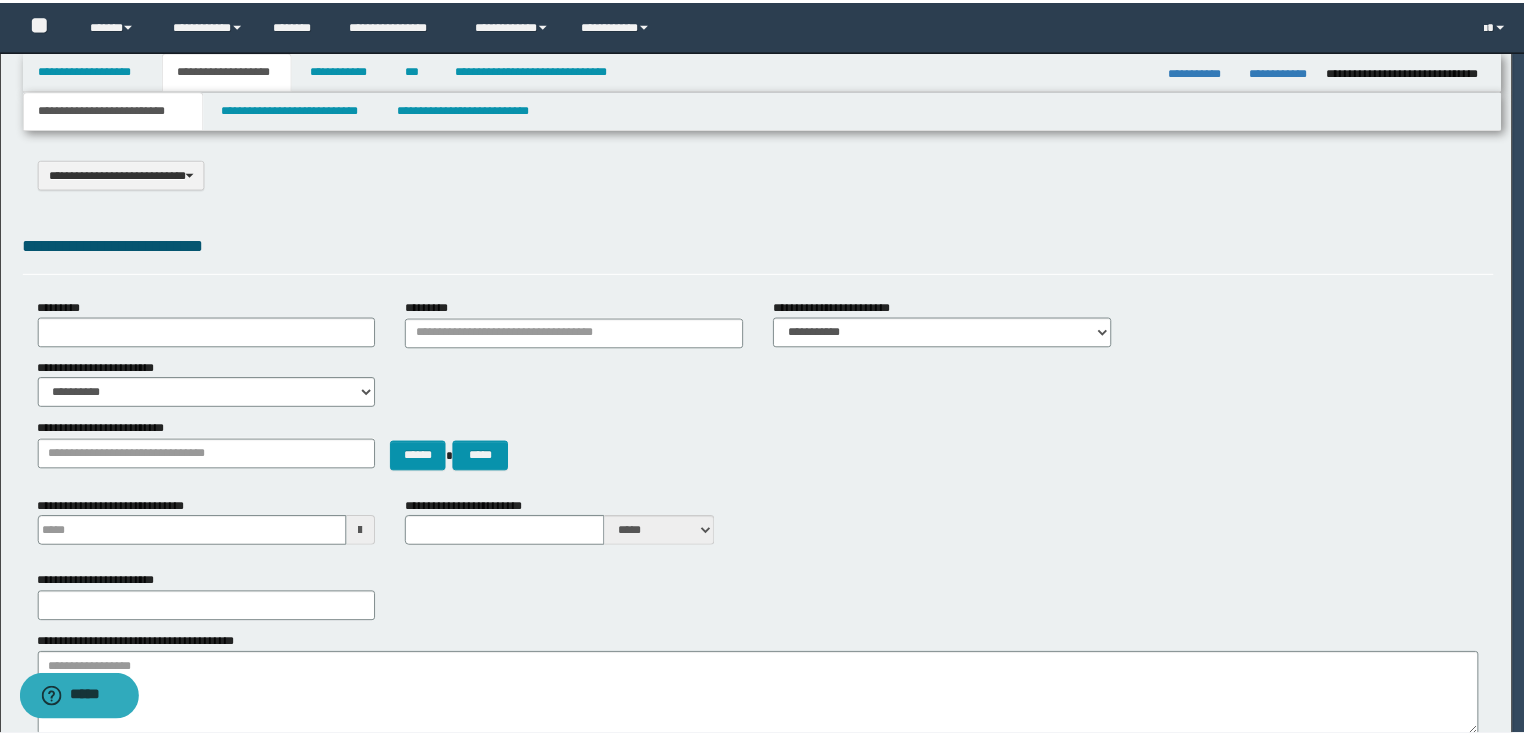 scroll, scrollTop: 0, scrollLeft: 0, axis: both 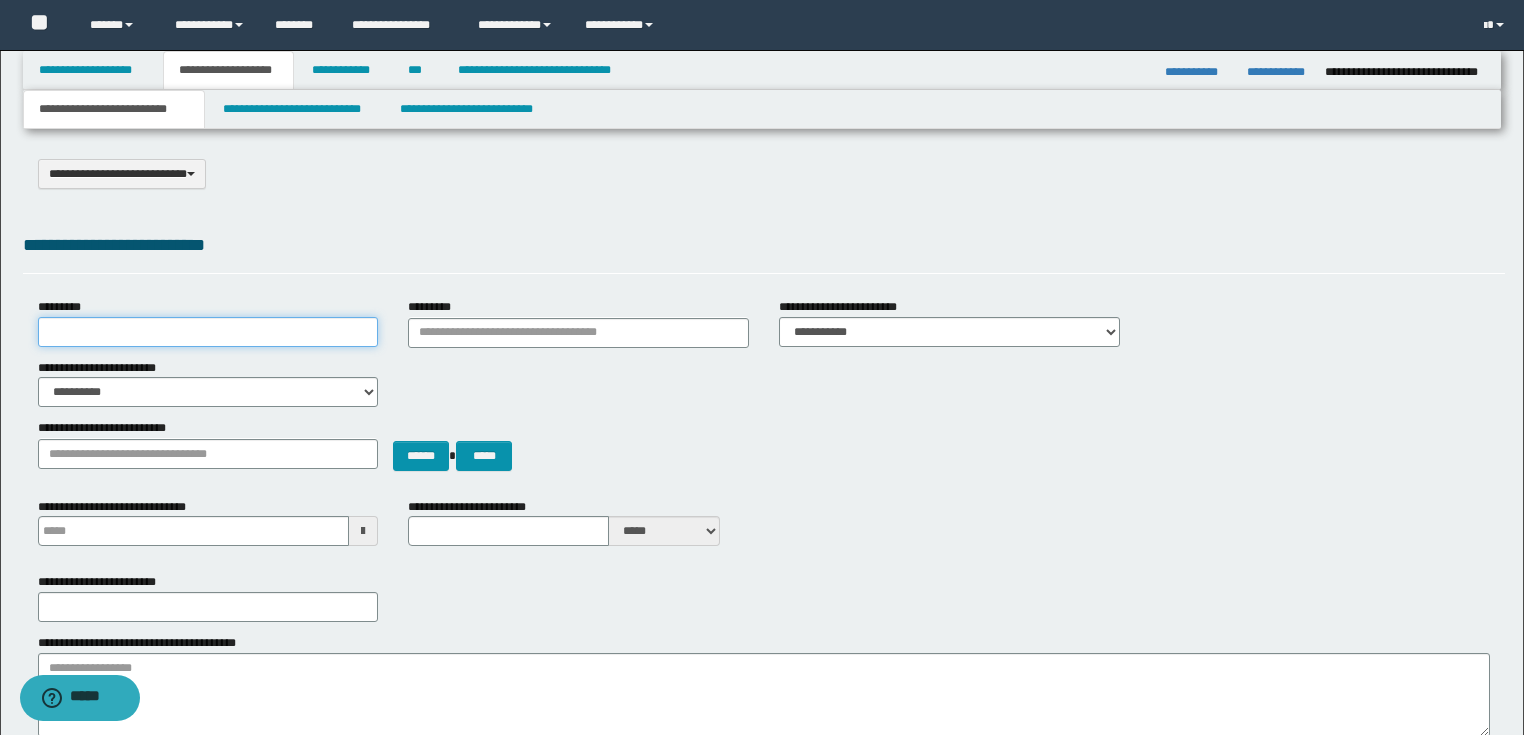 click on "*********" at bounding box center (208, 332) 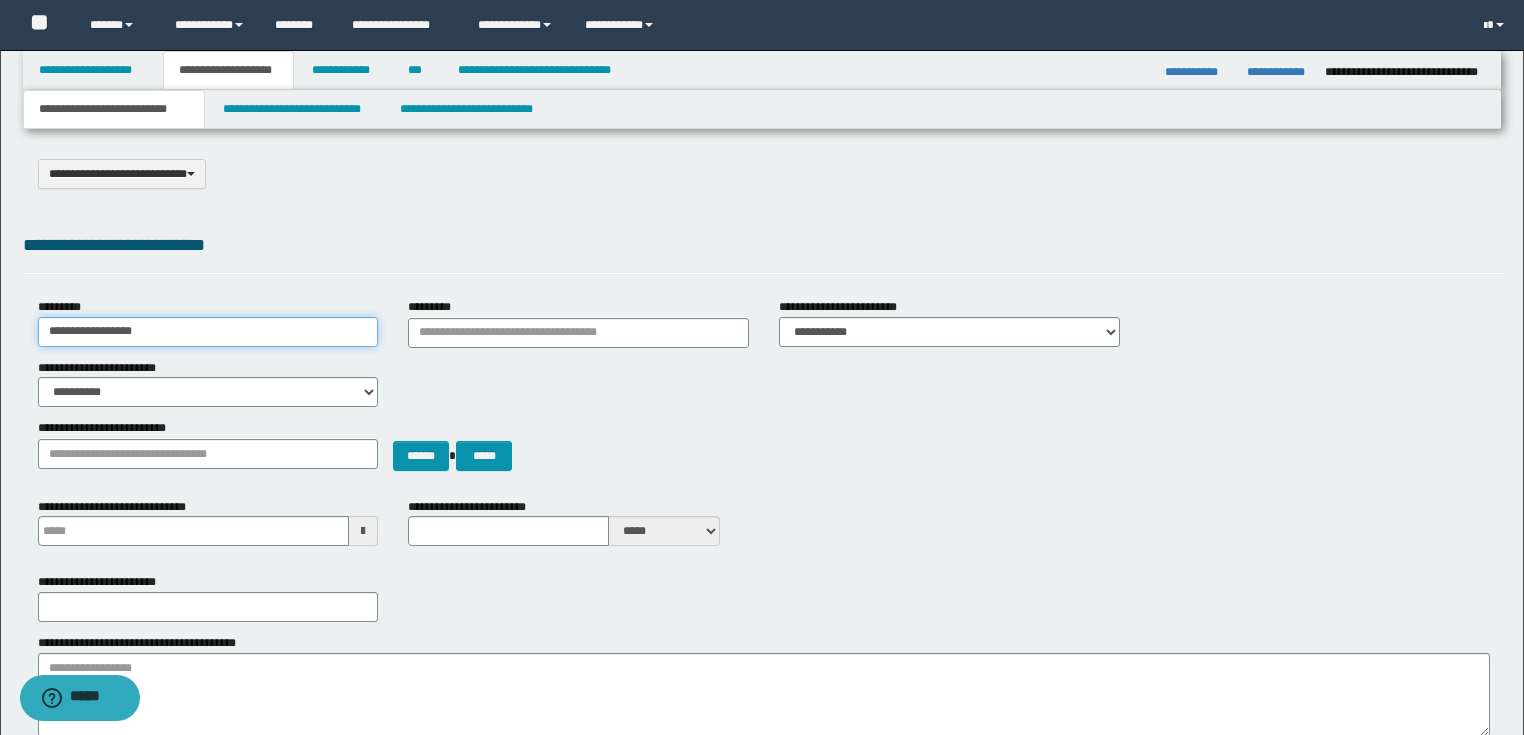 type on "**********" 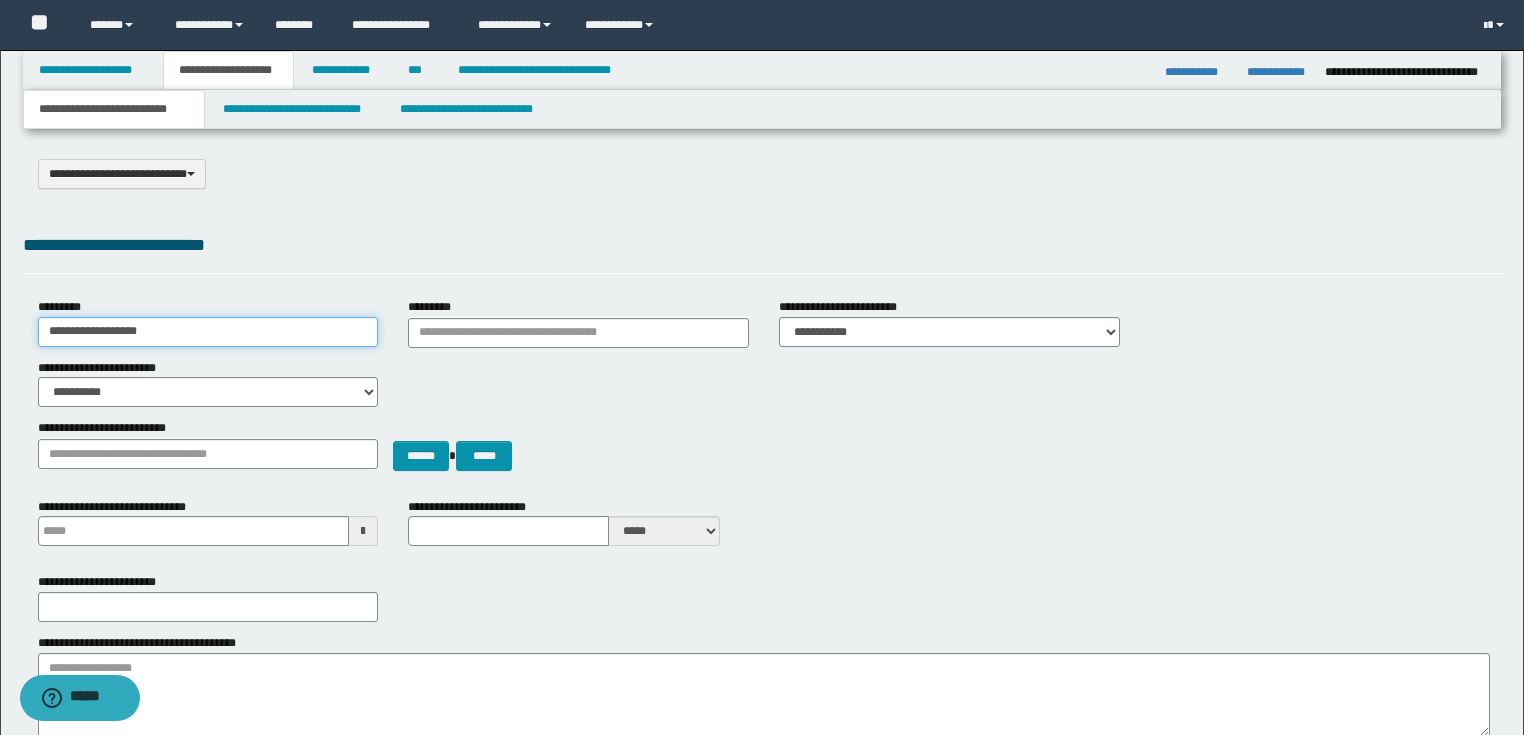 type 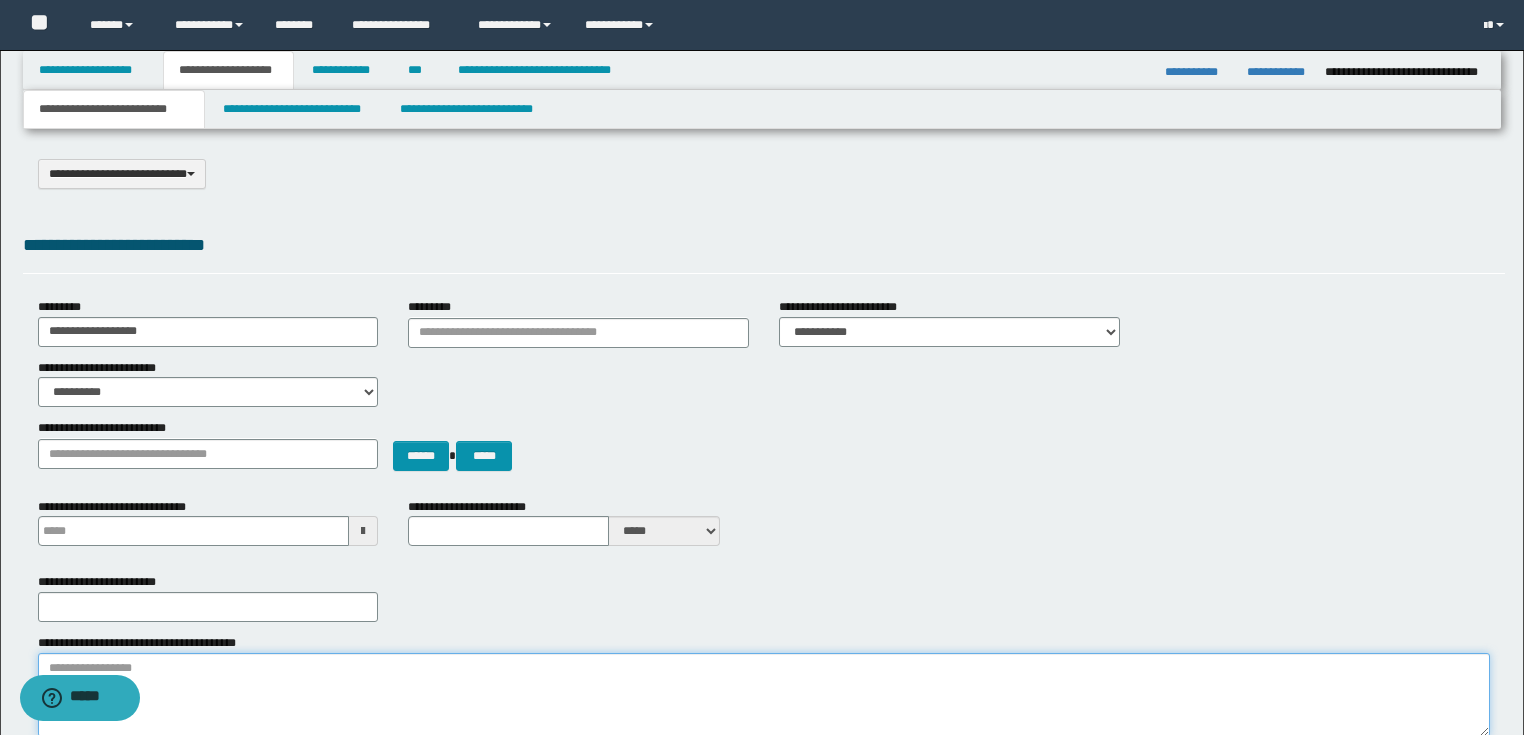 click on "**********" at bounding box center (764, 695) 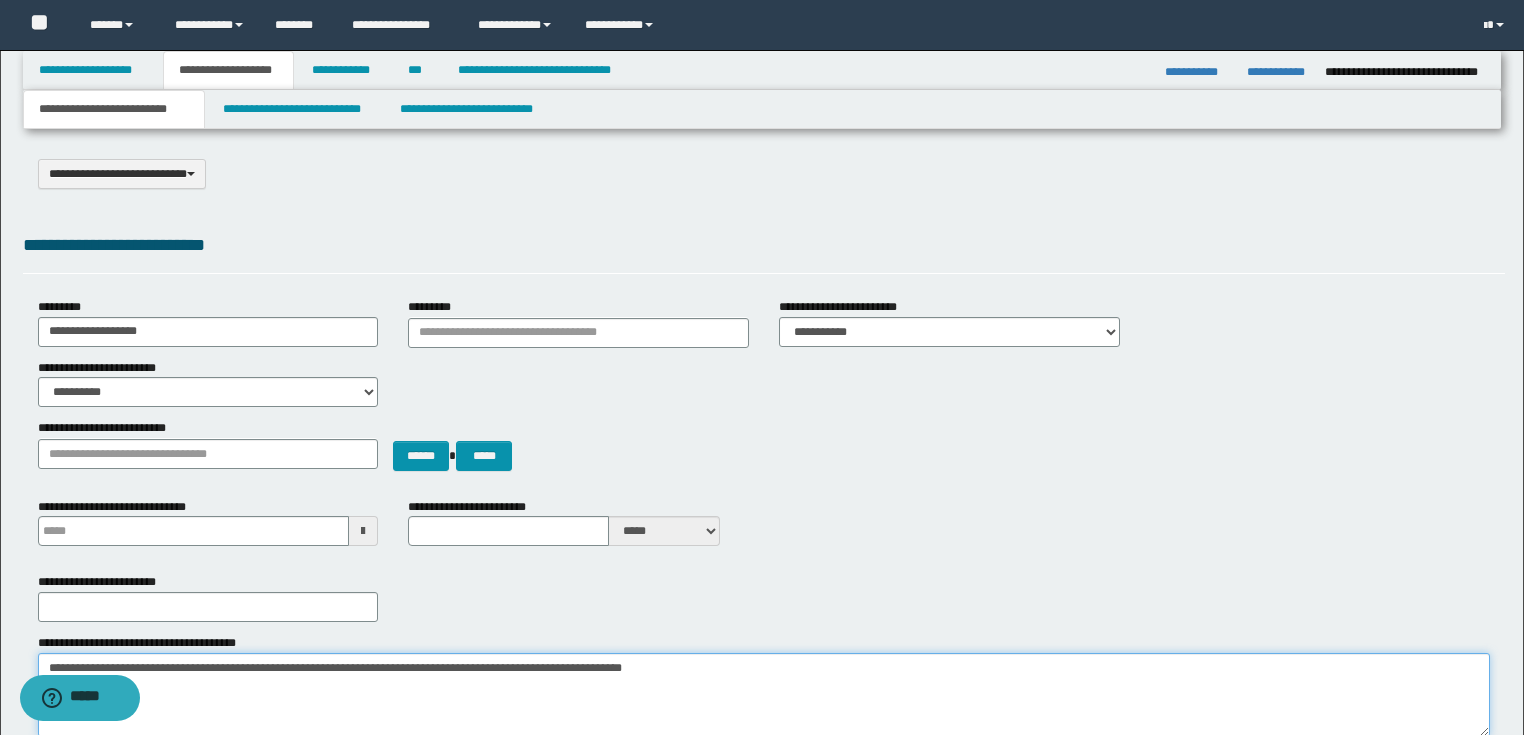 type on "**********" 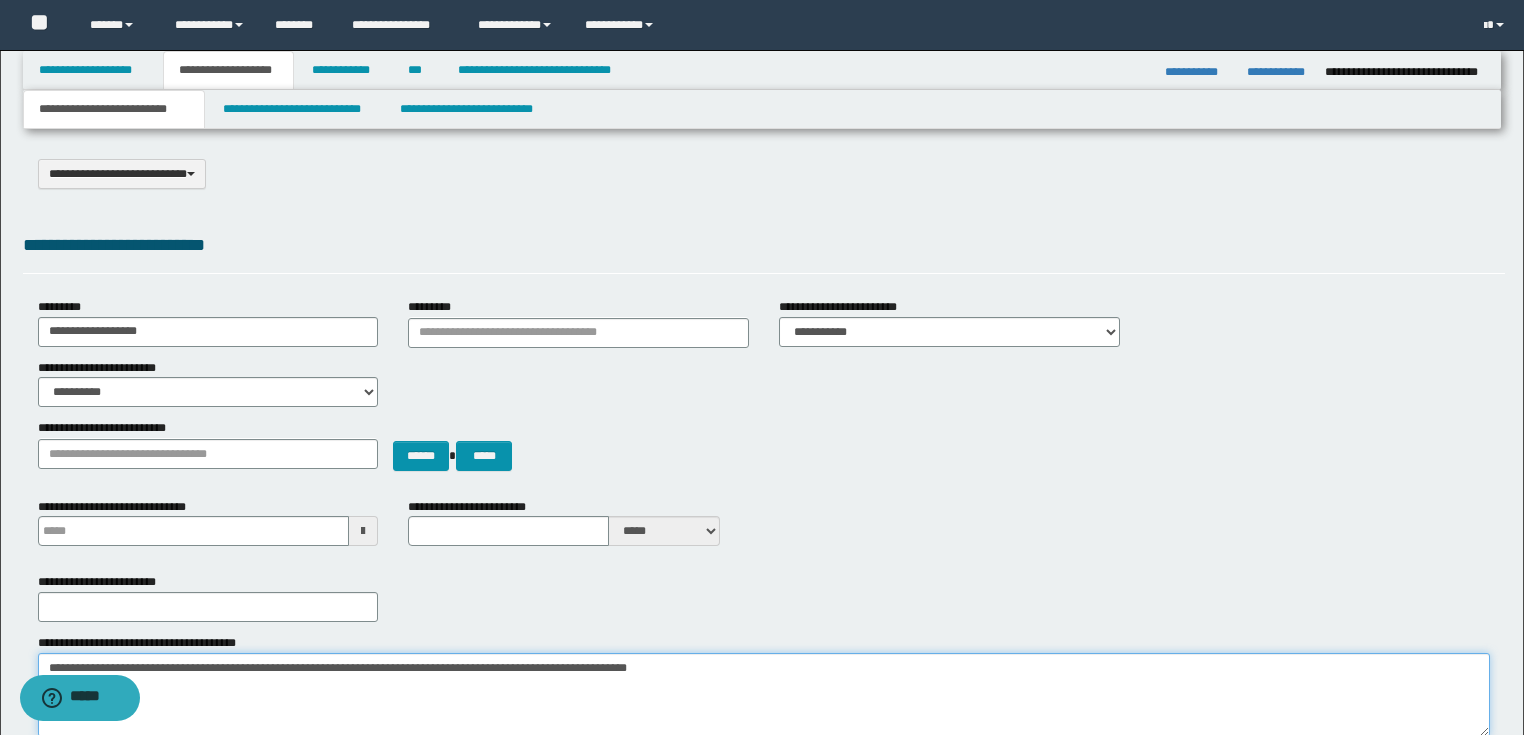 type 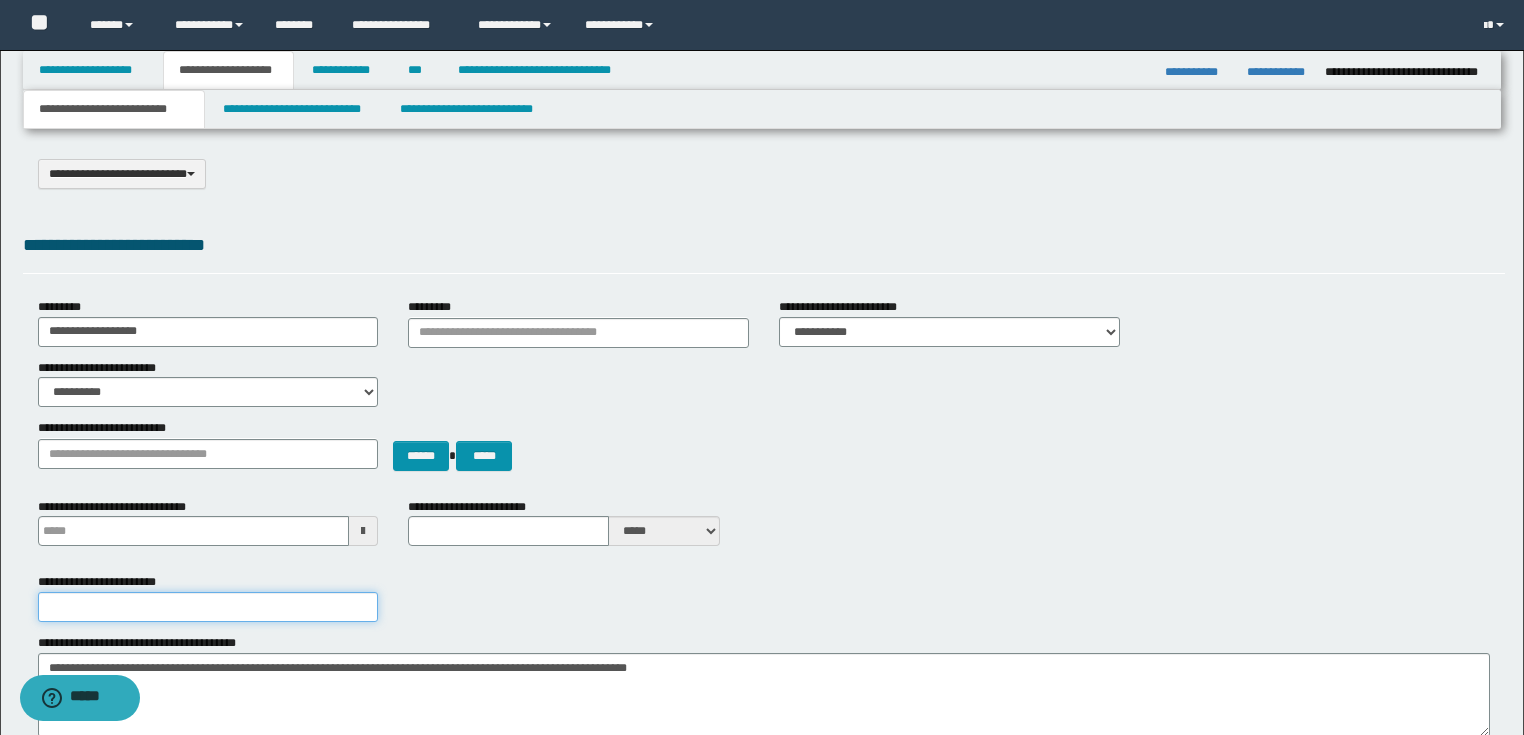 click on "**********" at bounding box center [208, 607] 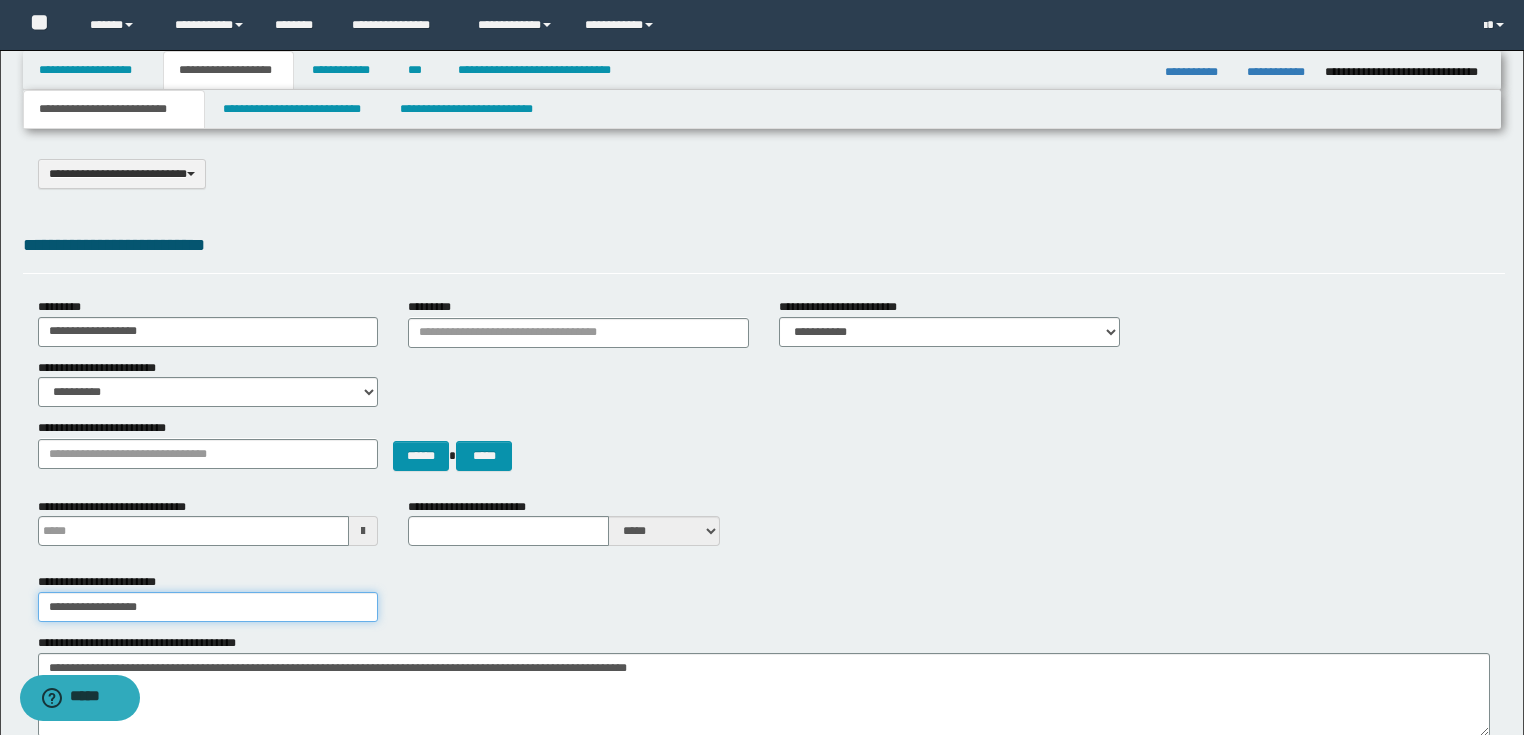 type on "**********" 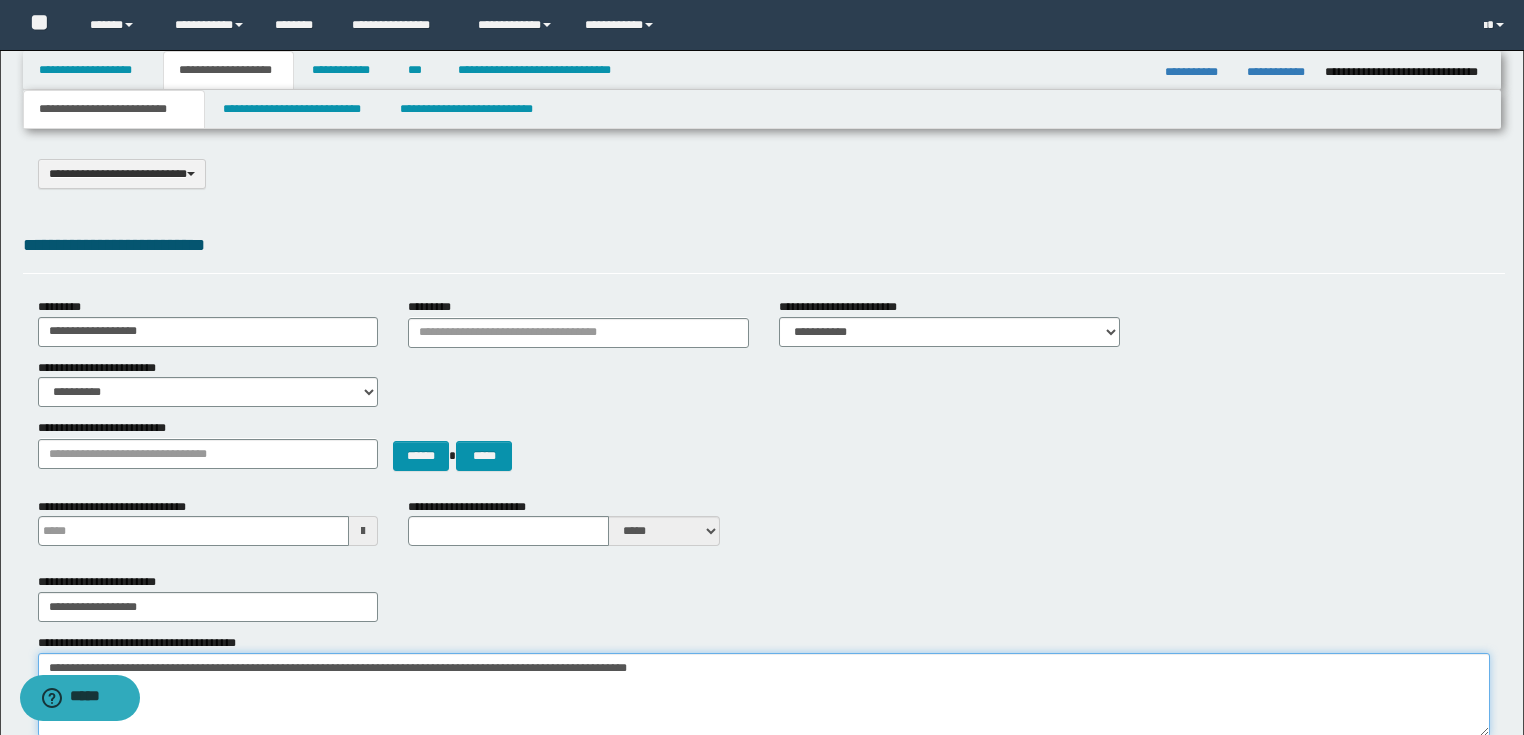 click on "**********" at bounding box center [764, 695] 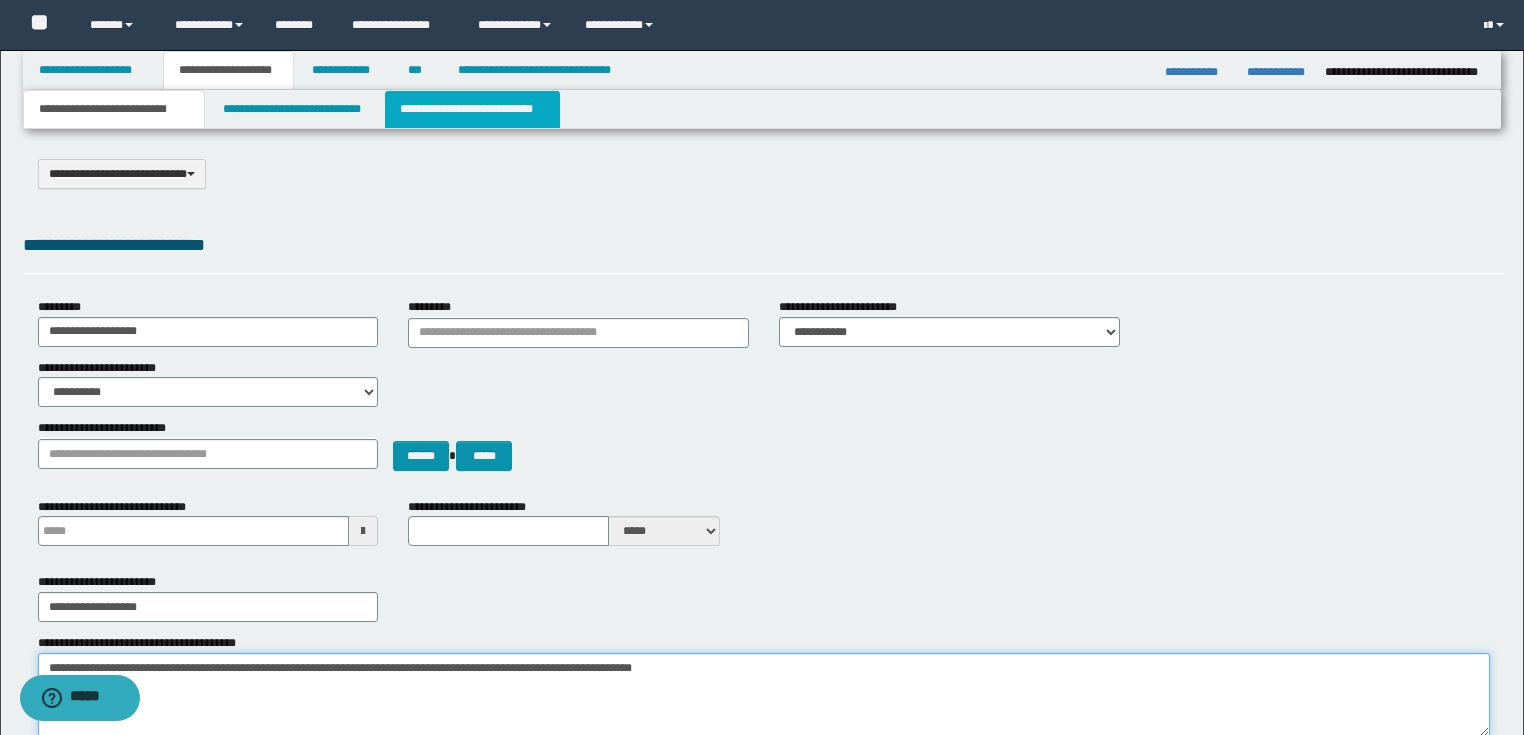 type on "**********" 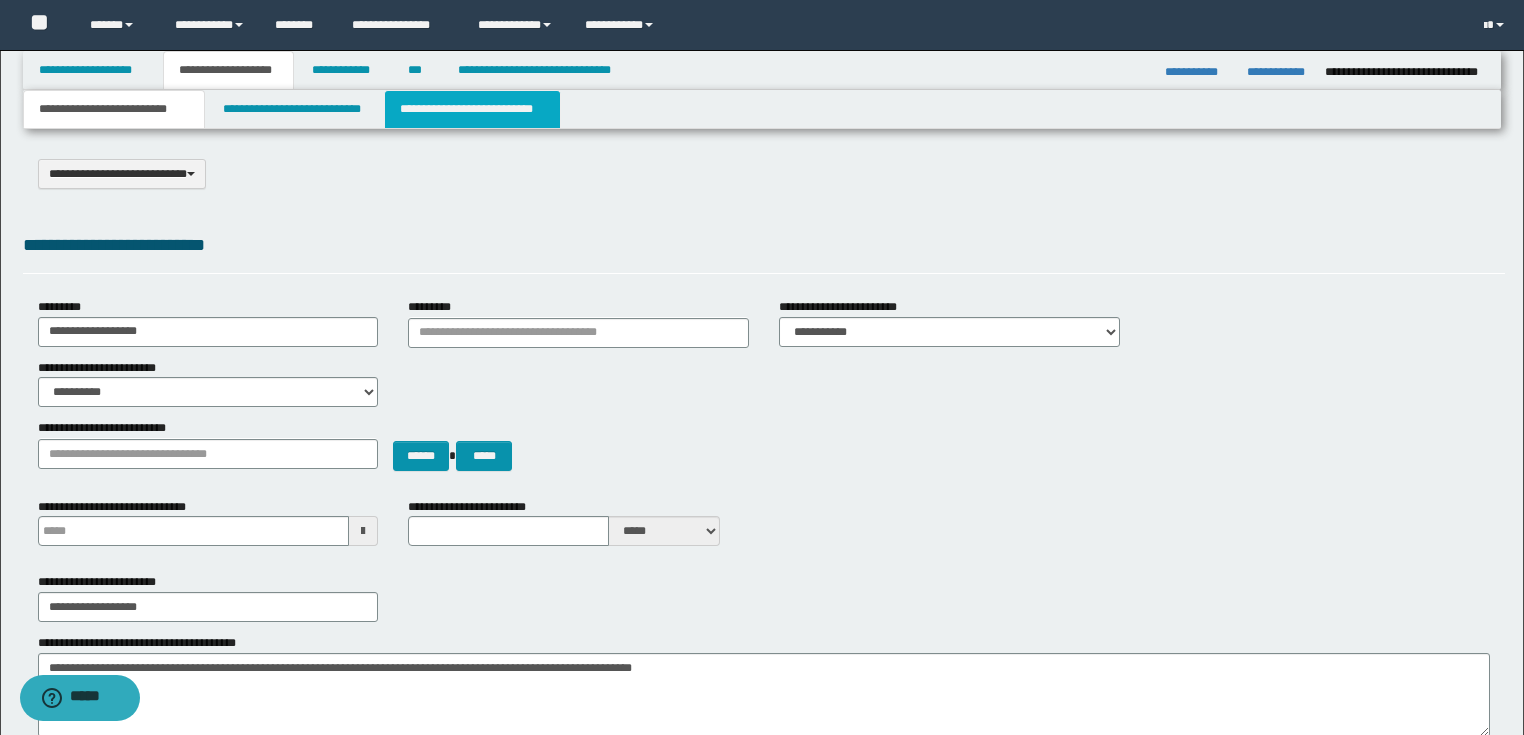 click on "**********" at bounding box center [472, 109] 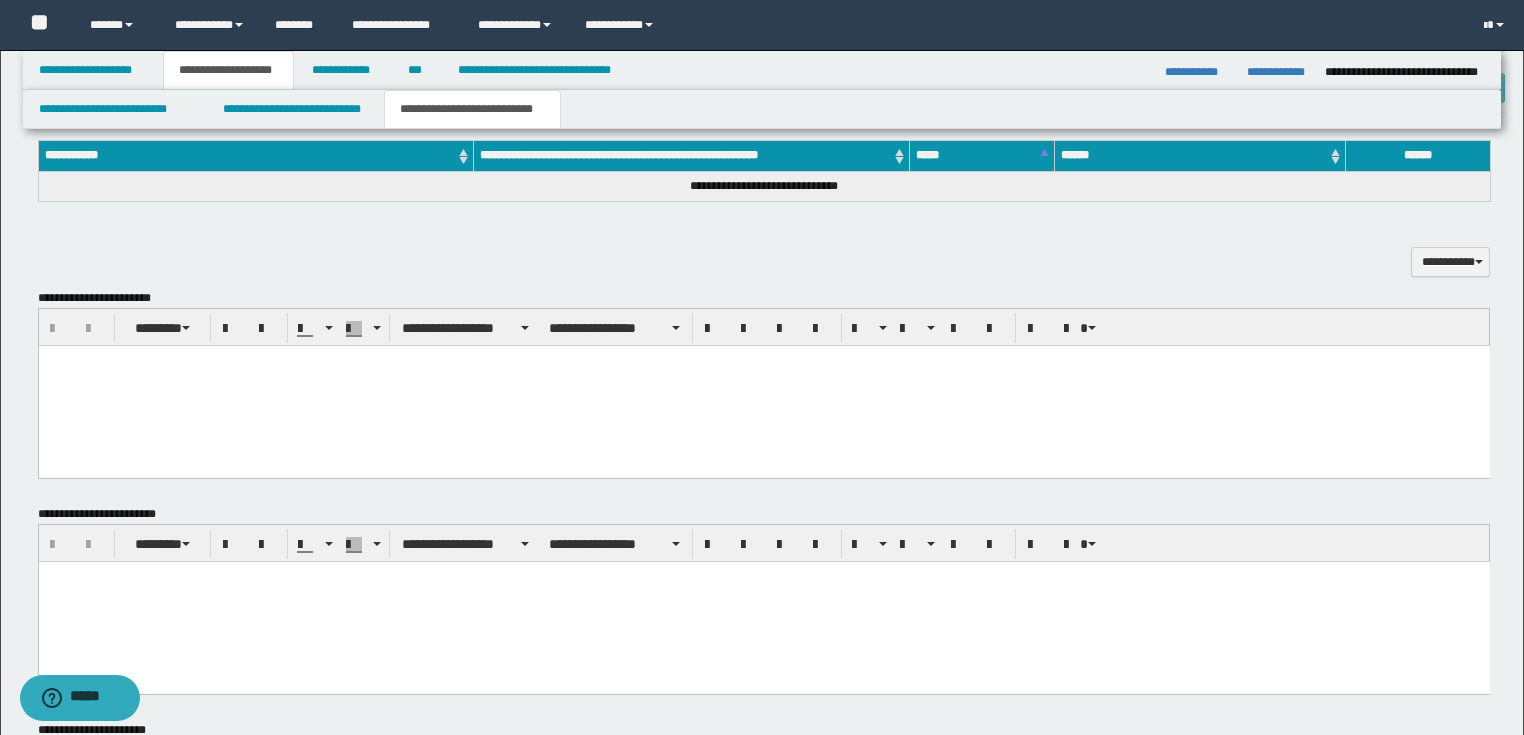 scroll, scrollTop: 560, scrollLeft: 0, axis: vertical 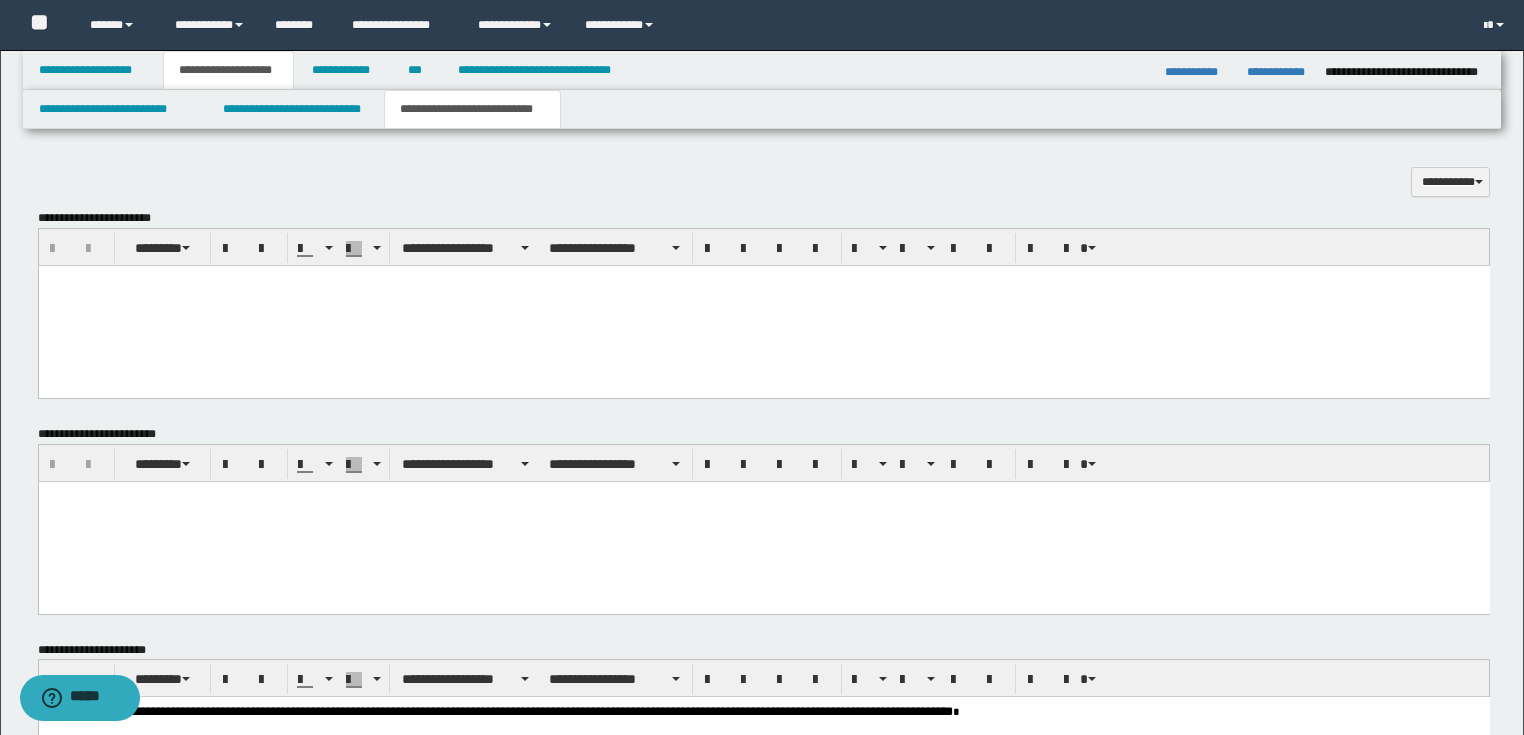 click at bounding box center [763, 521] 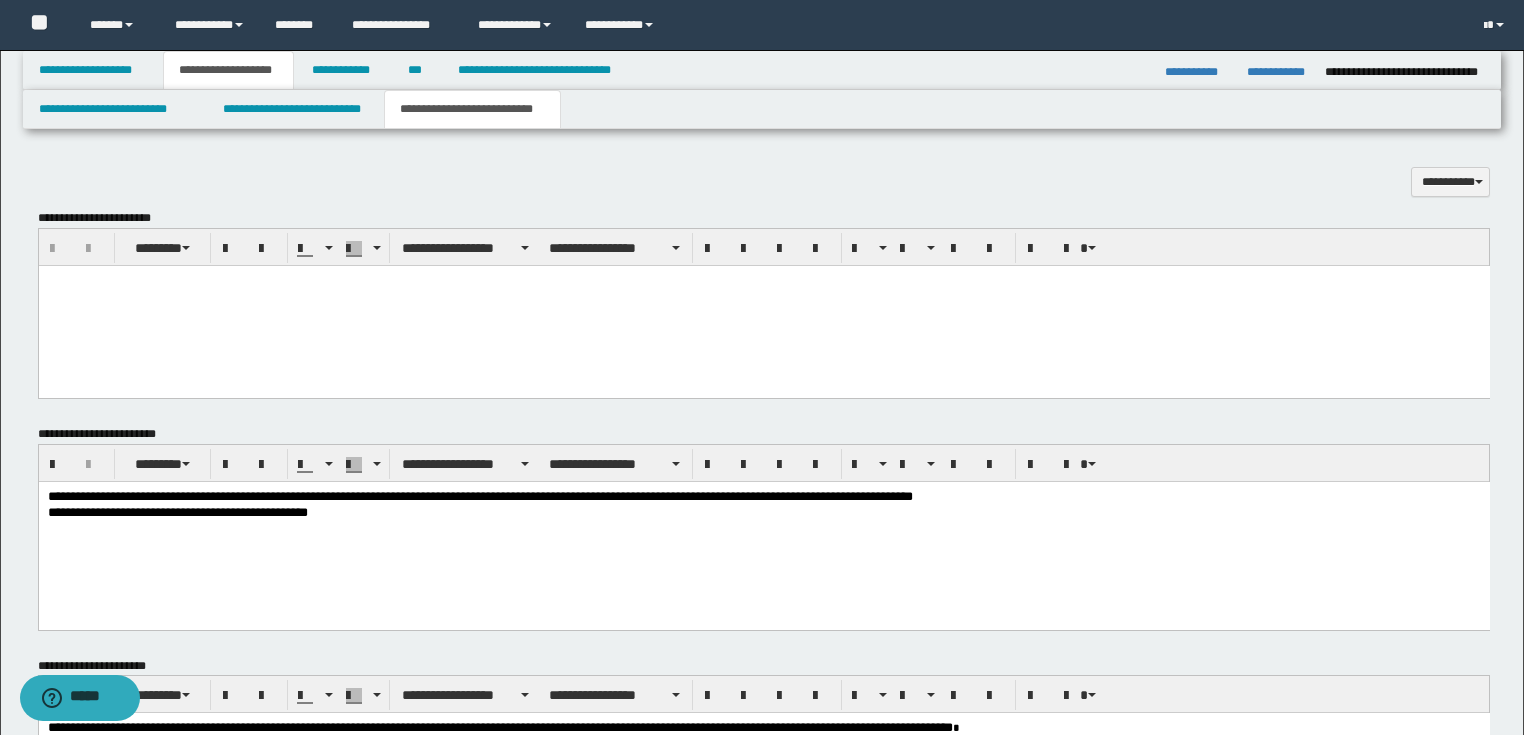 click on "**********" at bounding box center (763, 497) 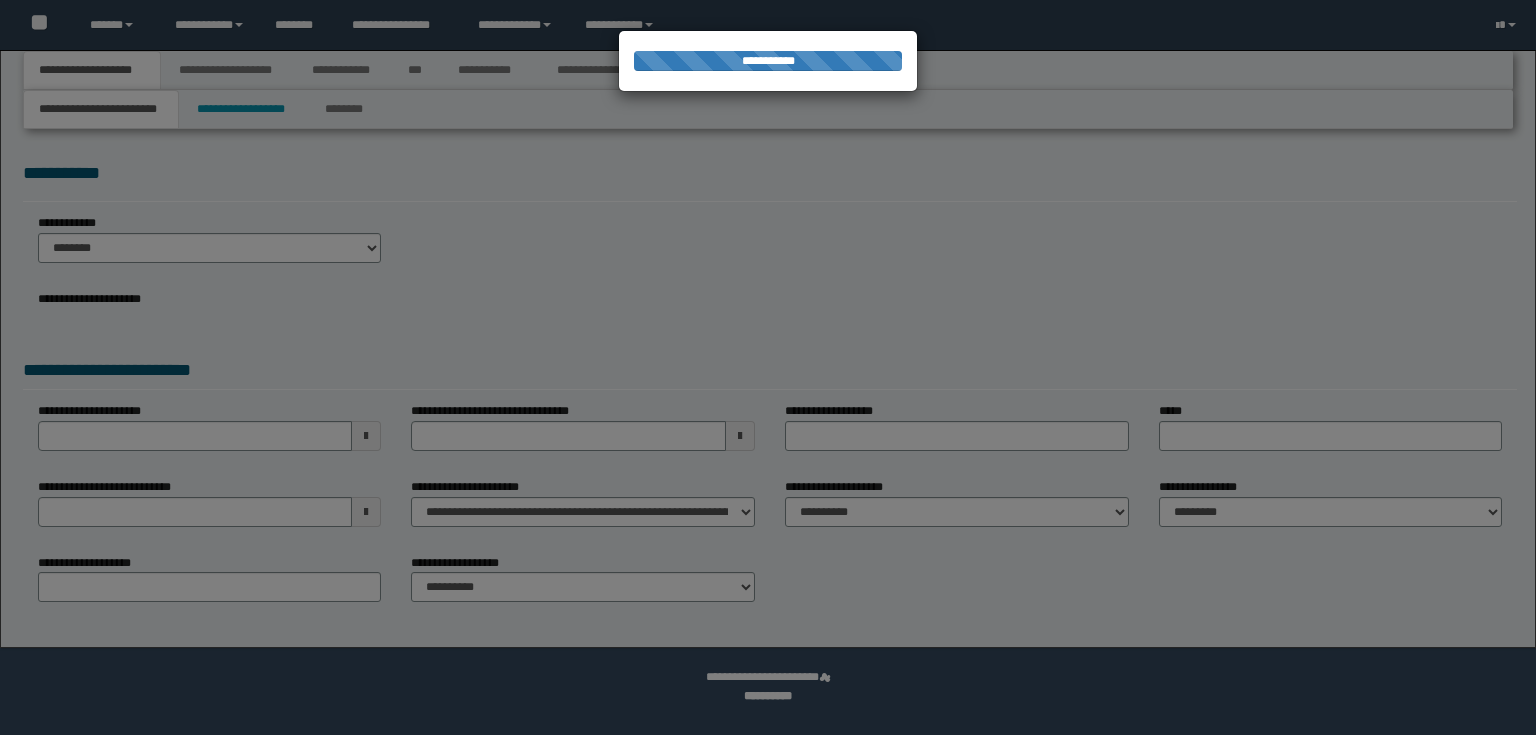 scroll, scrollTop: 0, scrollLeft: 0, axis: both 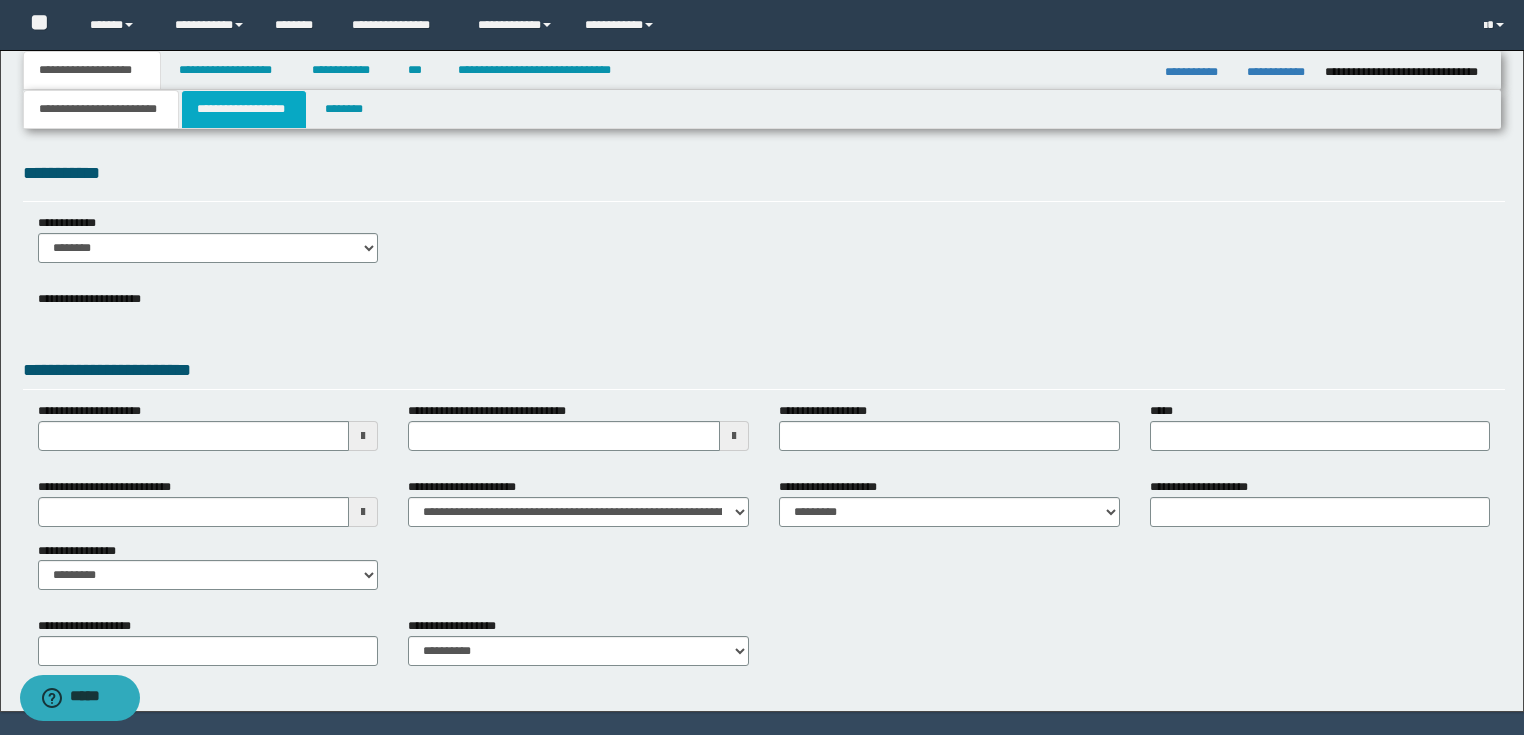 click on "**********" at bounding box center [244, 109] 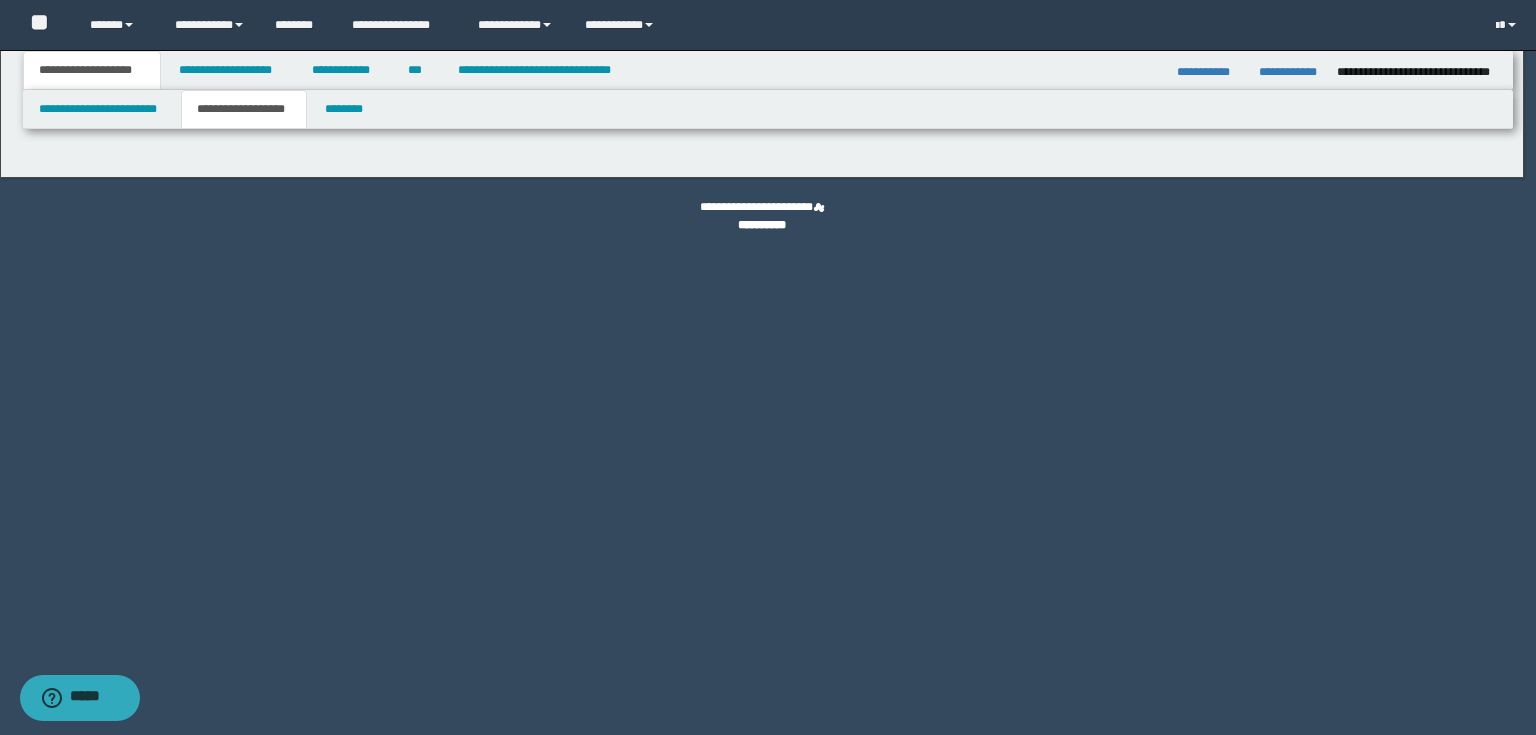 type on "********" 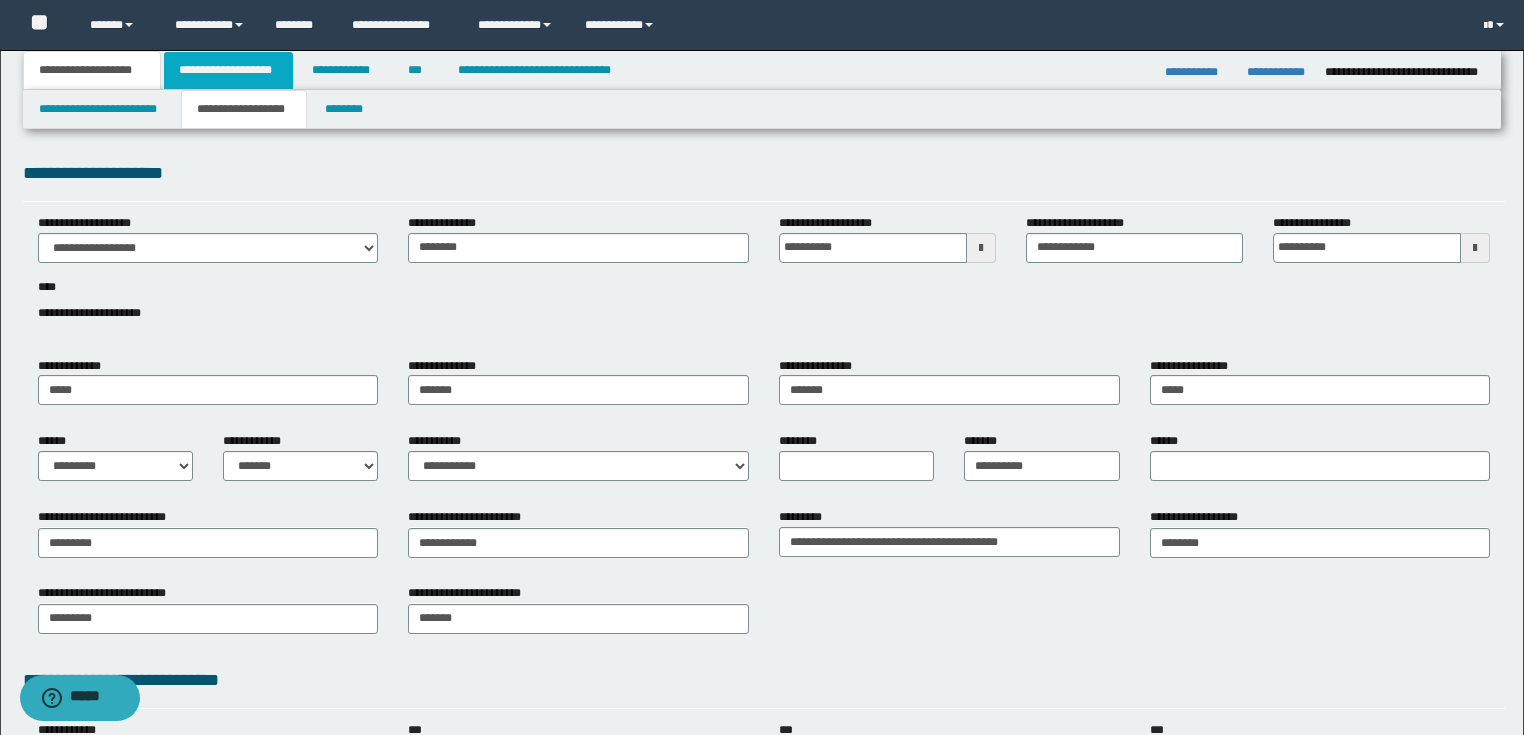 click on "**********" at bounding box center [228, 70] 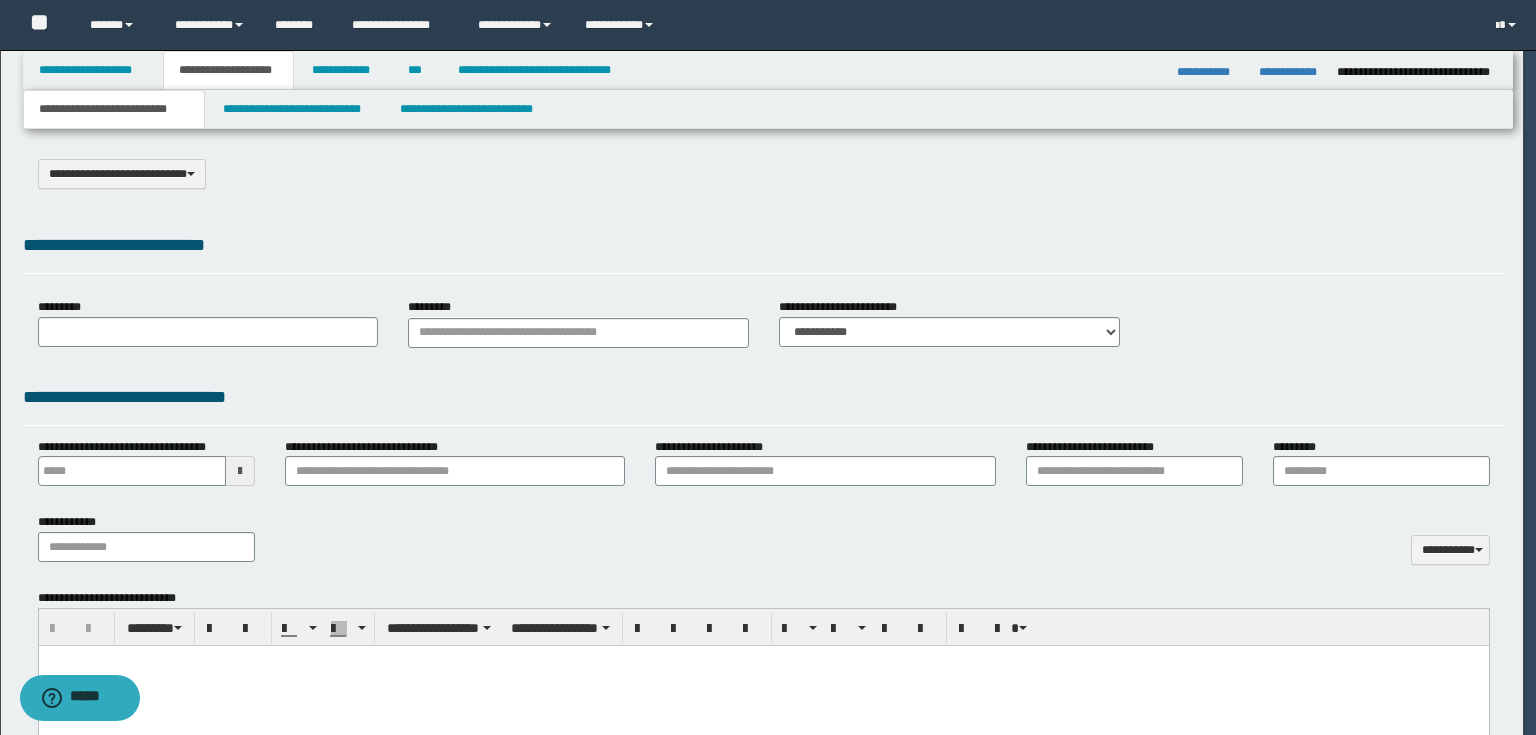type on "**********" 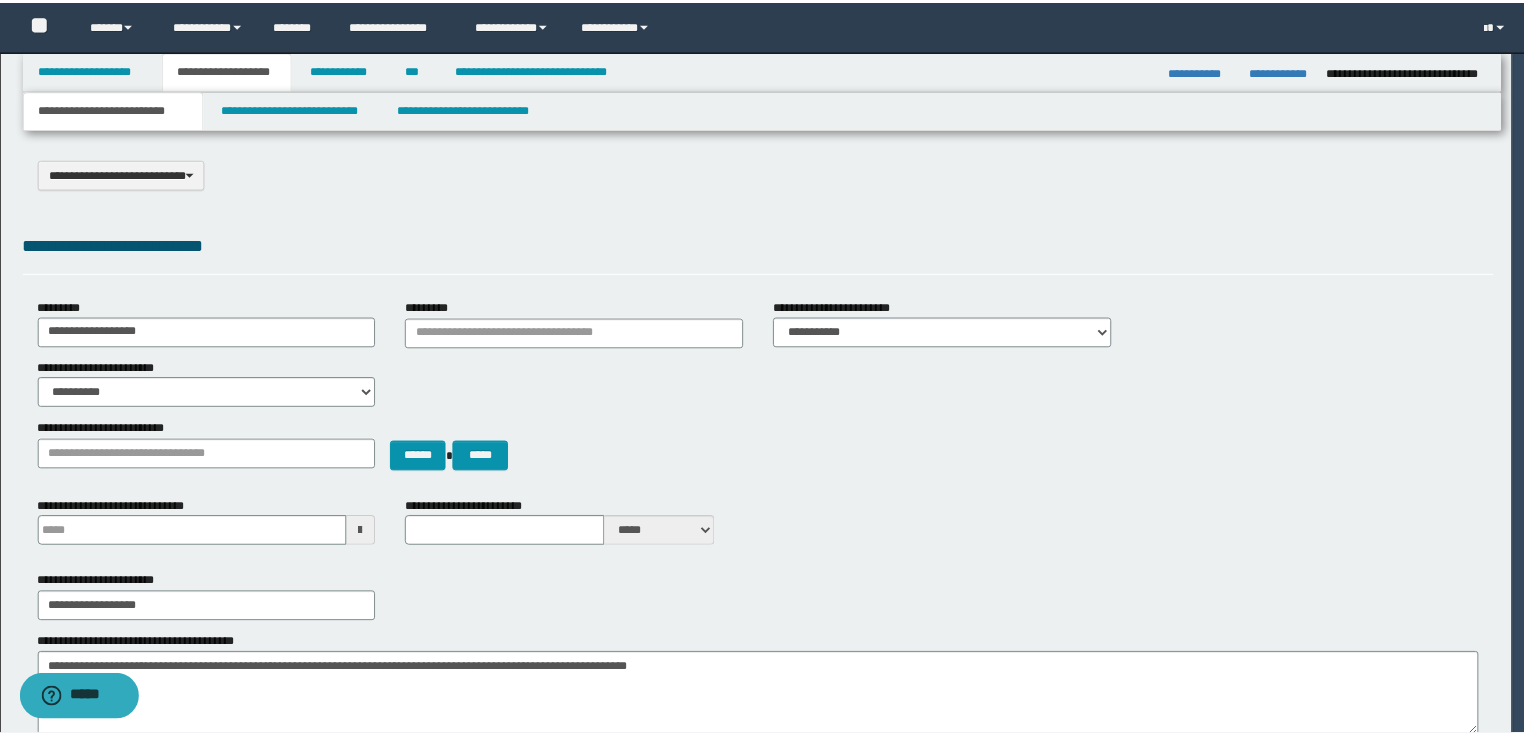 scroll, scrollTop: 0, scrollLeft: 0, axis: both 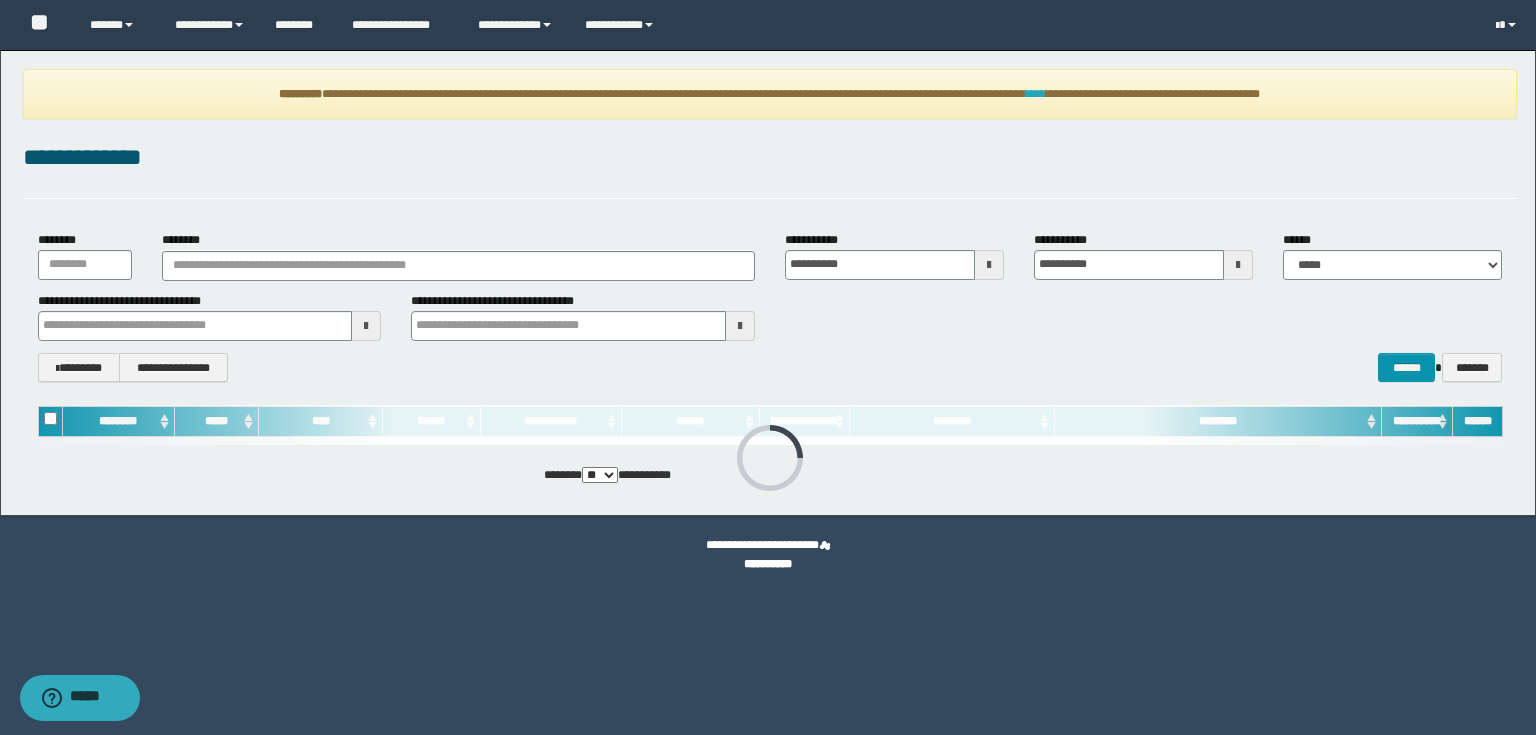 click on "****" at bounding box center [1036, 94] 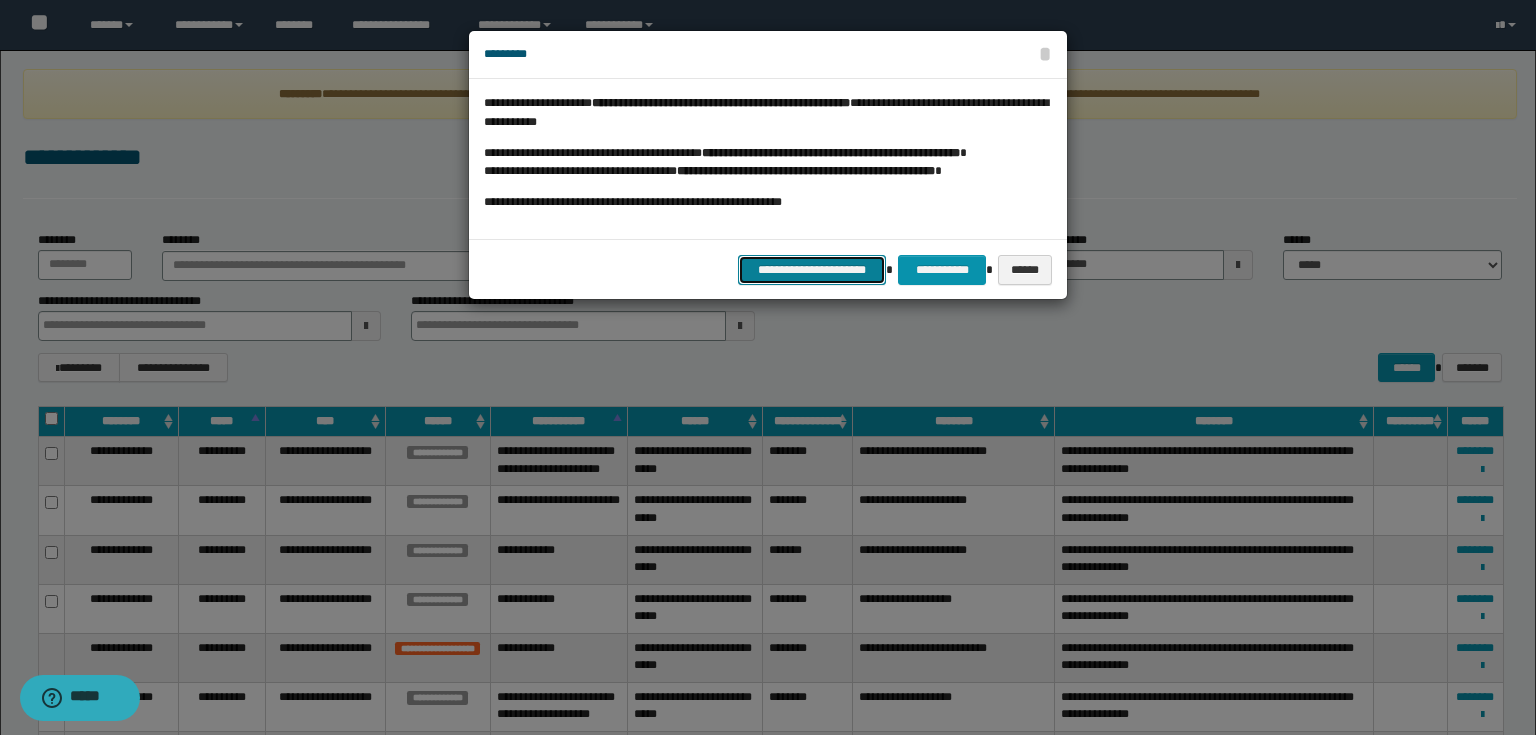 click on "**********" at bounding box center [812, 270] 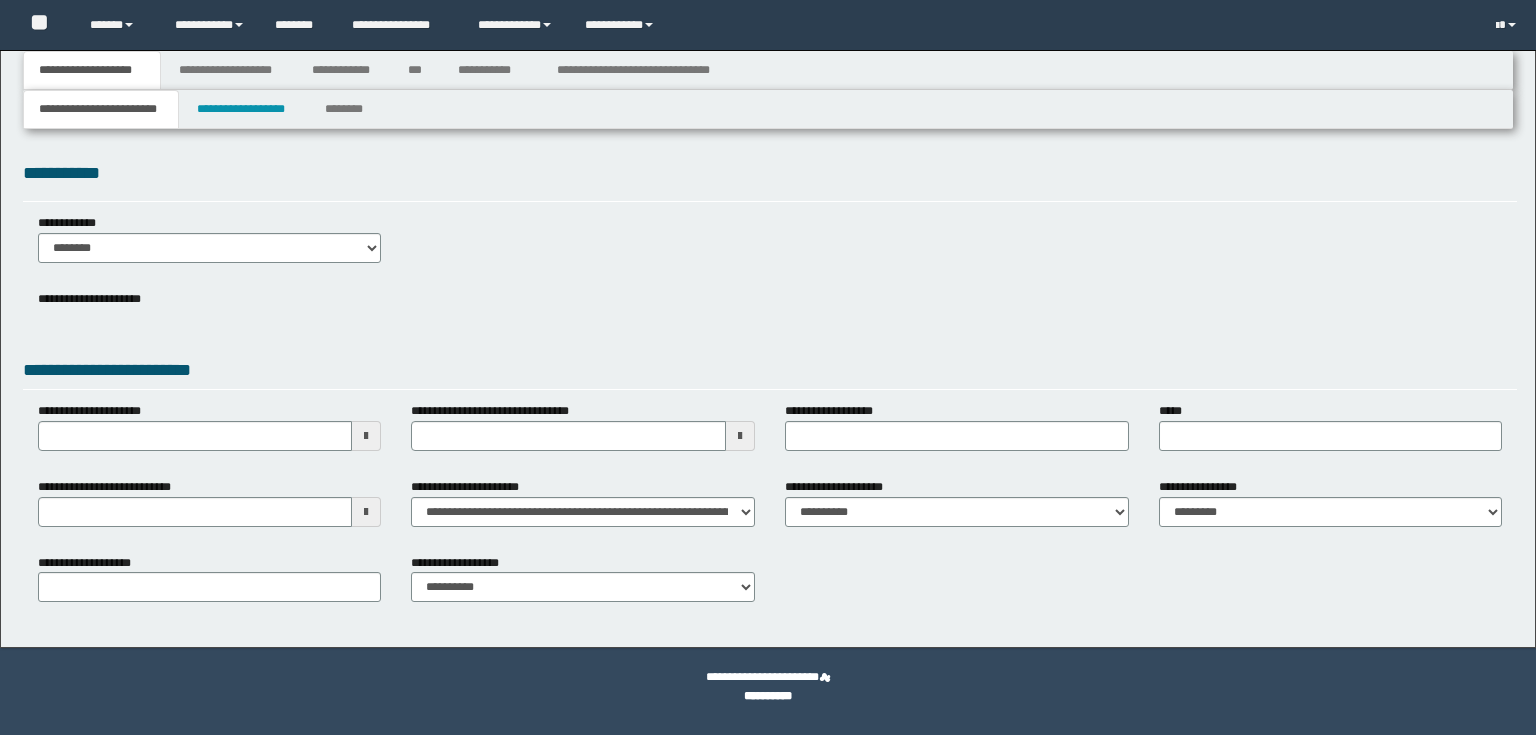 type 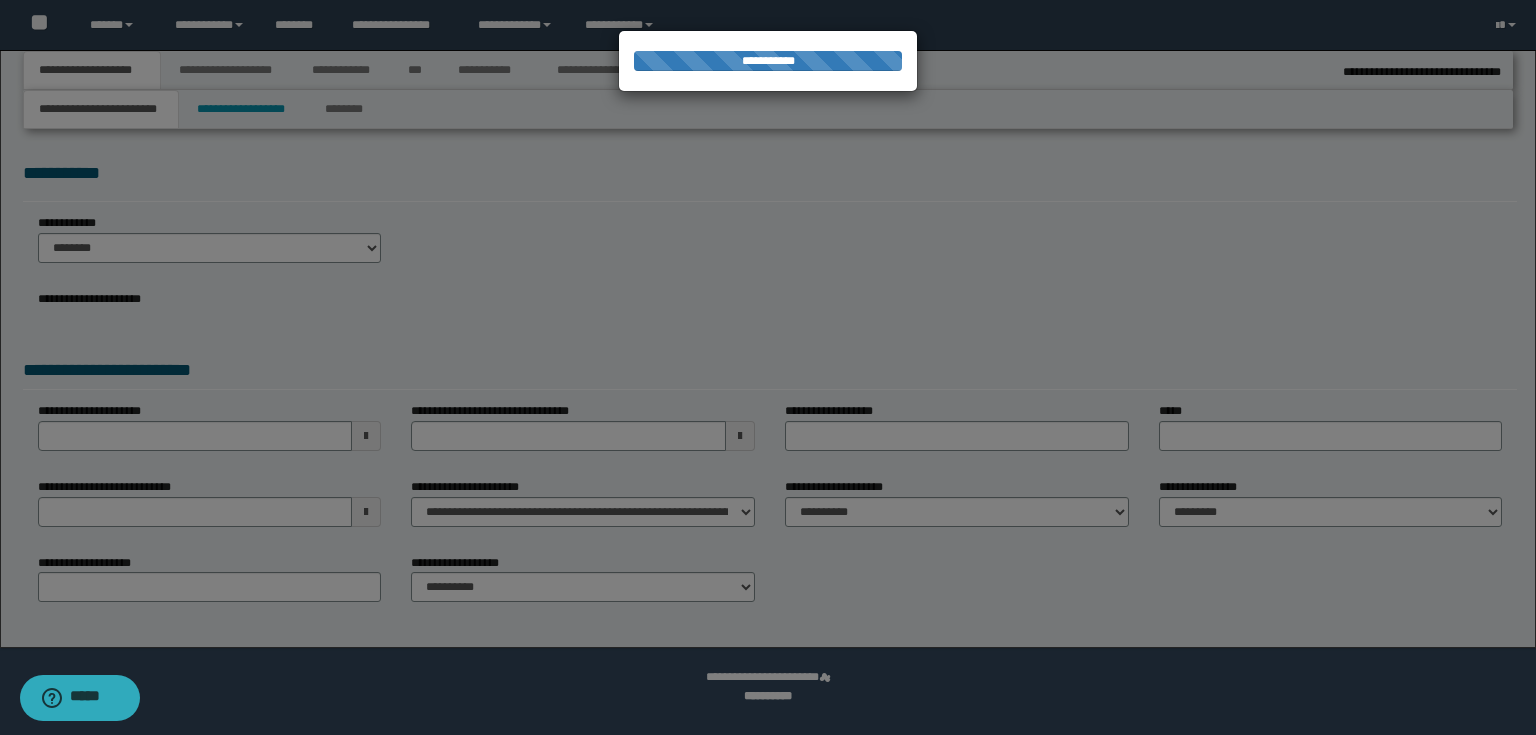 scroll, scrollTop: 0, scrollLeft: 0, axis: both 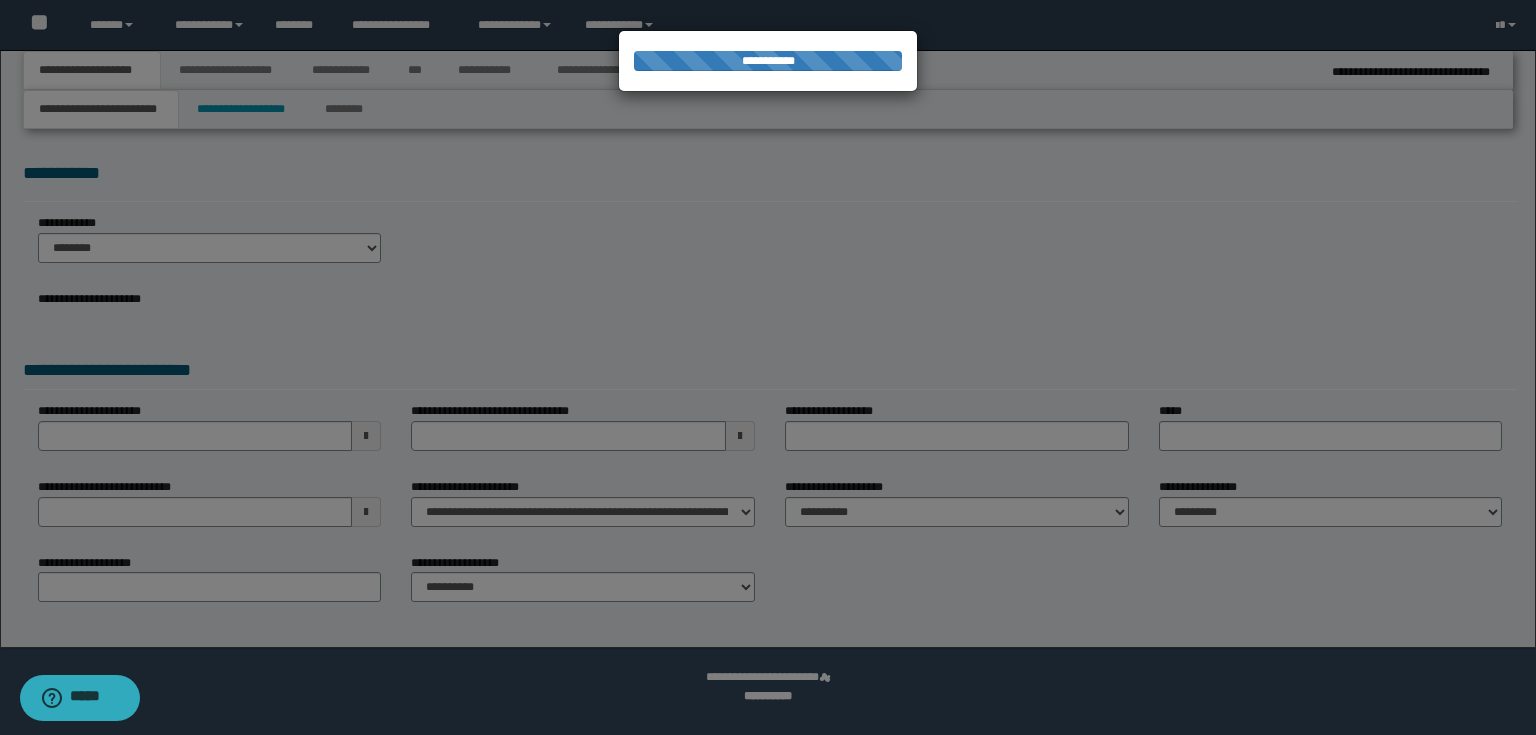 type on "**********" 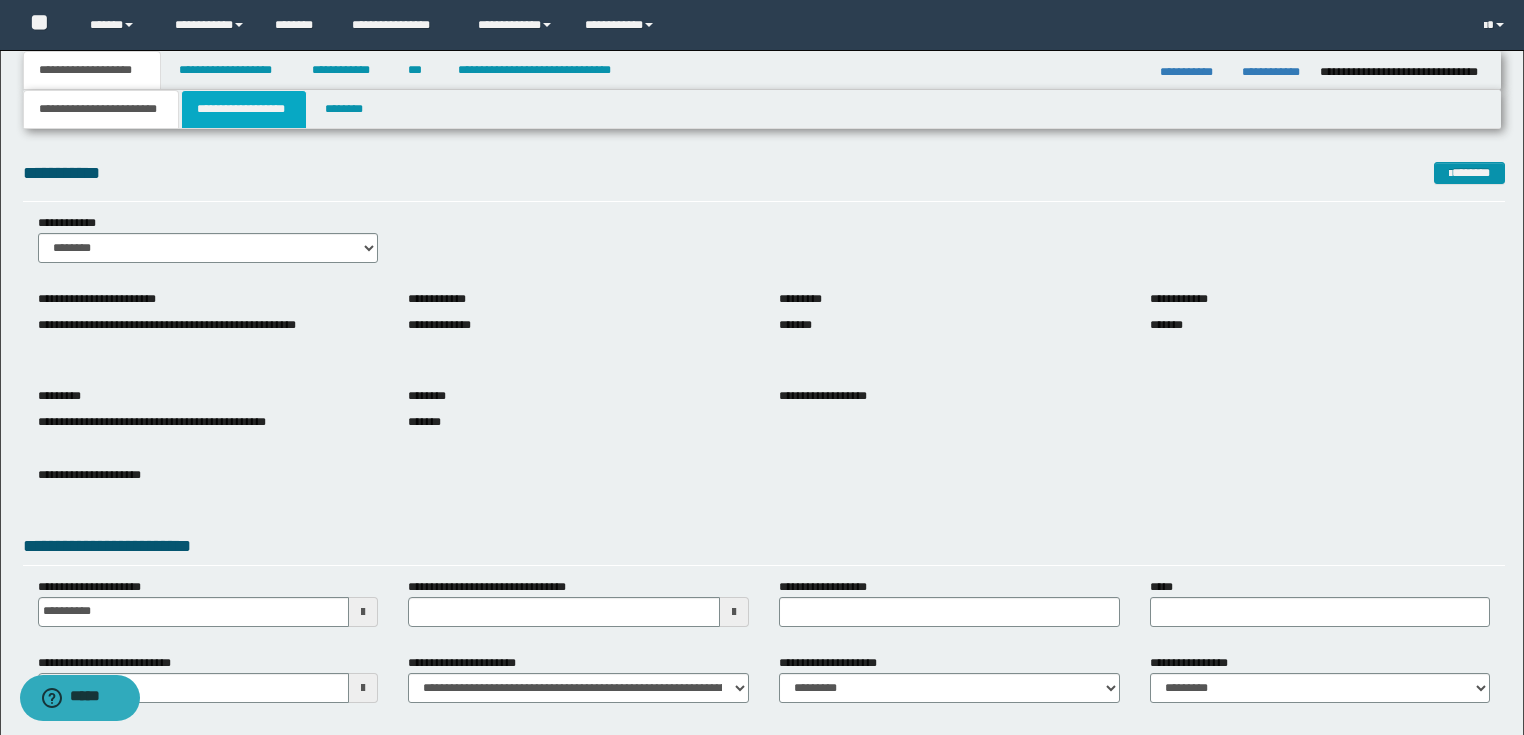 click on "**********" at bounding box center (244, 109) 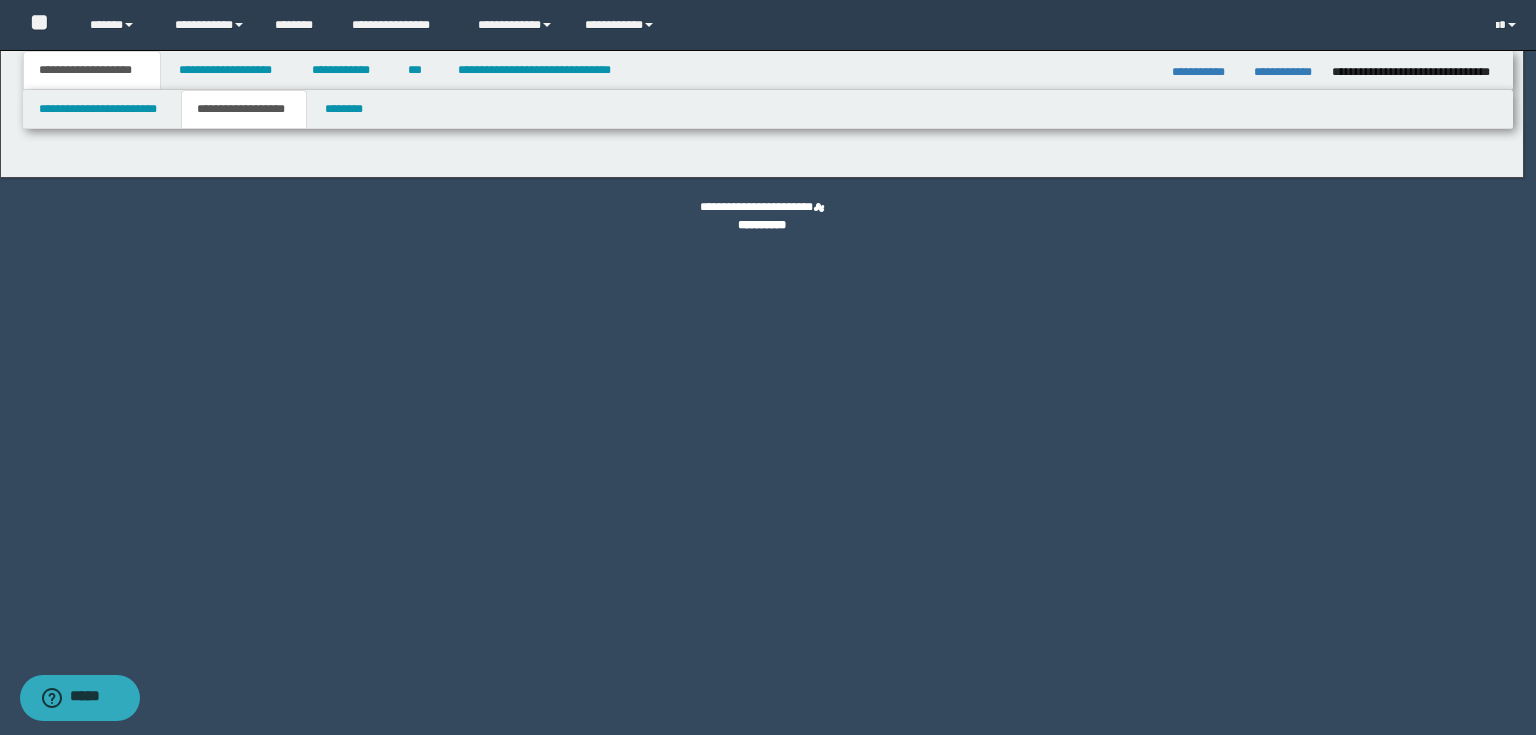 type on "********" 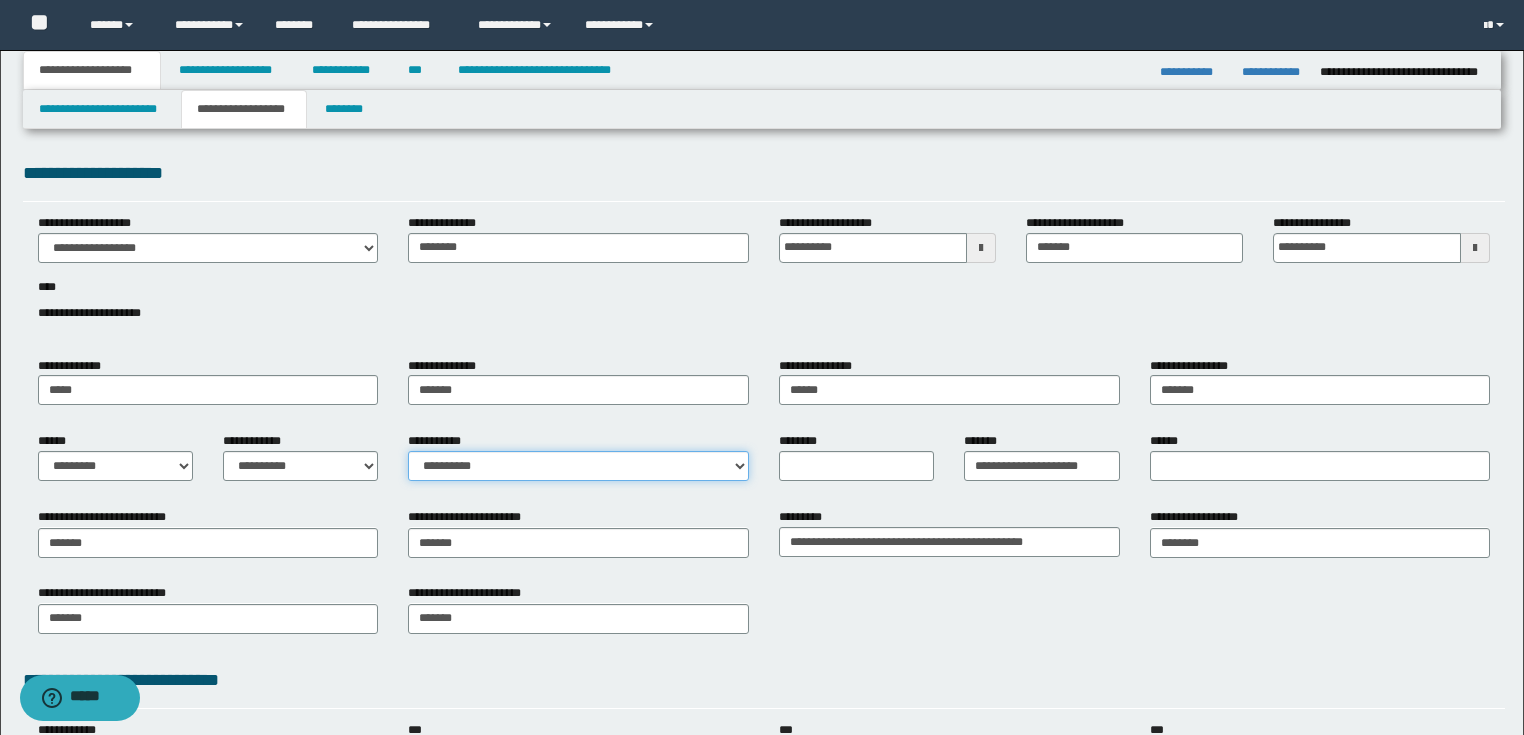 click on "**********" at bounding box center (578, 466) 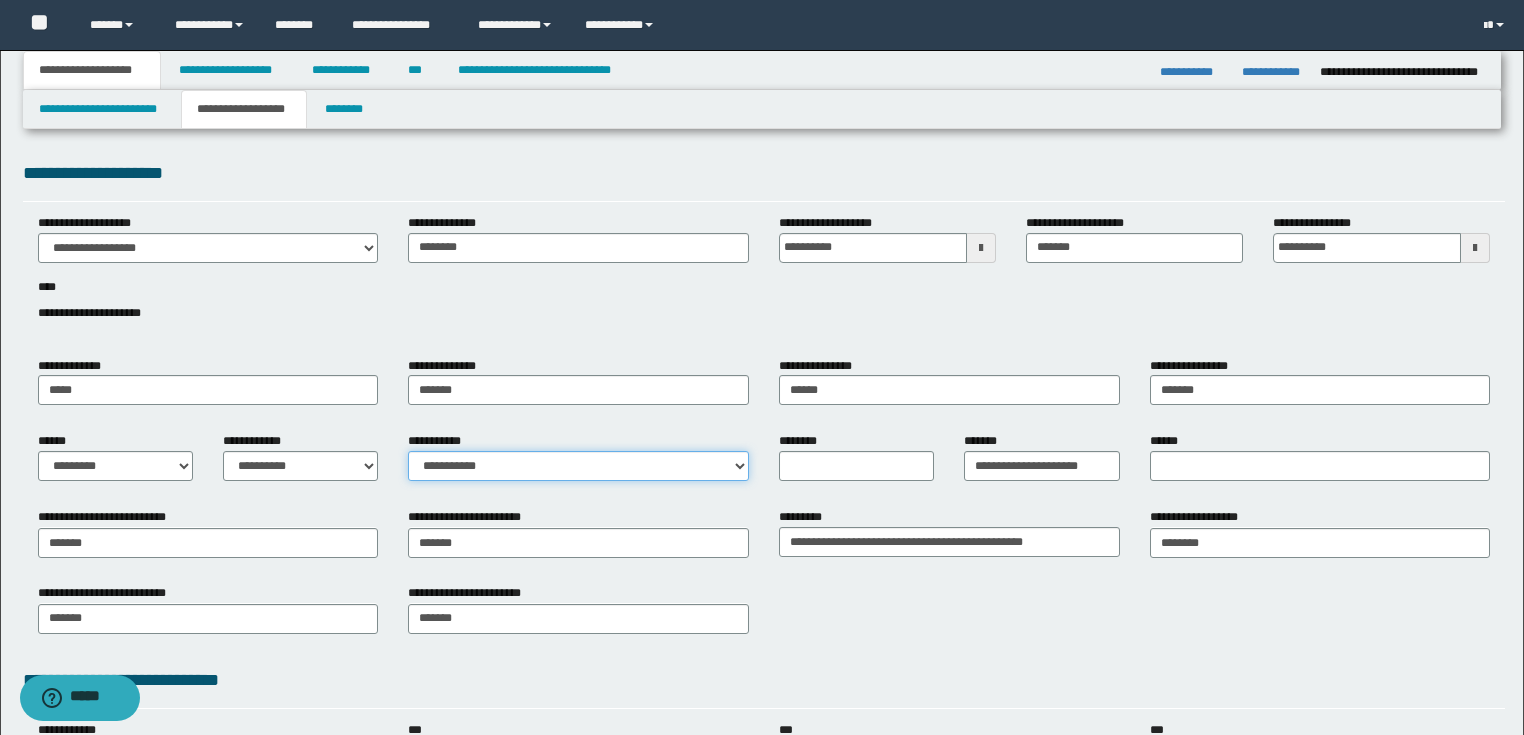 click on "**********" at bounding box center [578, 466] 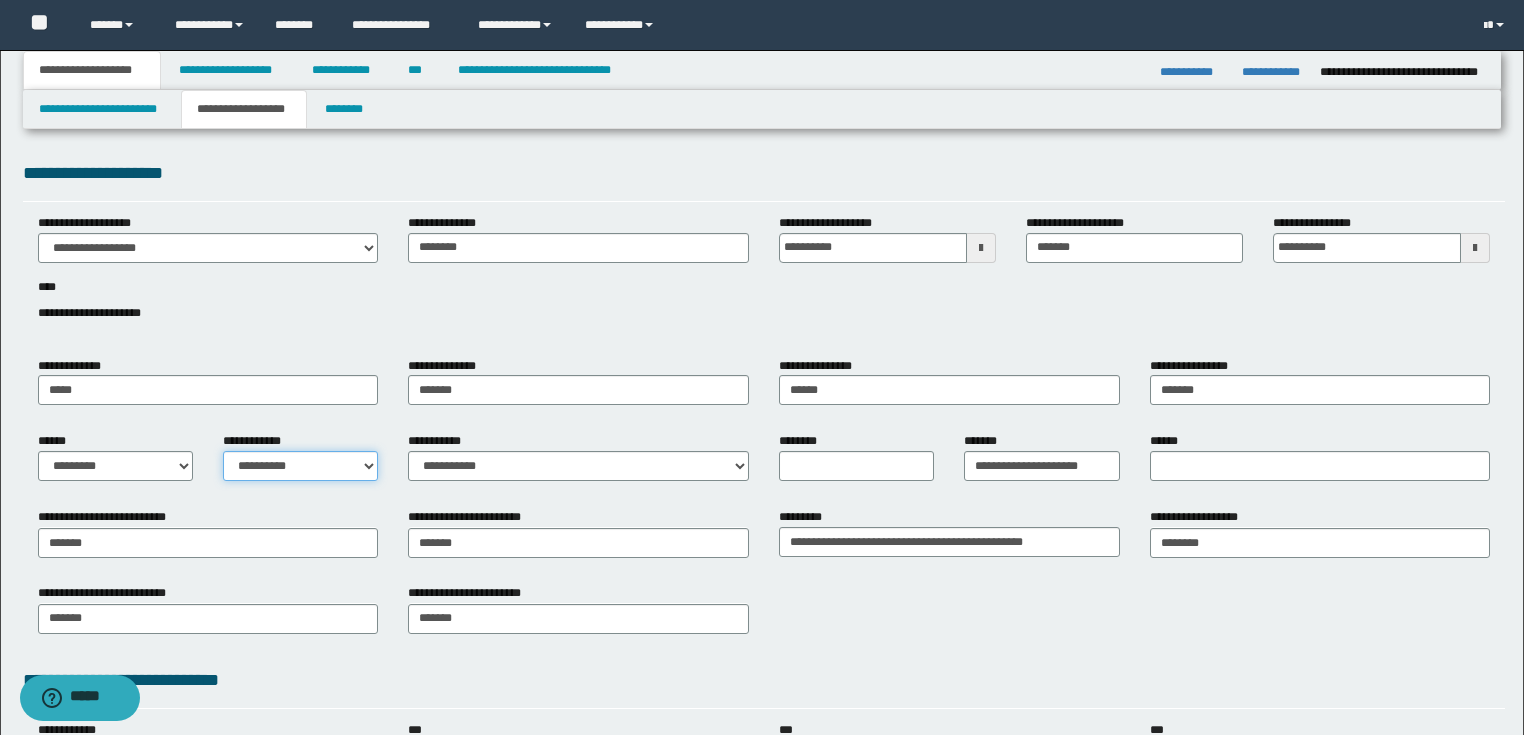 click on "**********" at bounding box center [300, 466] 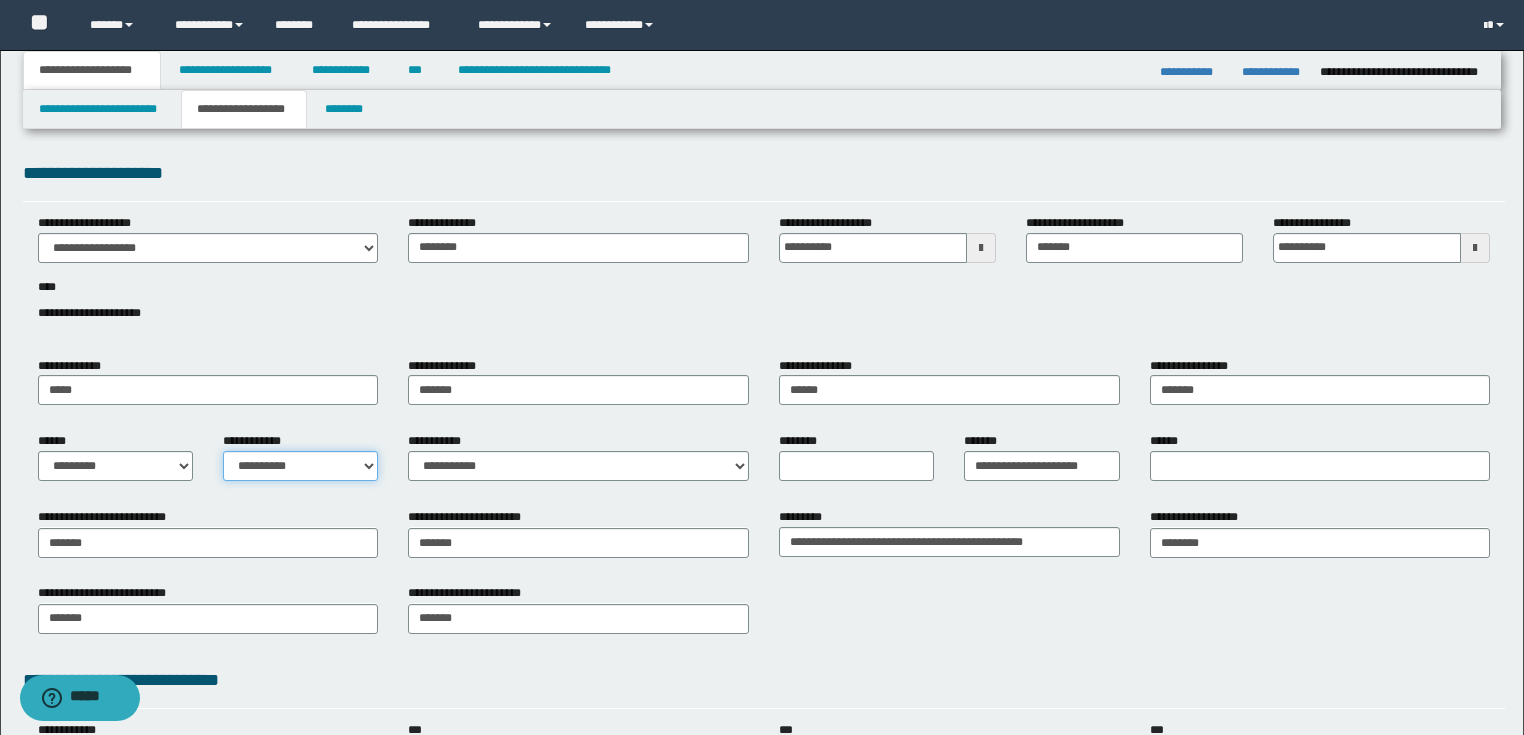 select on "*" 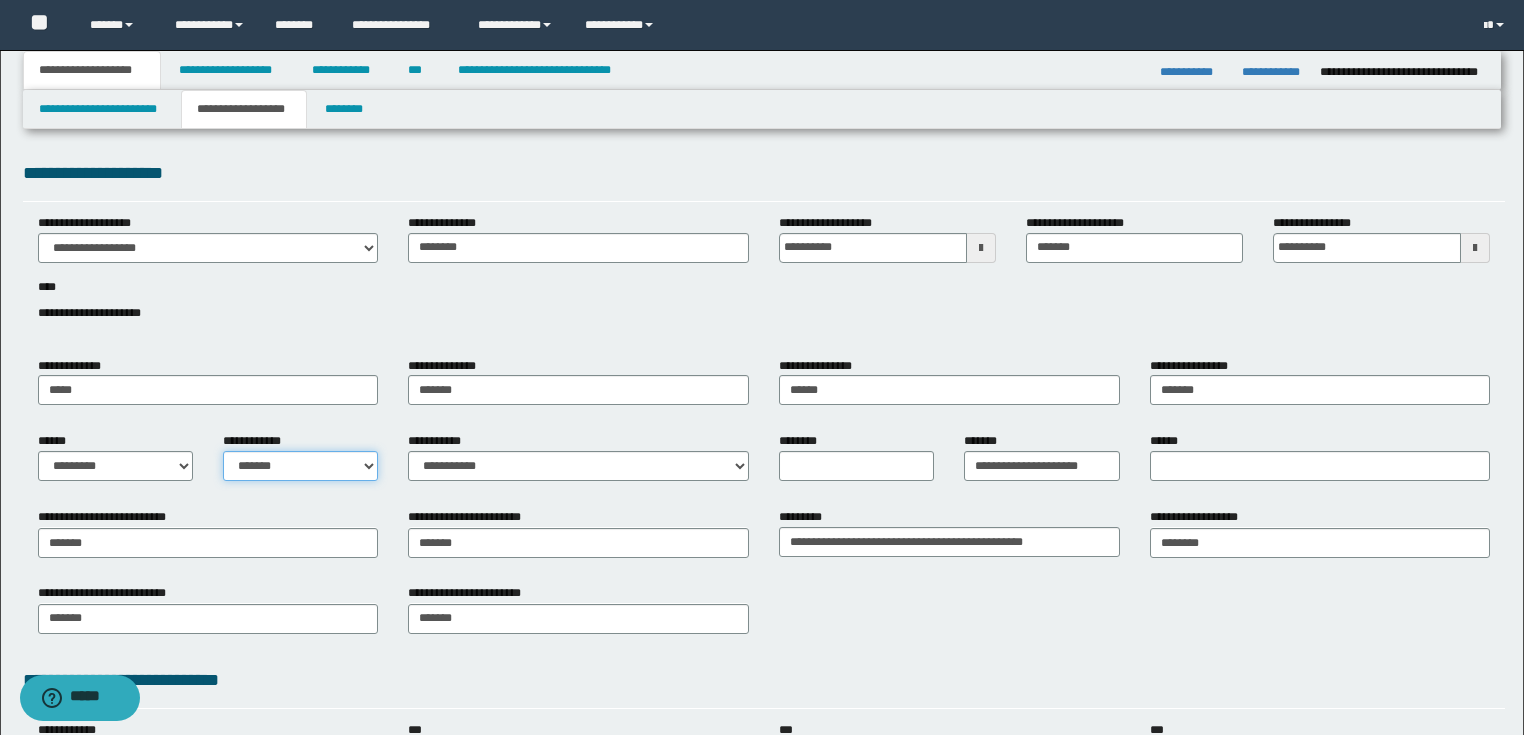 click on "**********" at bounding box center (300, 466) 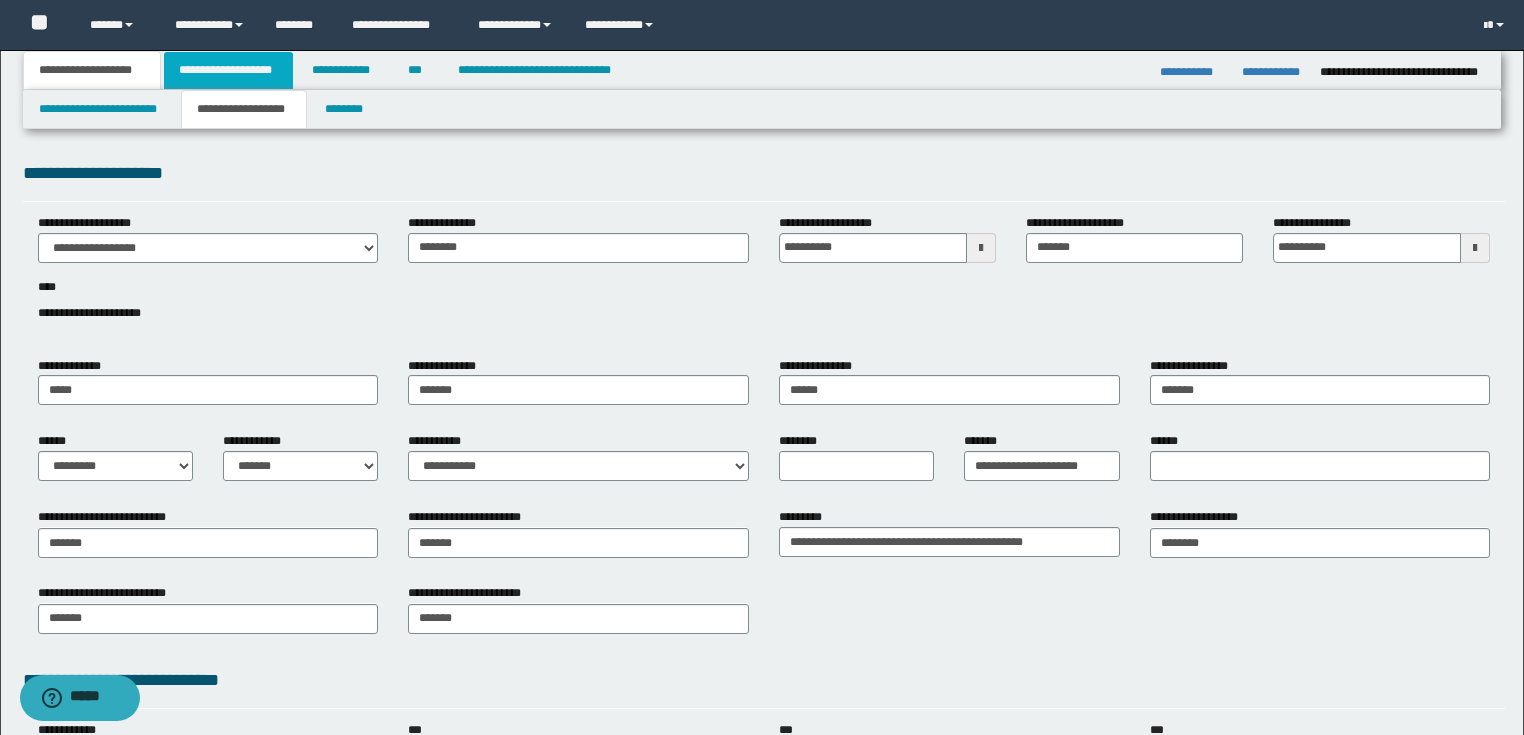 click on "**********" at bounding box center [228, 70] 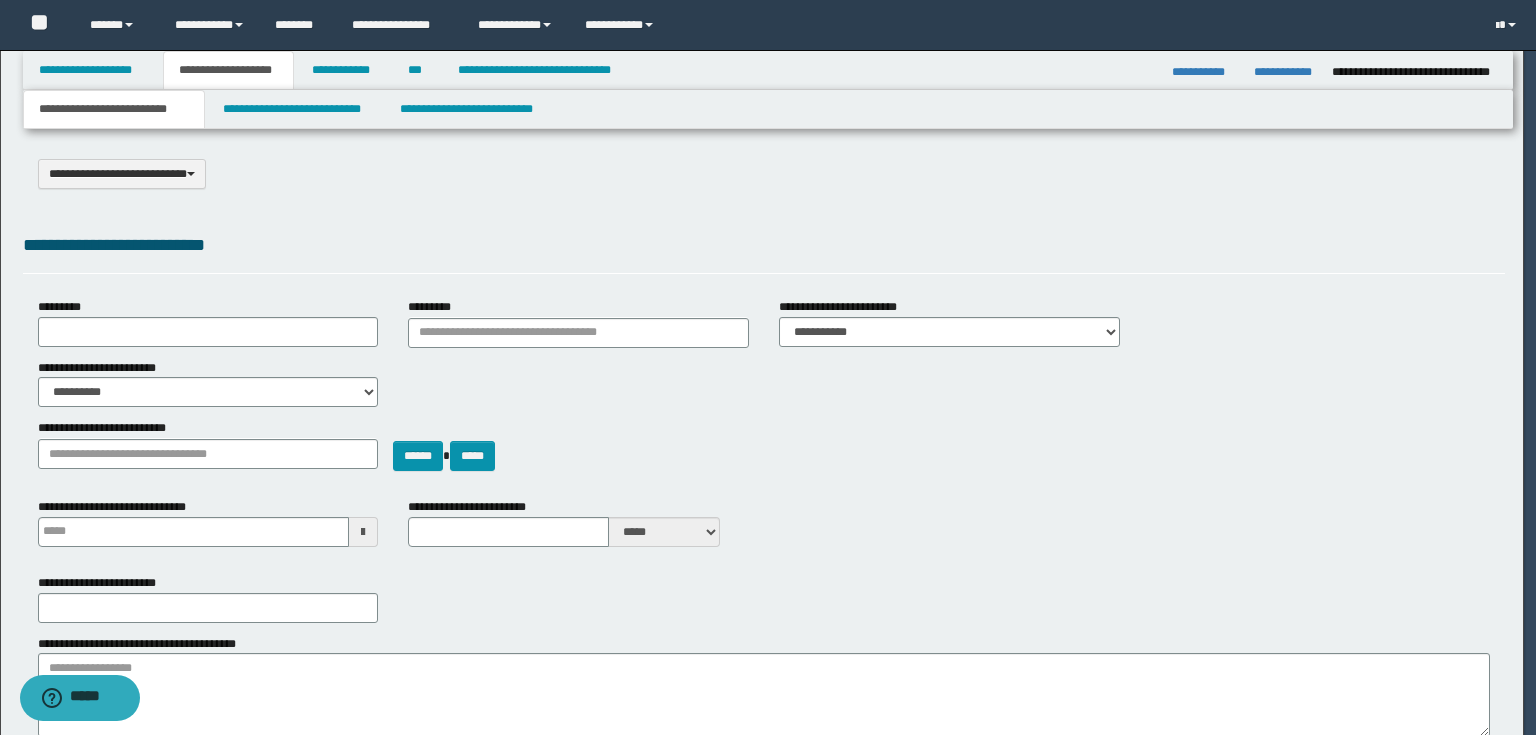 select on "*" 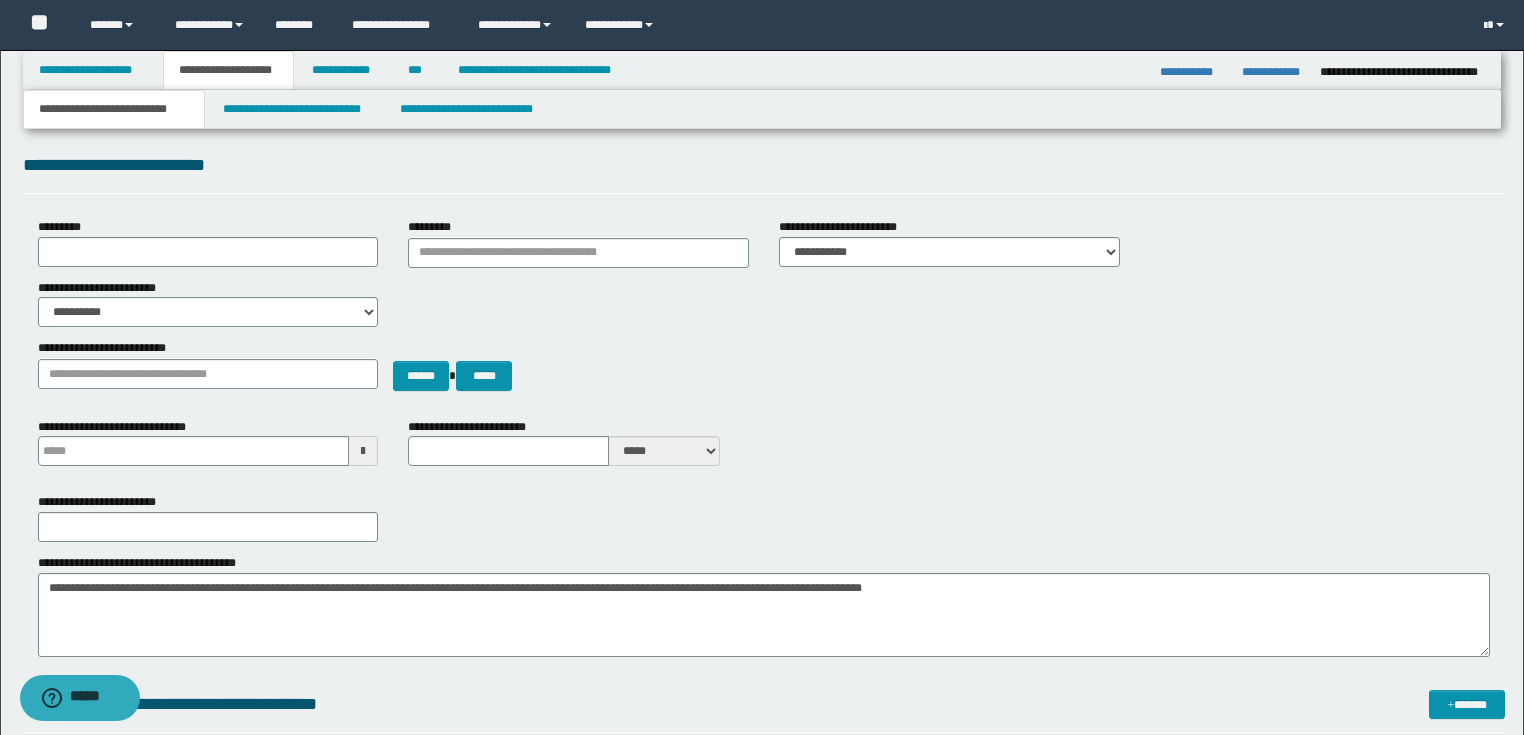 scroll, scrollTop: 160, scrollLeft: 0, axis: vertical 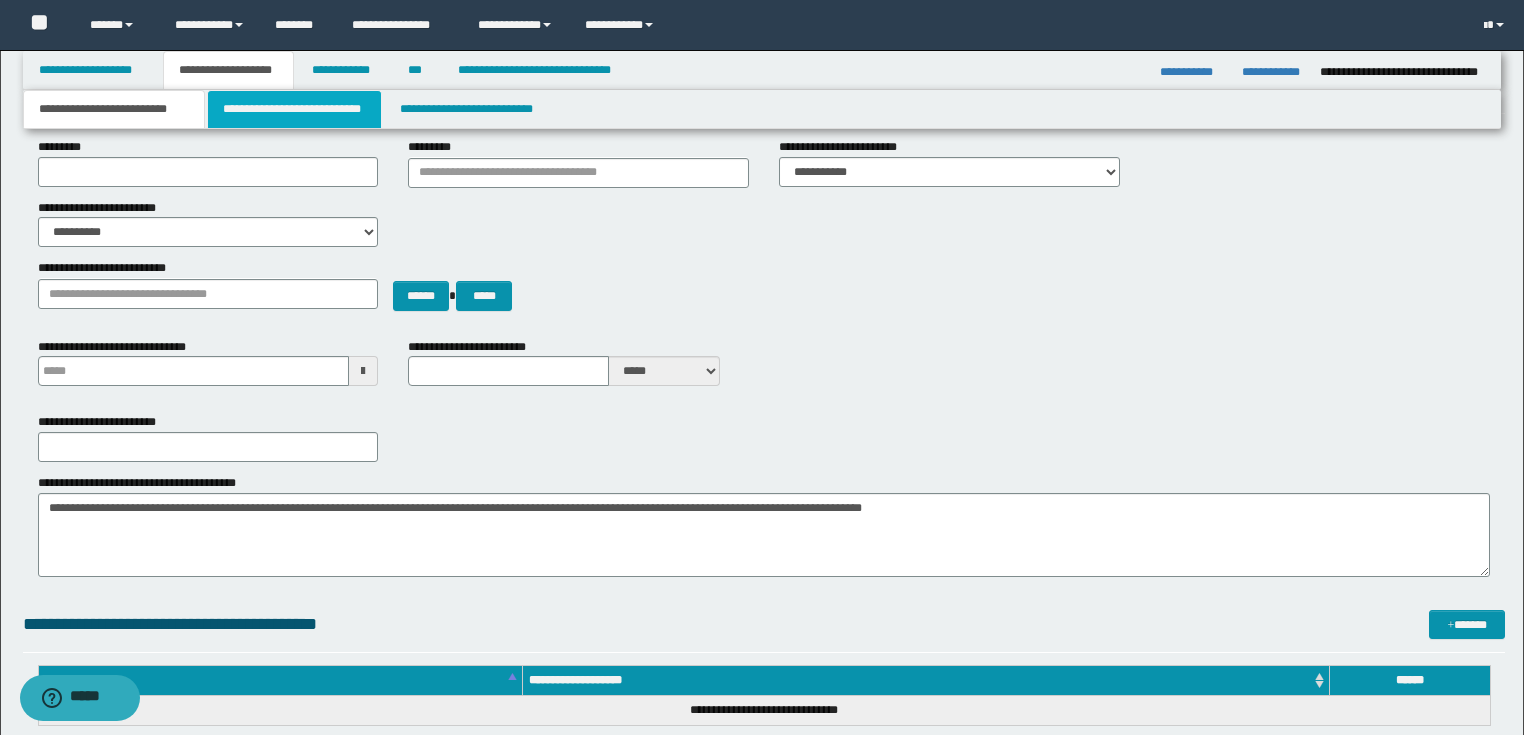 click on "**********" at bounding box center (294, 109) 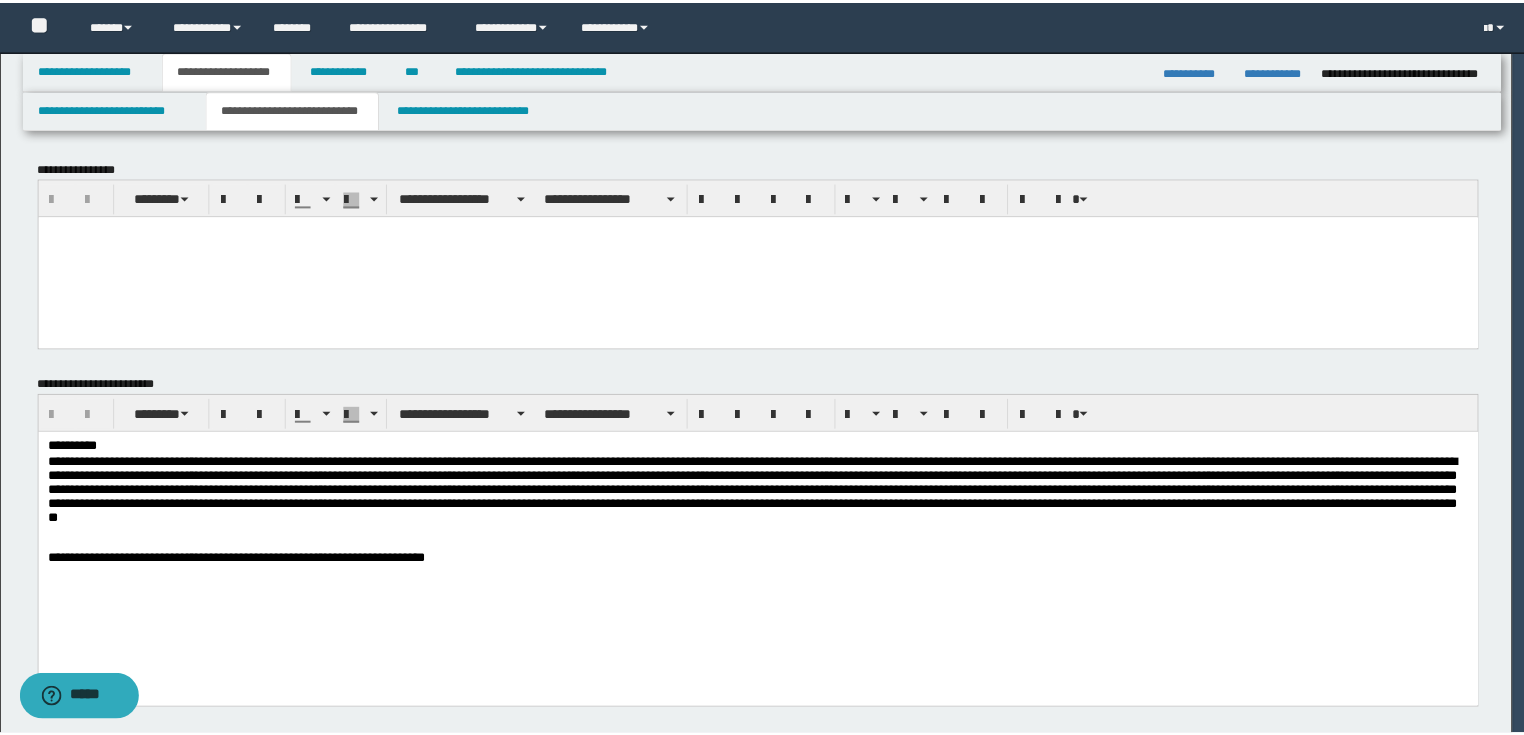 scroll, scrollTop: 0, scrollLeft: 0, axis: both 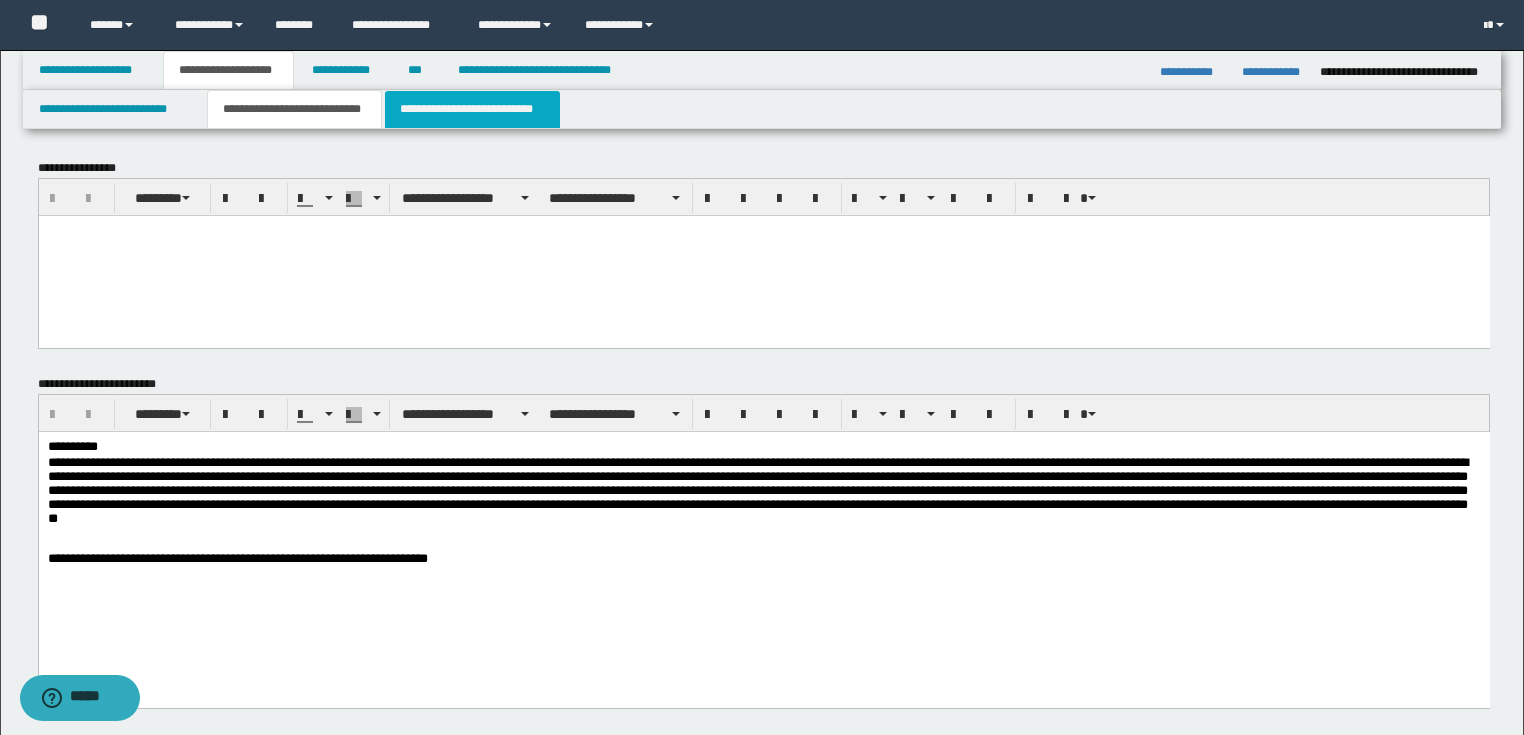 click on "**********" at bounding box center (472, 109) 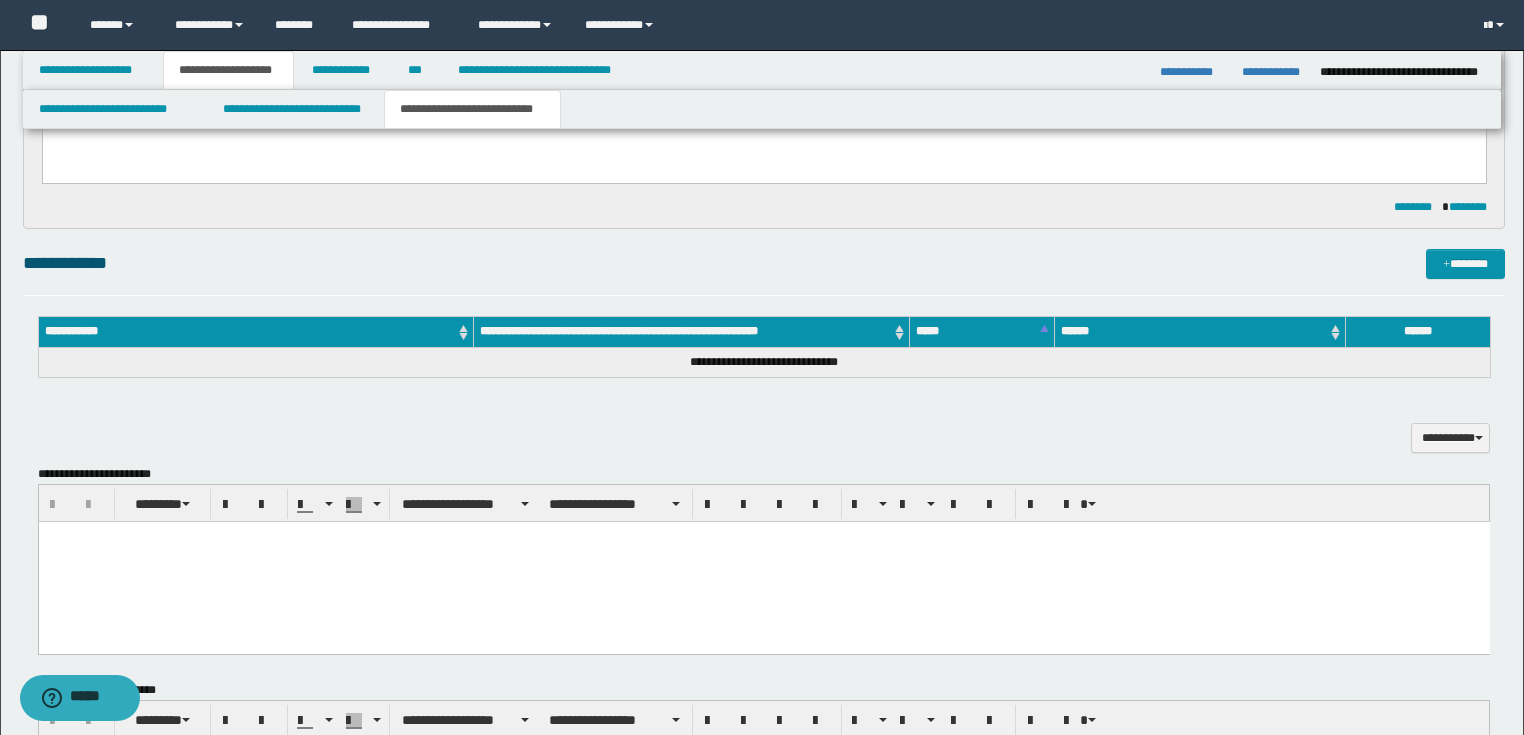 scroll, scrollTop: 640, scrollLeft: 0, axis: vertical 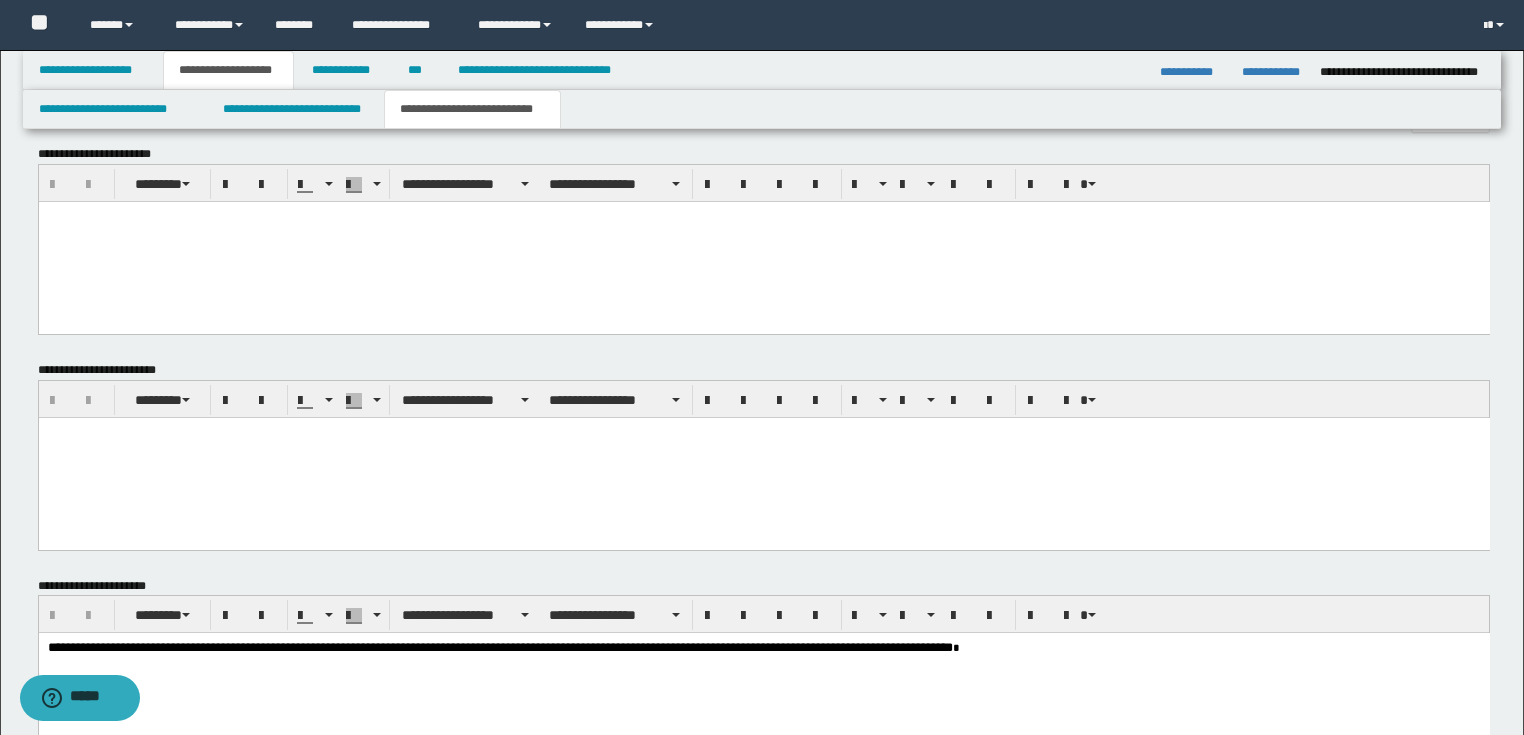 click at bounding box center [763, 457] 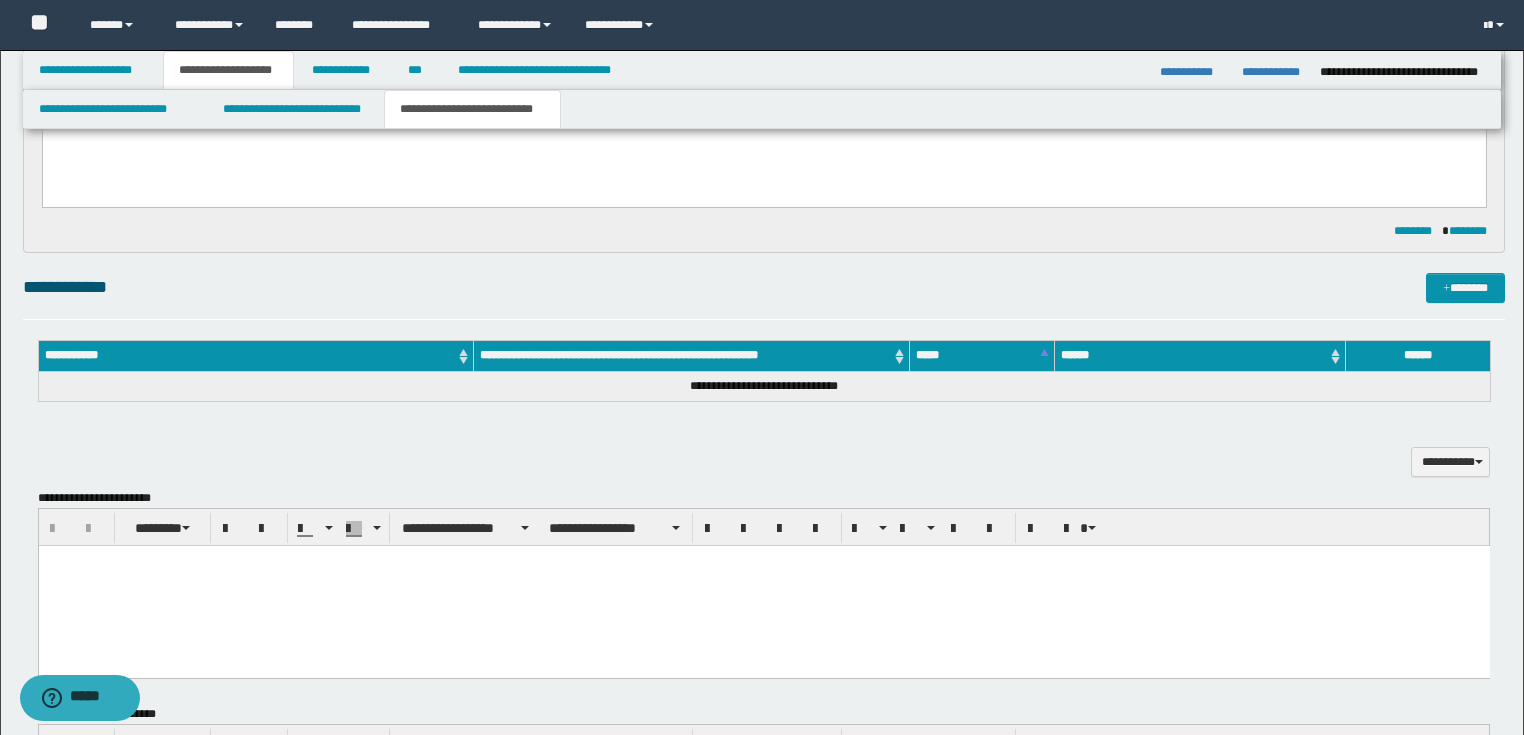 scroll, scrollTop: 0, scrollLeft: 0, axis: both 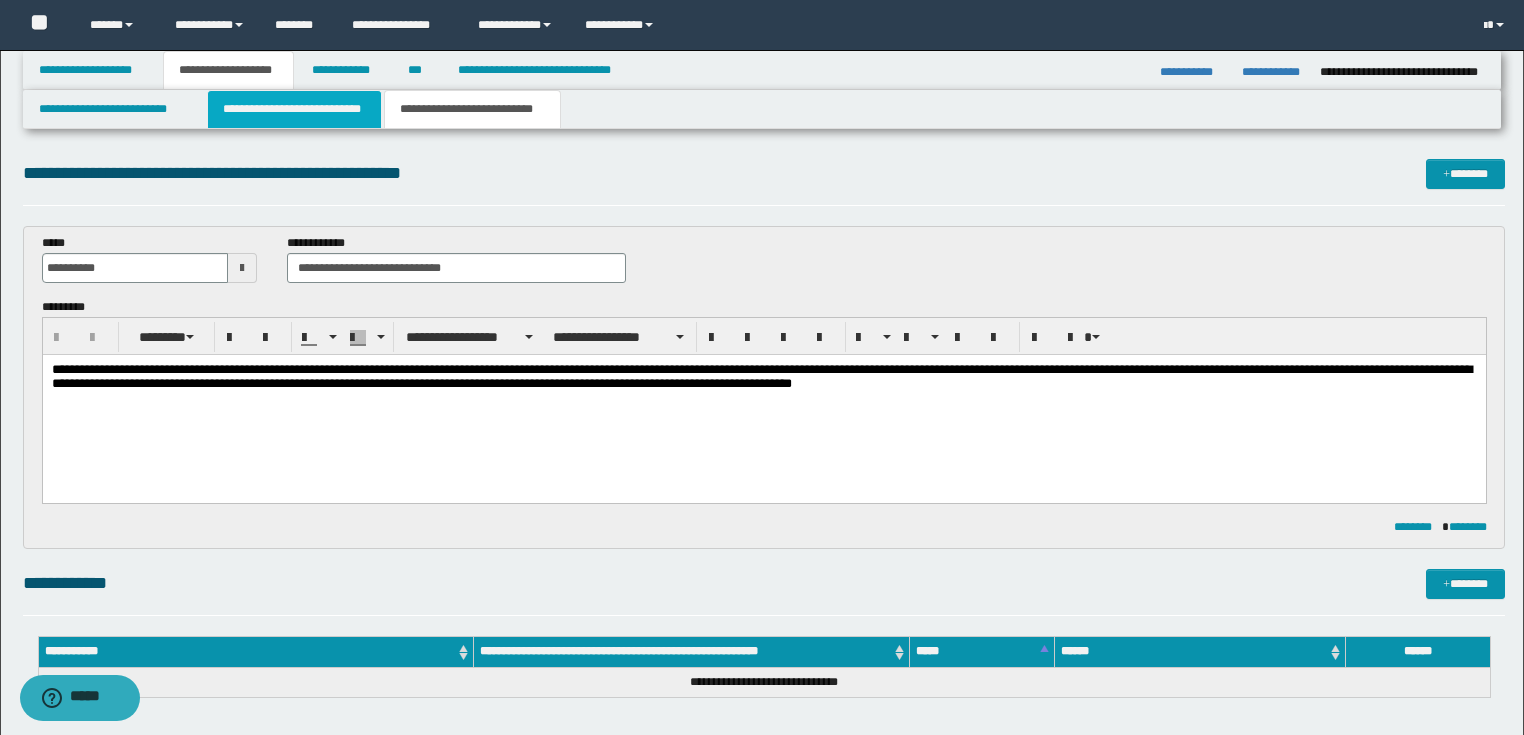 click on "**********" at bounding box center [294, 109] 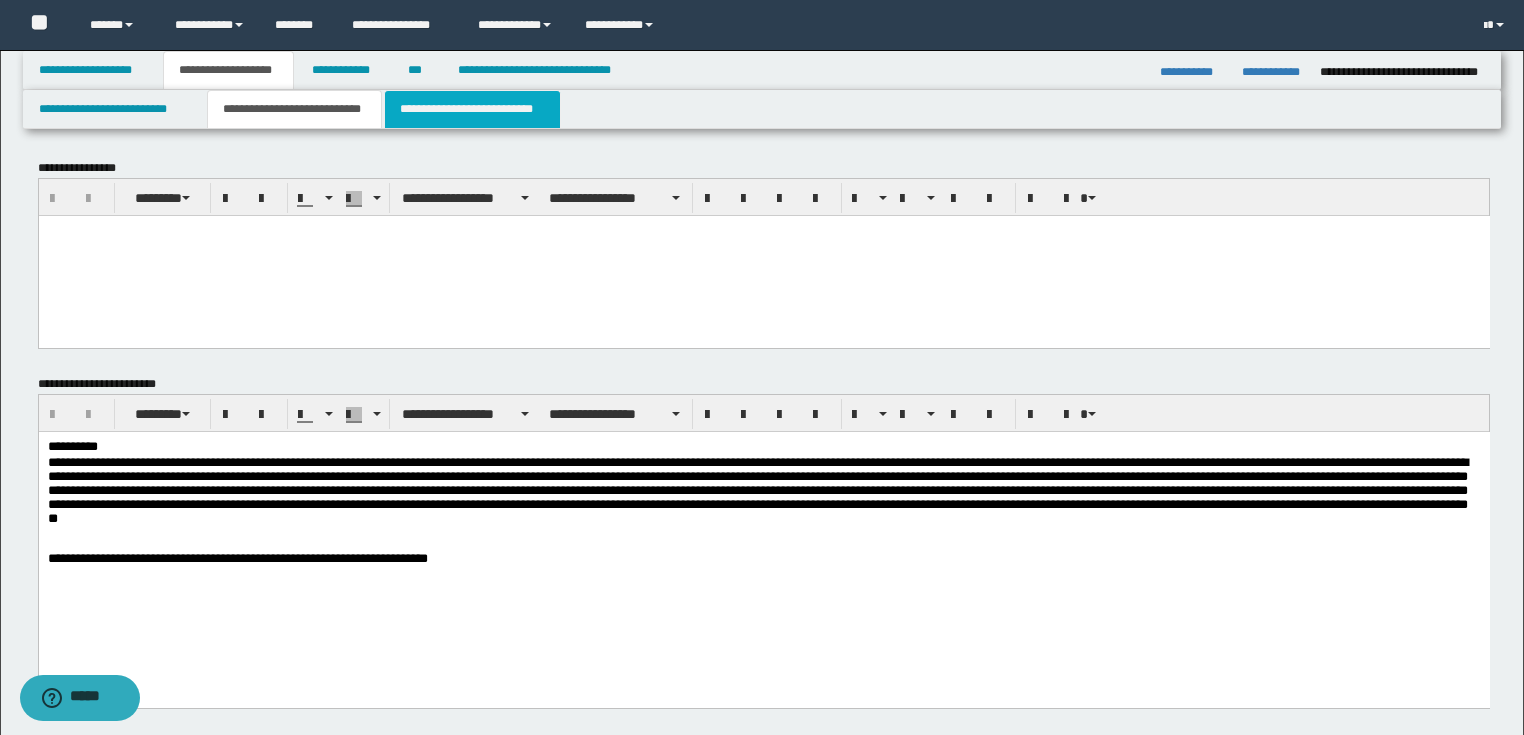 click on "**********" at bounding box center (472, 109) 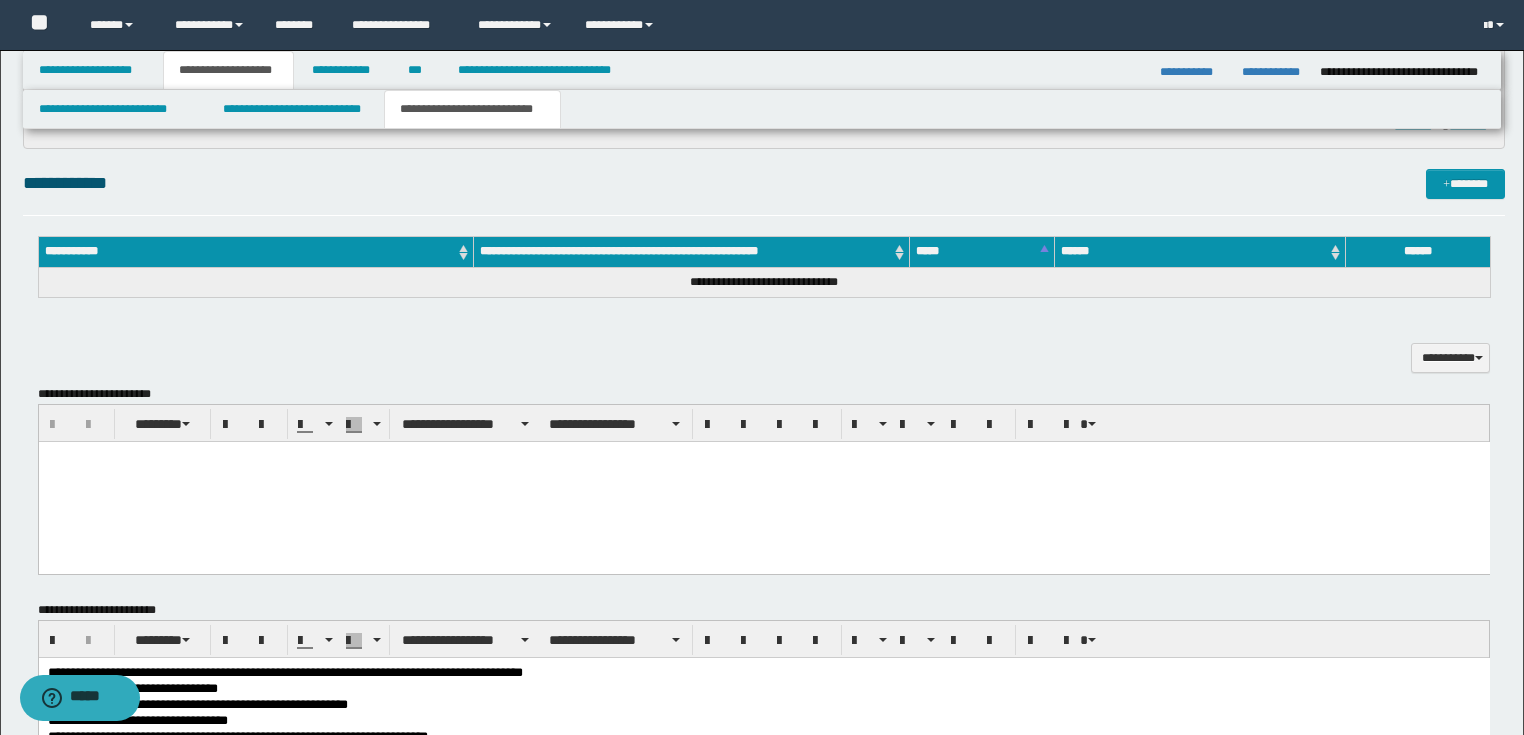 scroll, scrollTop: 800, scrollLeft: 0, axis: vertical 